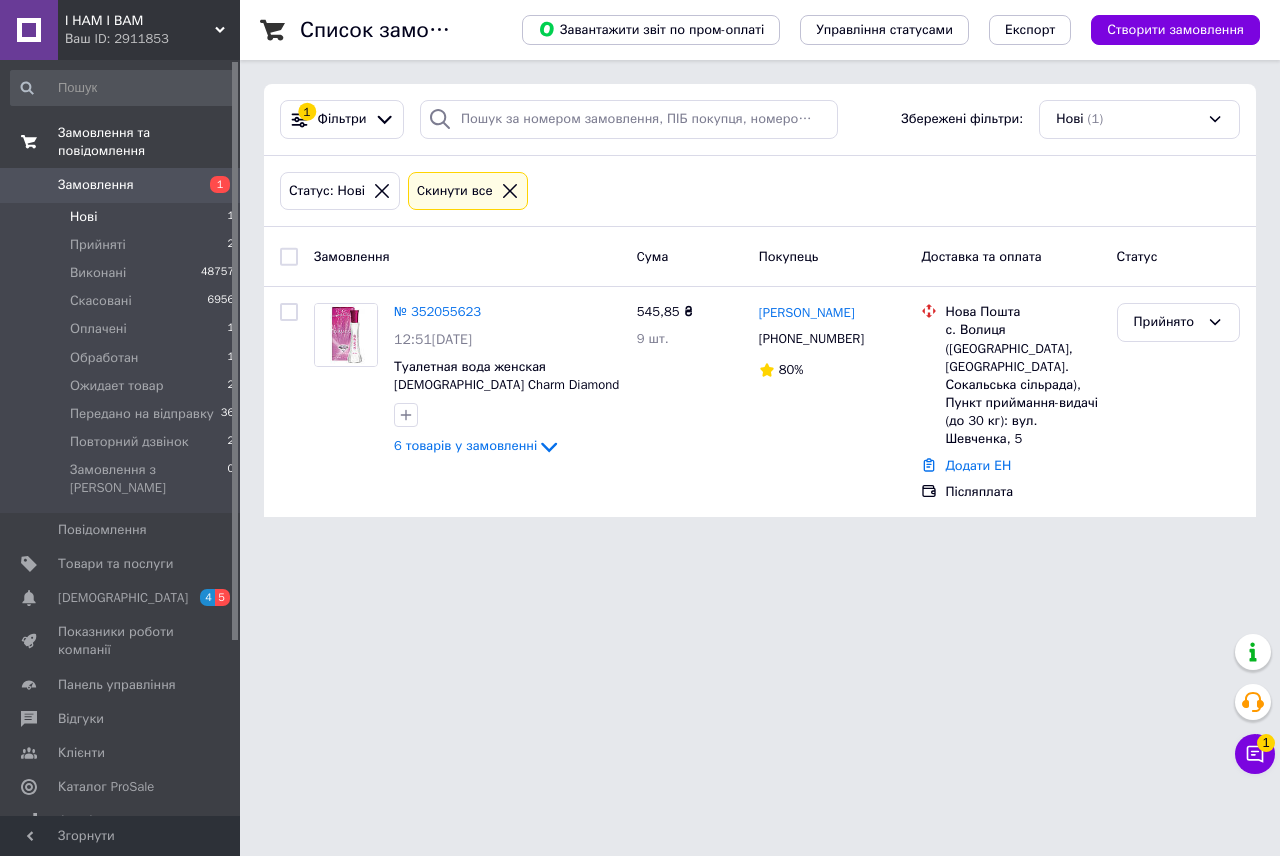 scroll, scrollTop: 0, scrollLeft: 0, axis: both 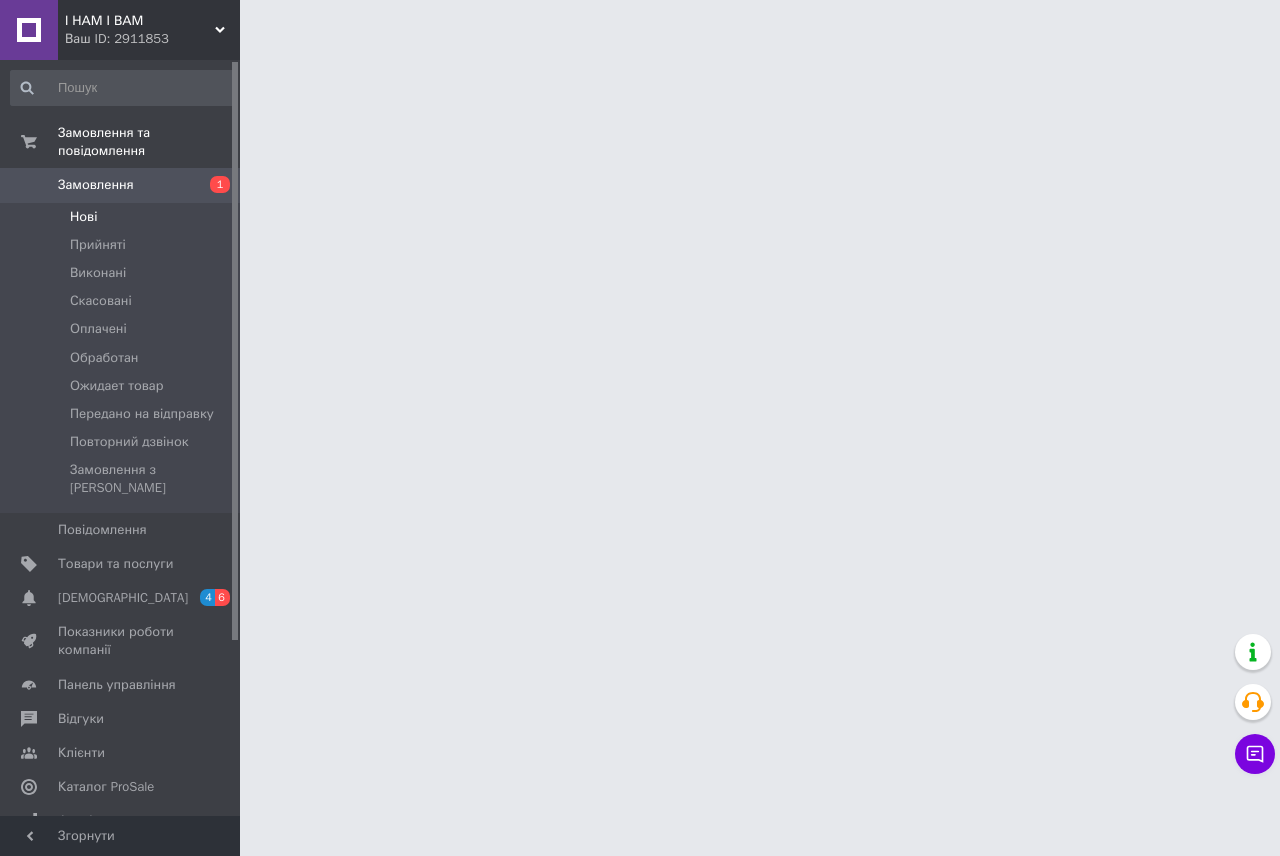 click on "Нові" at bounding box center (83, 217) 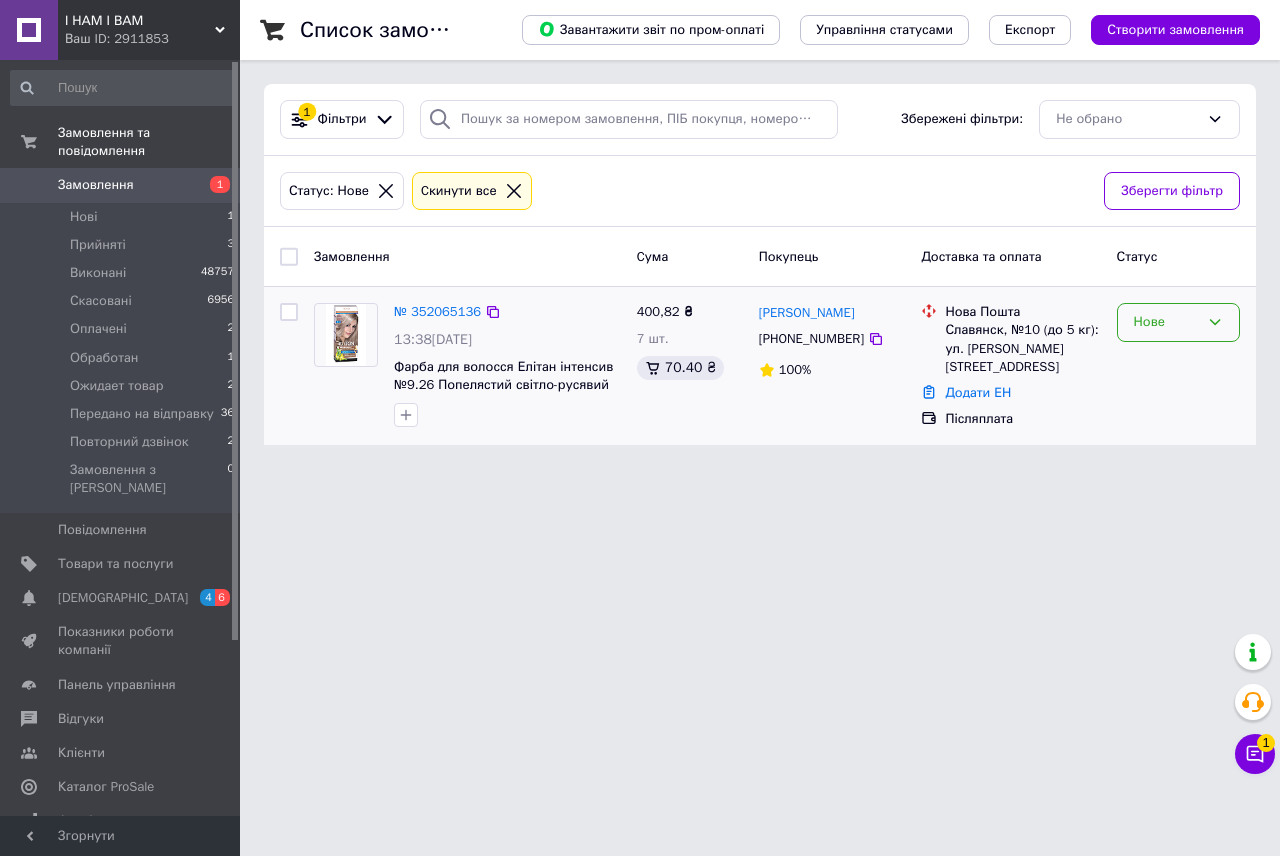 click on "Нове" at bounding box center (1166, 322) 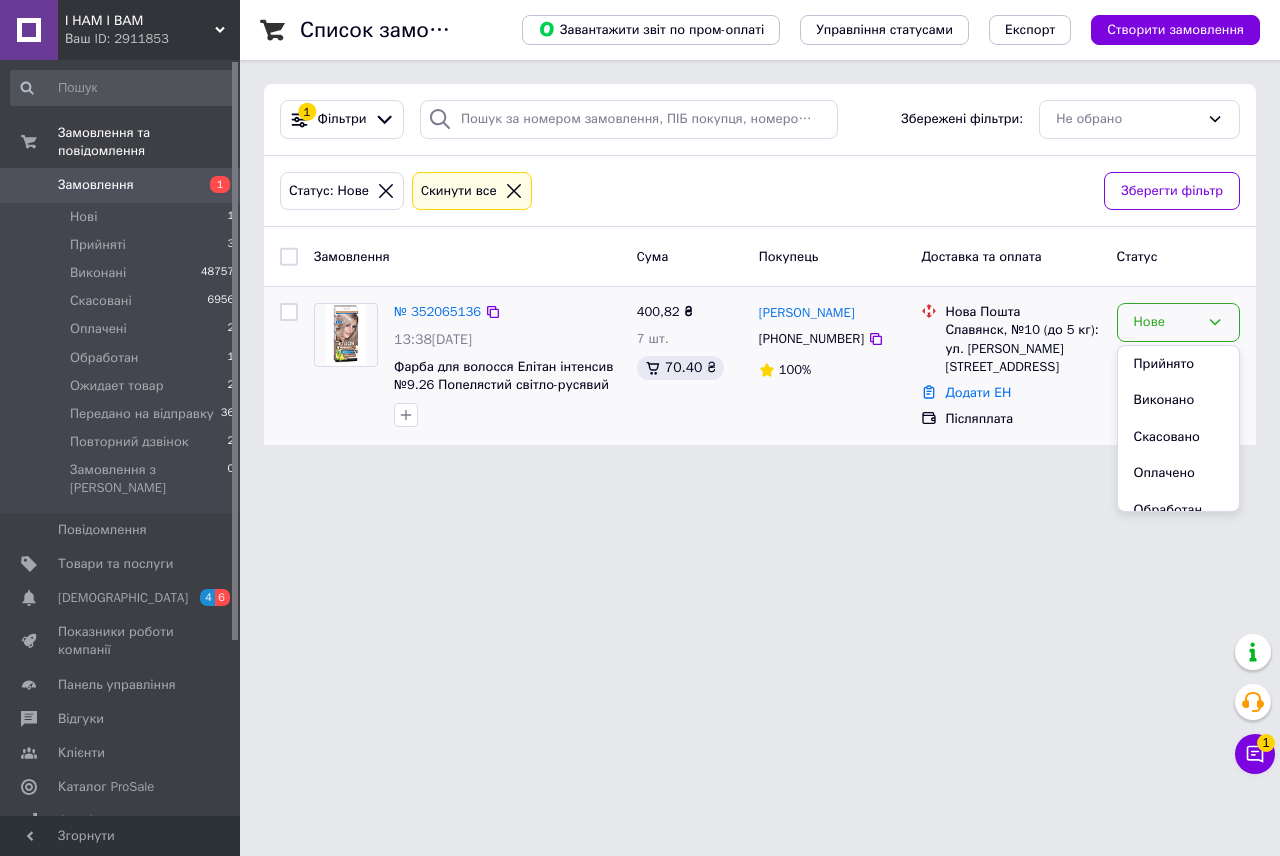 click on "Прийнято" at bounding box center (1178, 364) 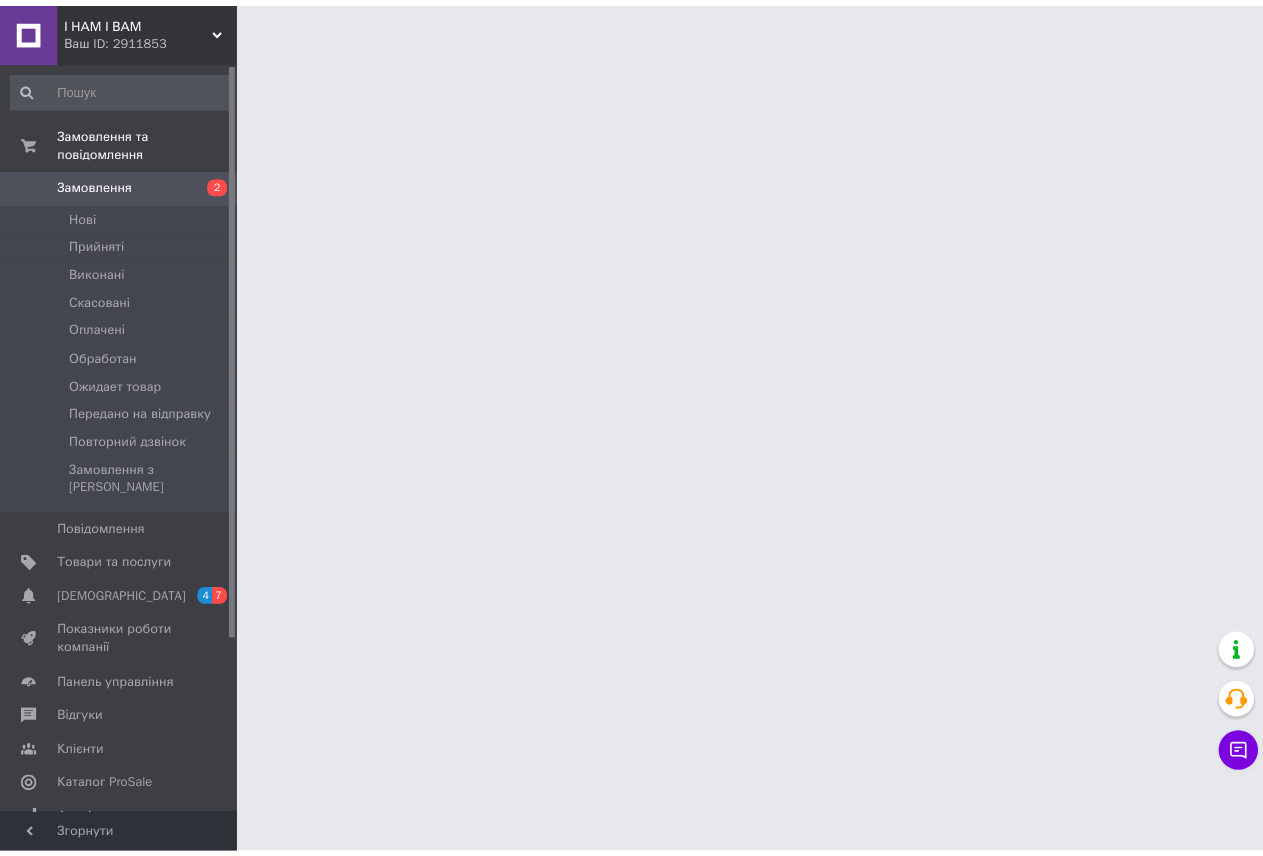 scroll, scrollTop: 0, scrollLeft: 0, axis: both 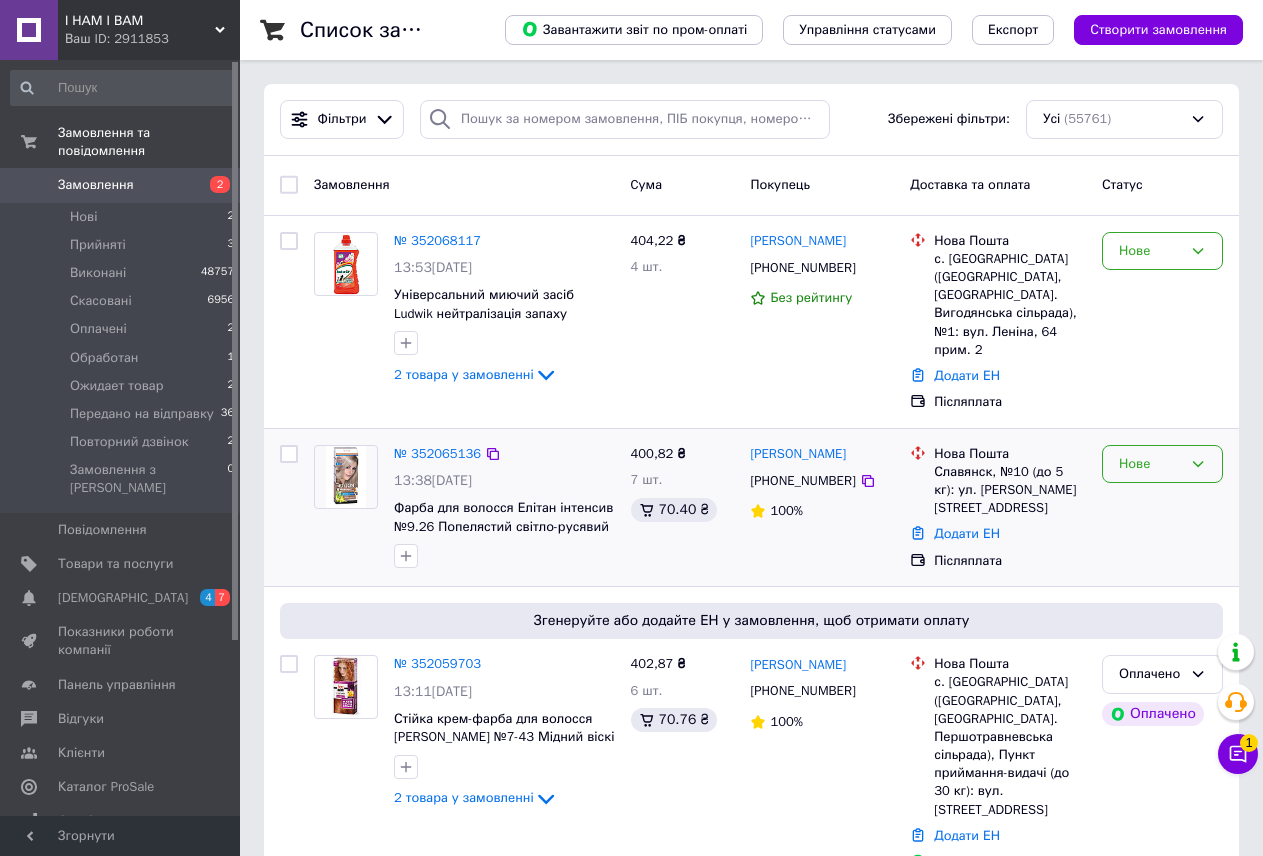 click 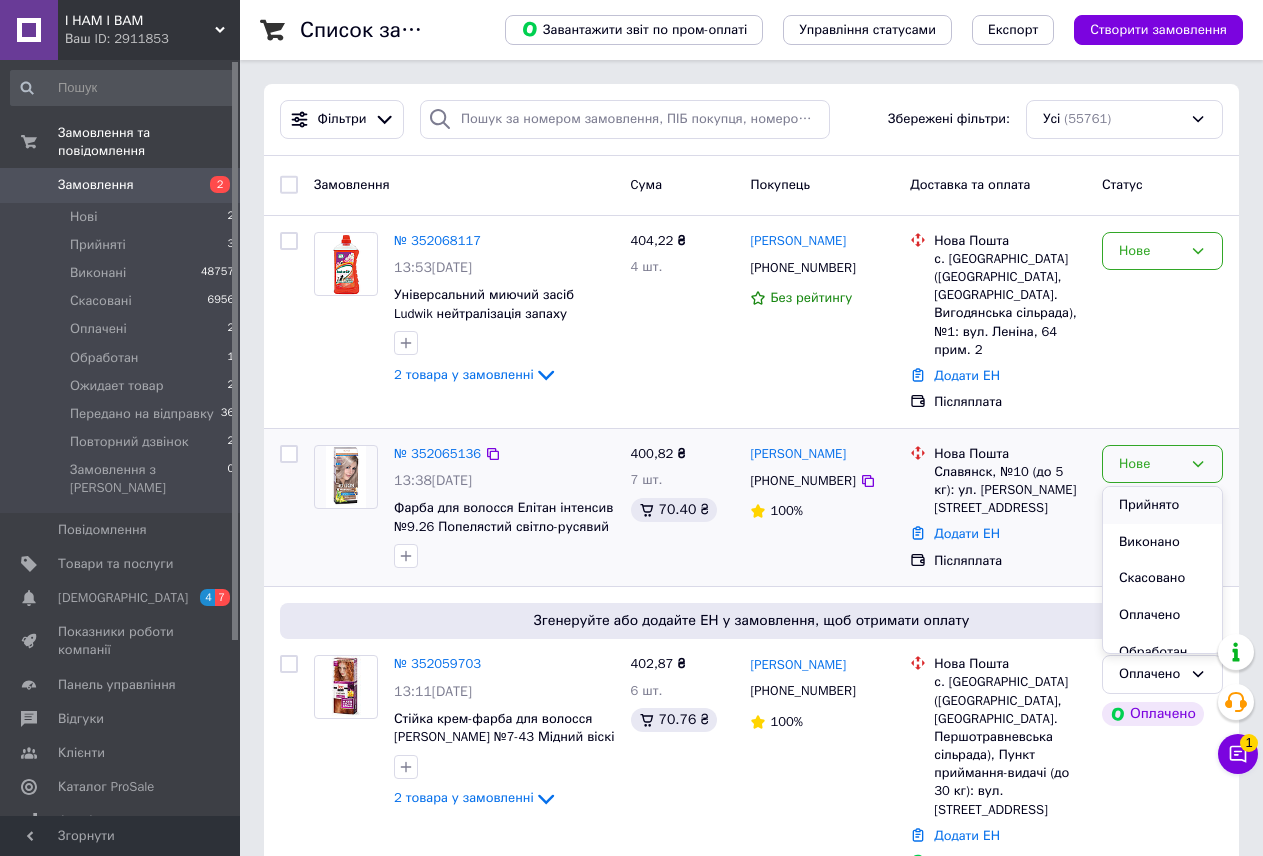 click on "Прийнято" at bounding box center [1162, 505] 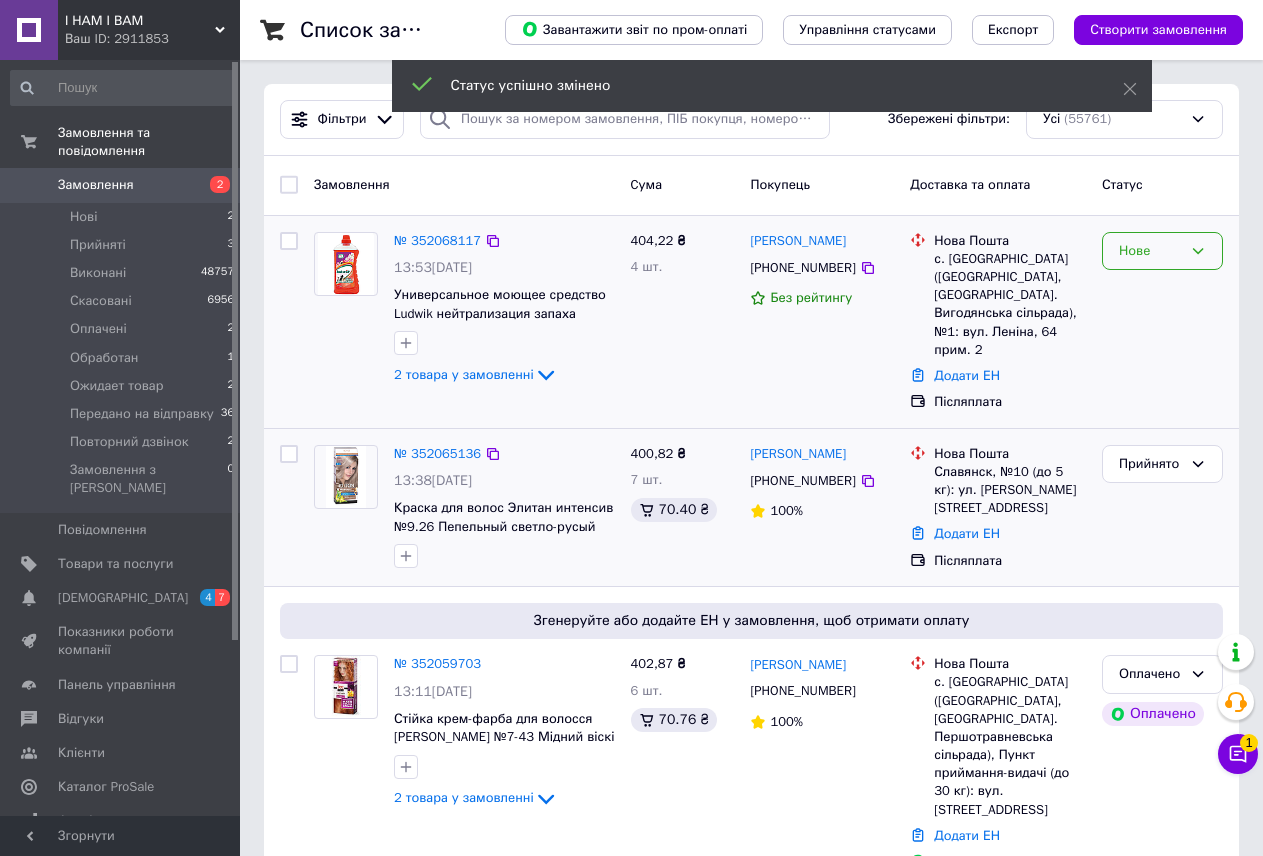 click 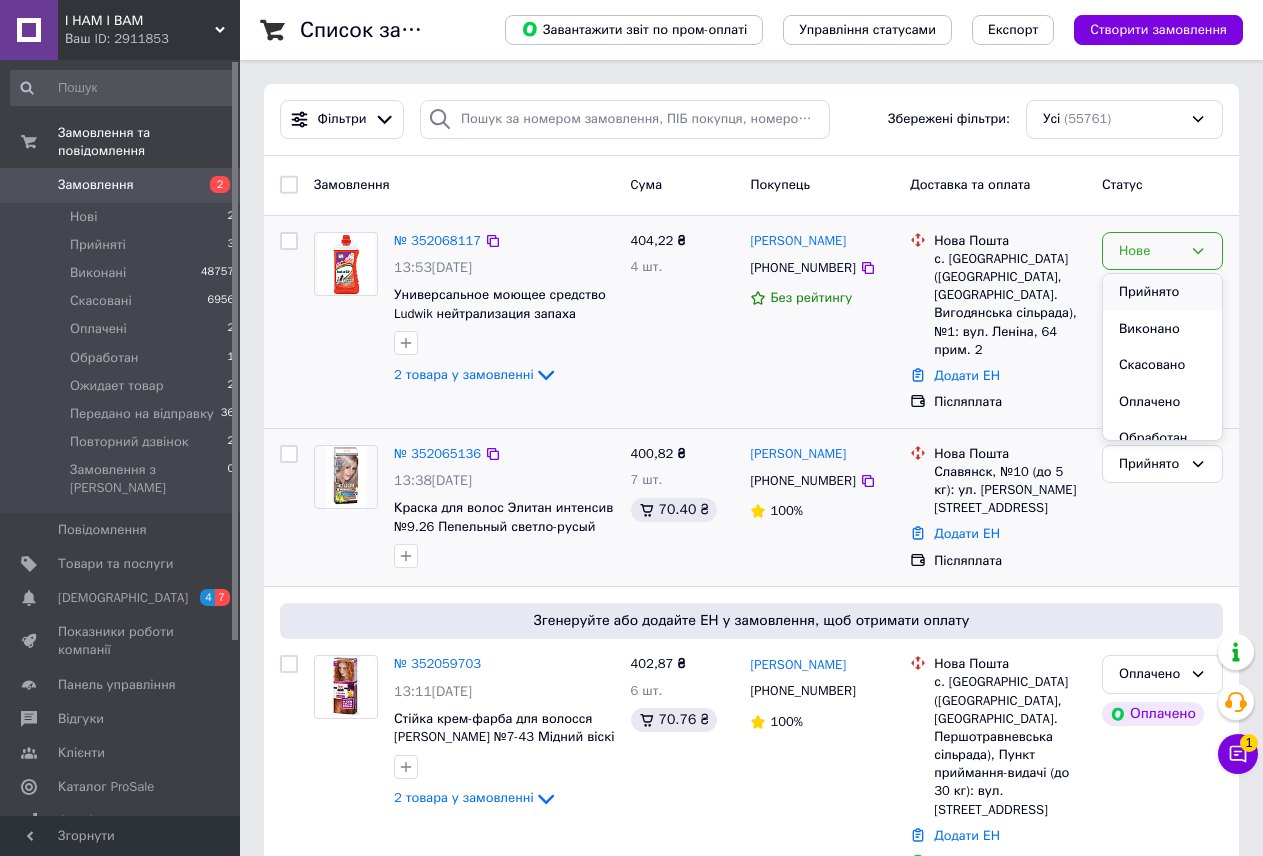 click on "Прийнято" at bounding box center [1162, 292] 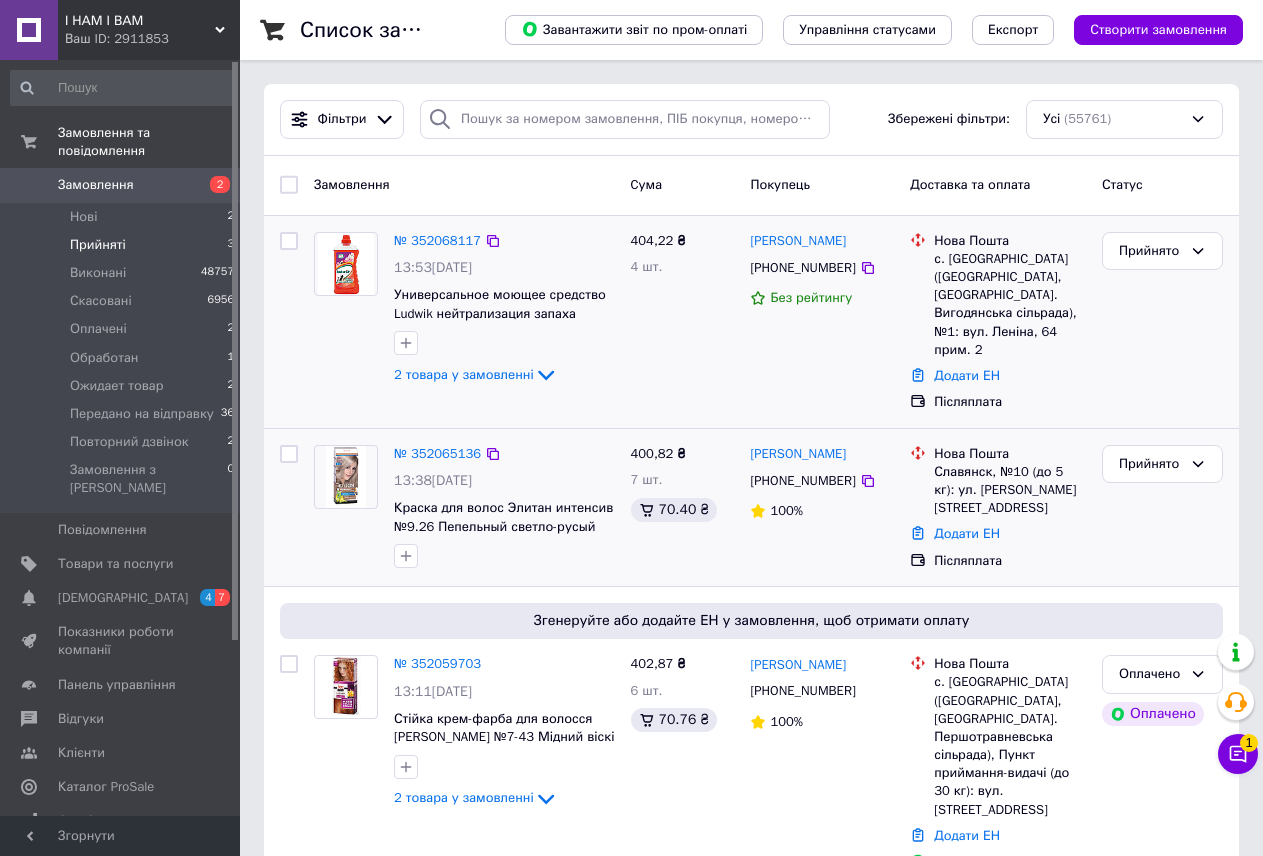 click on "Прийняті" at bounding box center [98, 245] 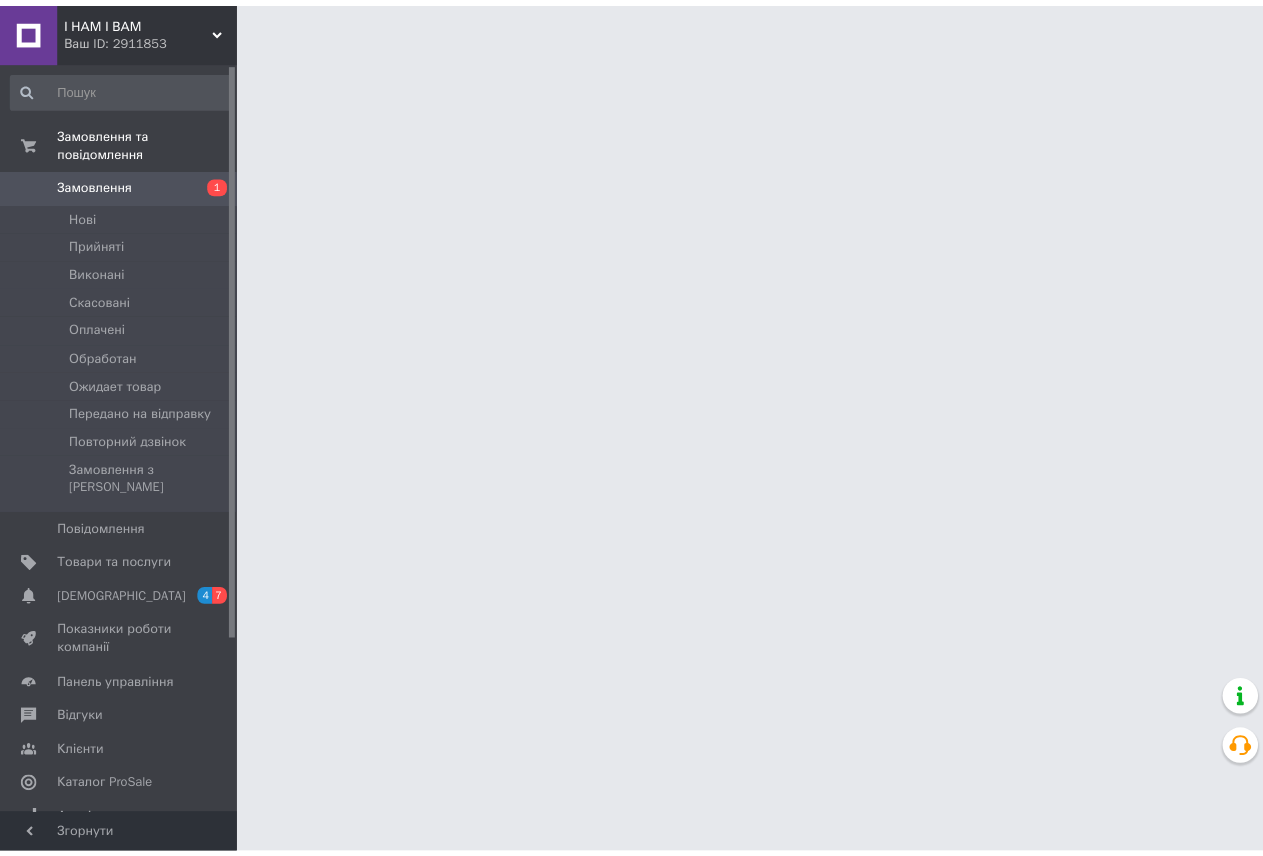 scroll, scrollTop: 0, scrollLeft: 0, axis: both 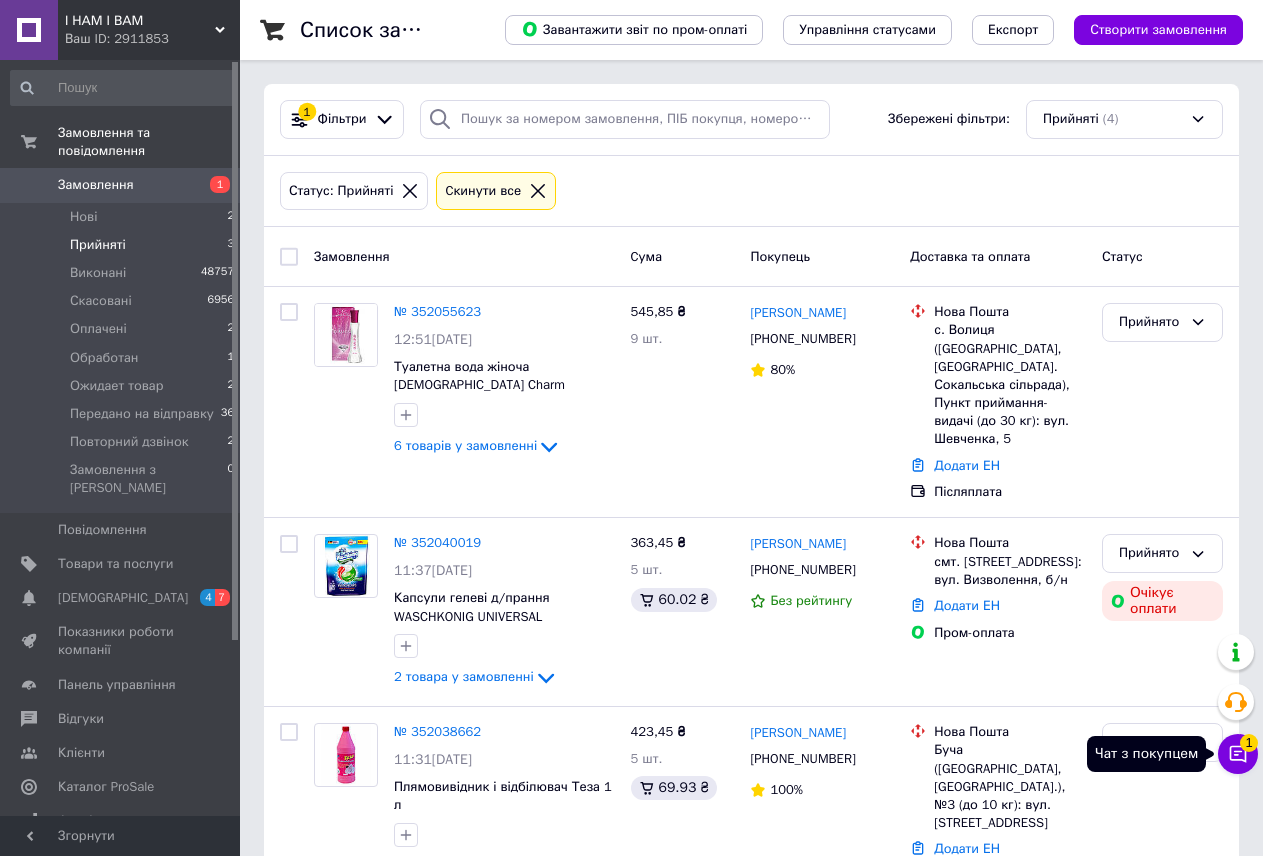 click on "1" at bounding box center (1249, 743) 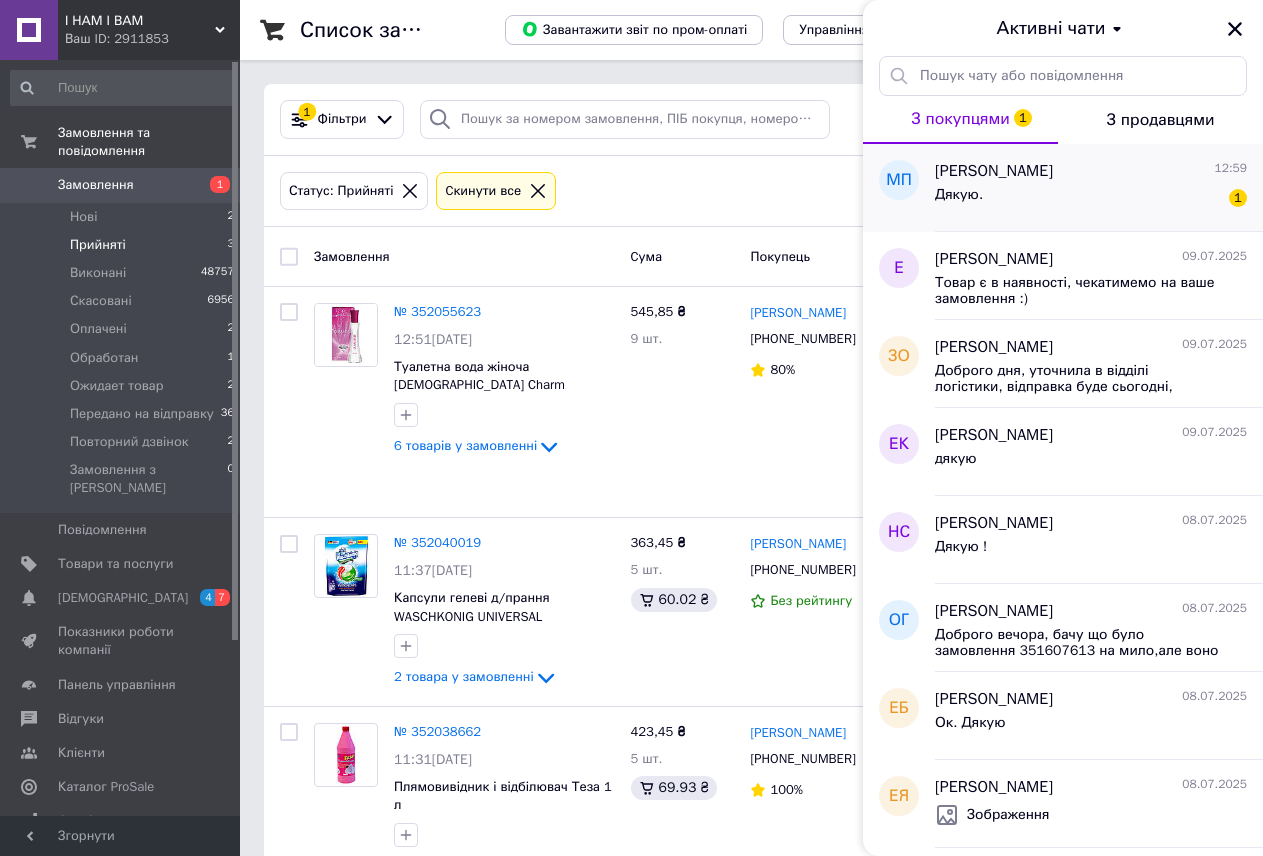 click on "Дякую." at bounding box center [959, 195] 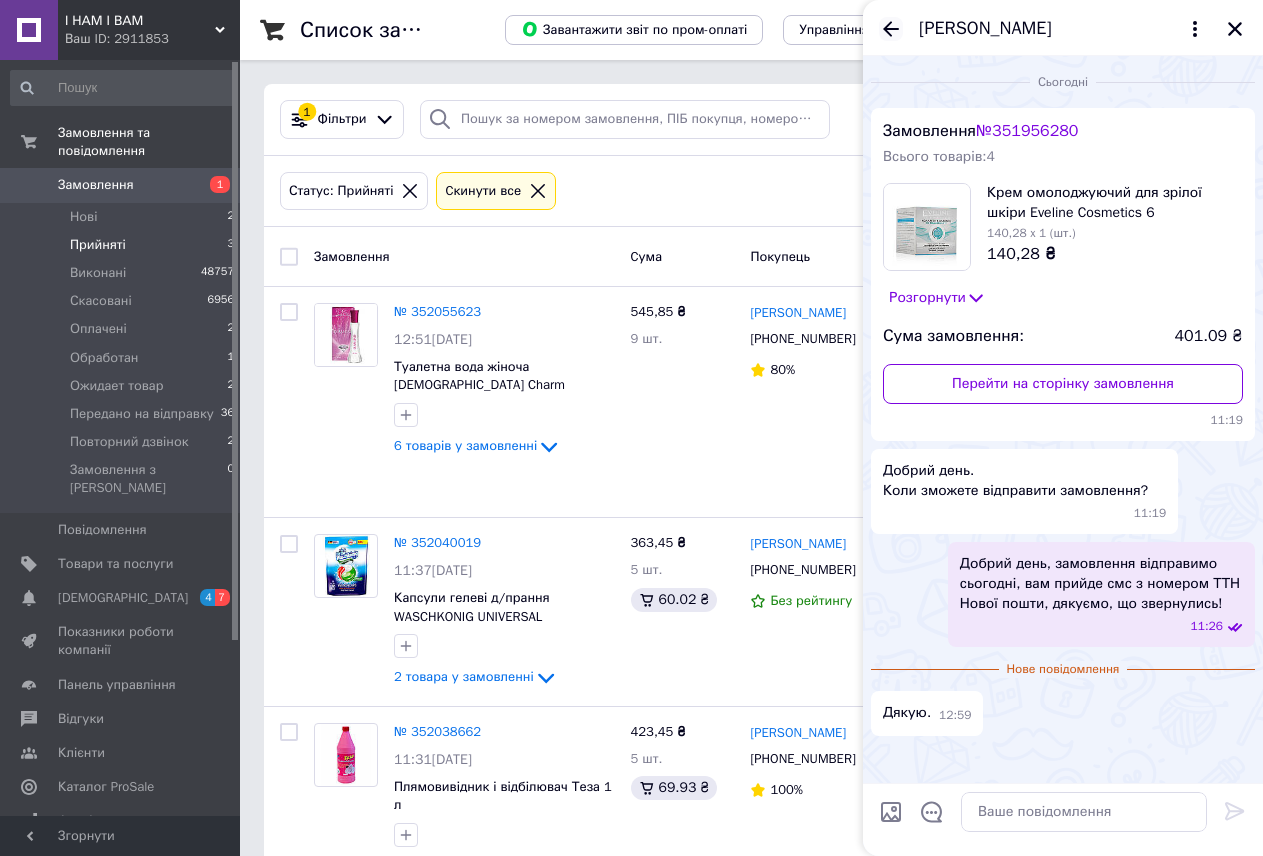 click 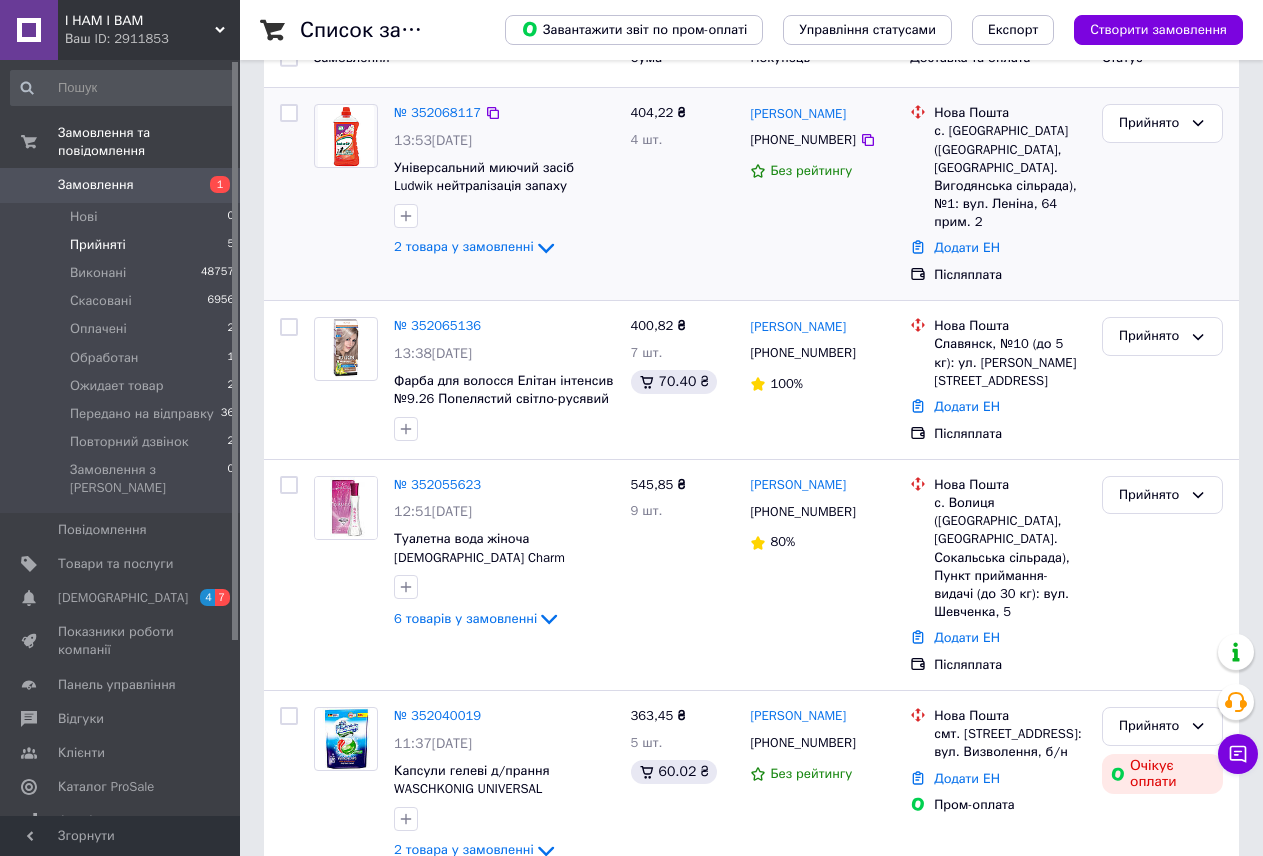 scroll, scrollTop: 200, scrollLeft: 0, axis: vertical 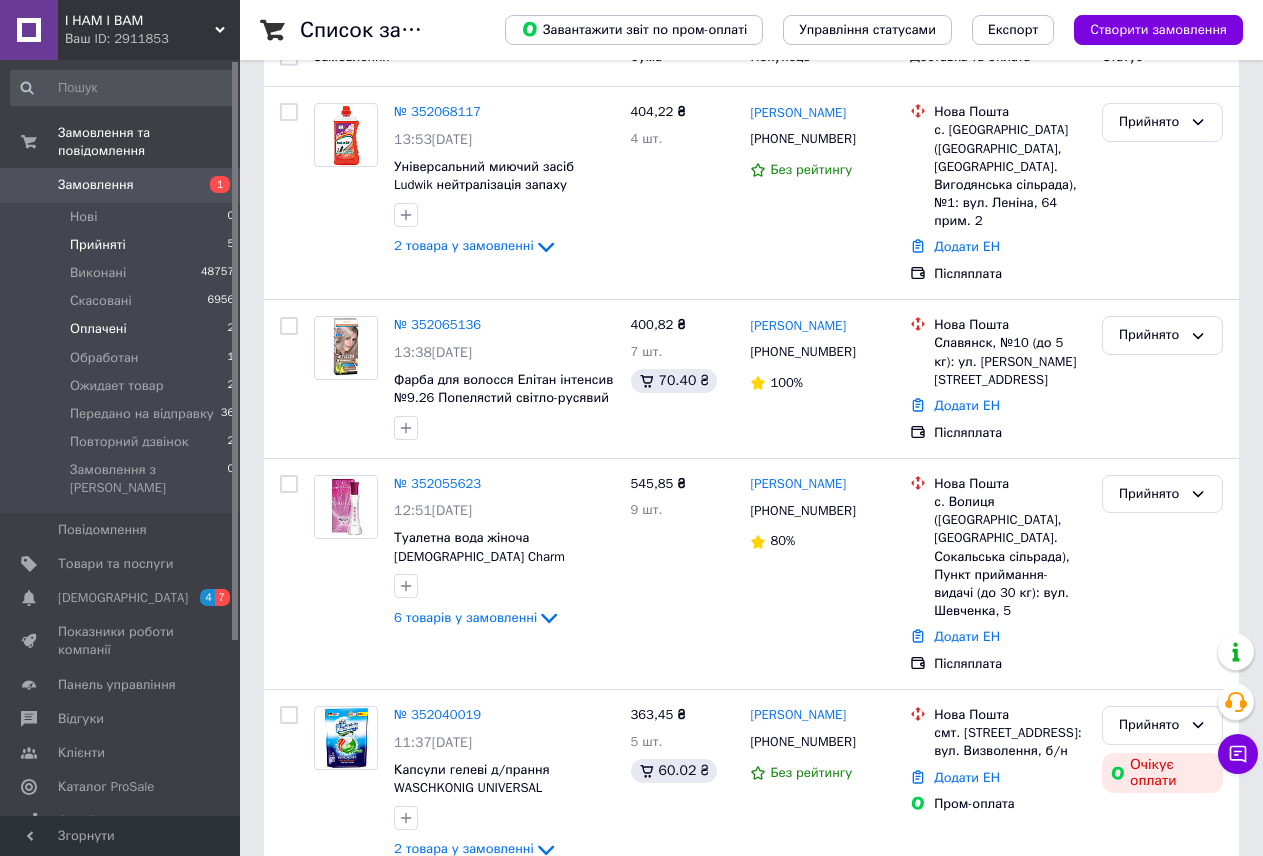 click on "Оплачені" at bounding box center (98, 329) 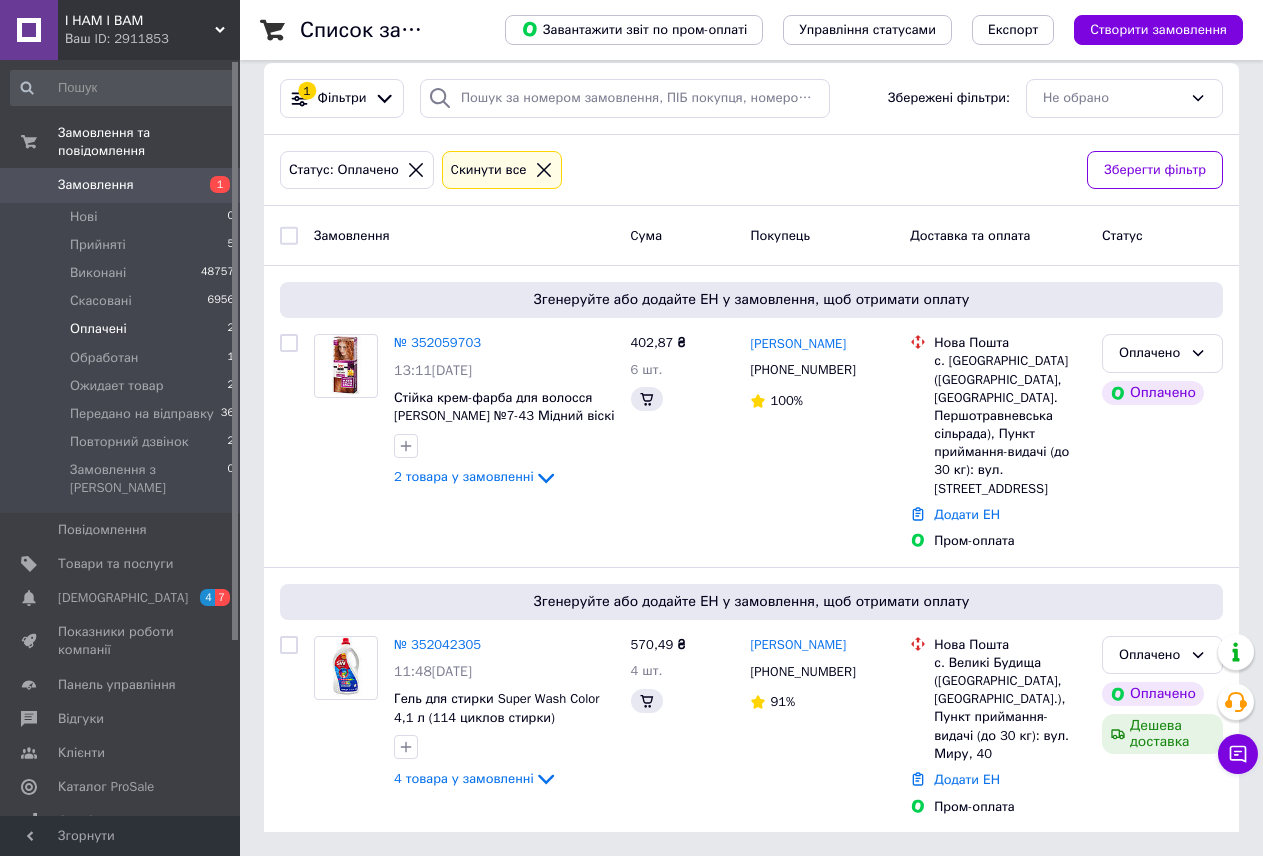 scroll, scrollTop: 0, scrollLeft: 0, axis: both 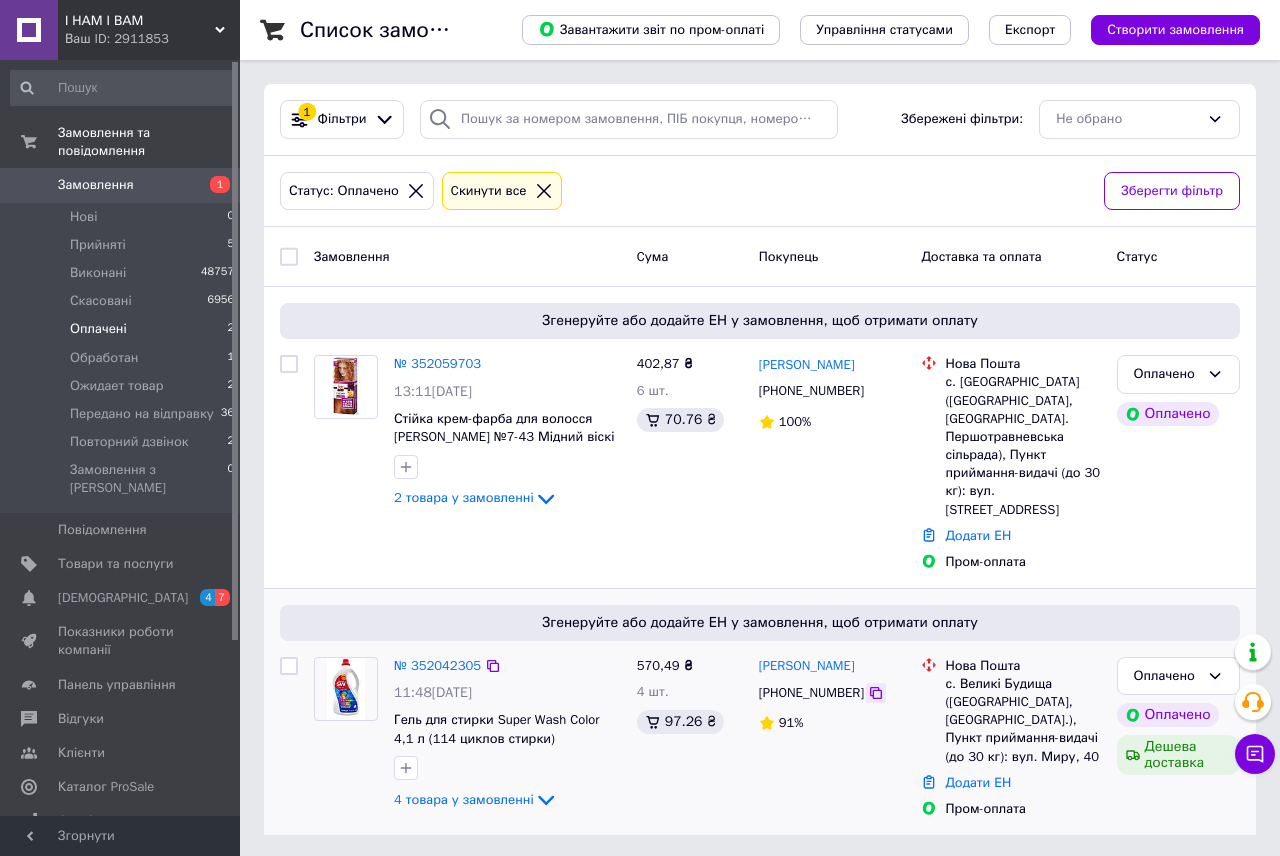 click 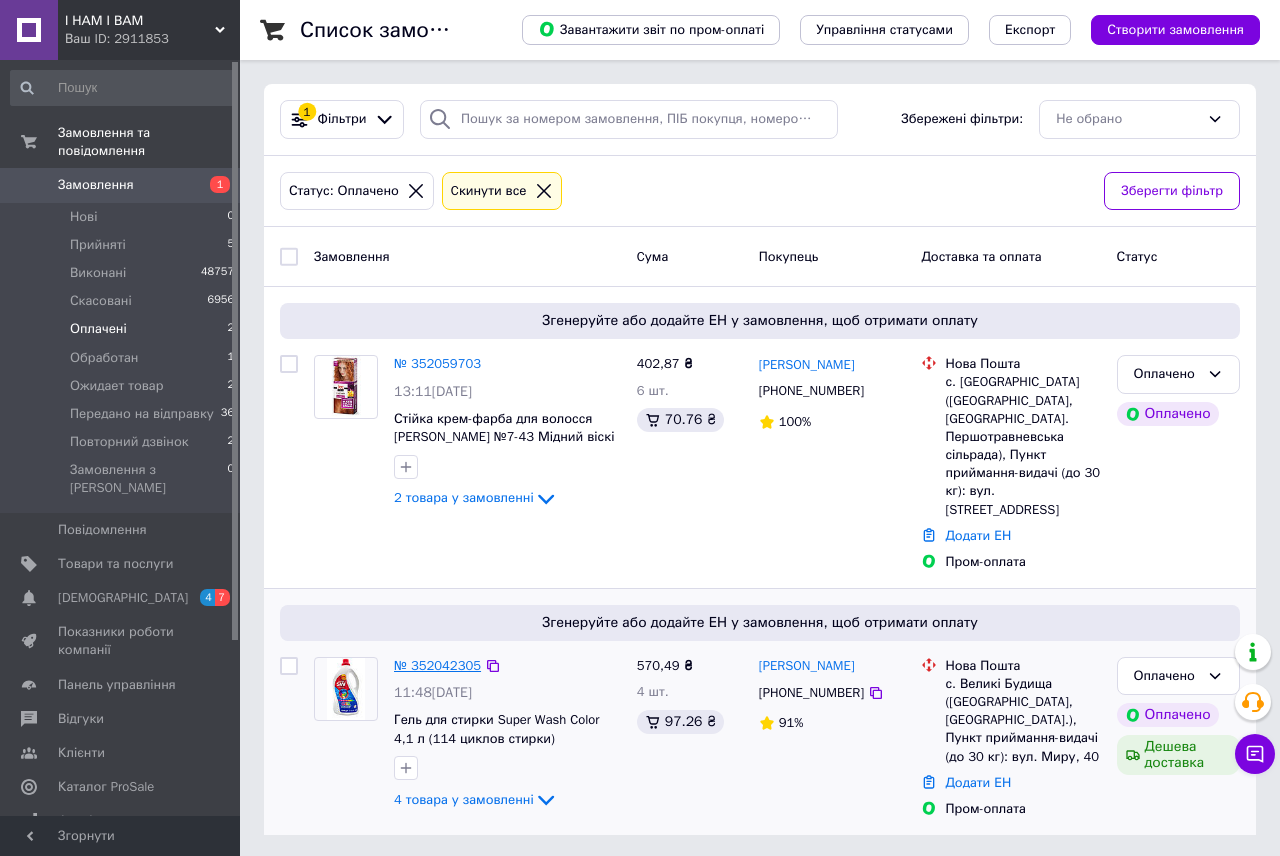 click on "№ 352042305" at bounding box center [437, 665] 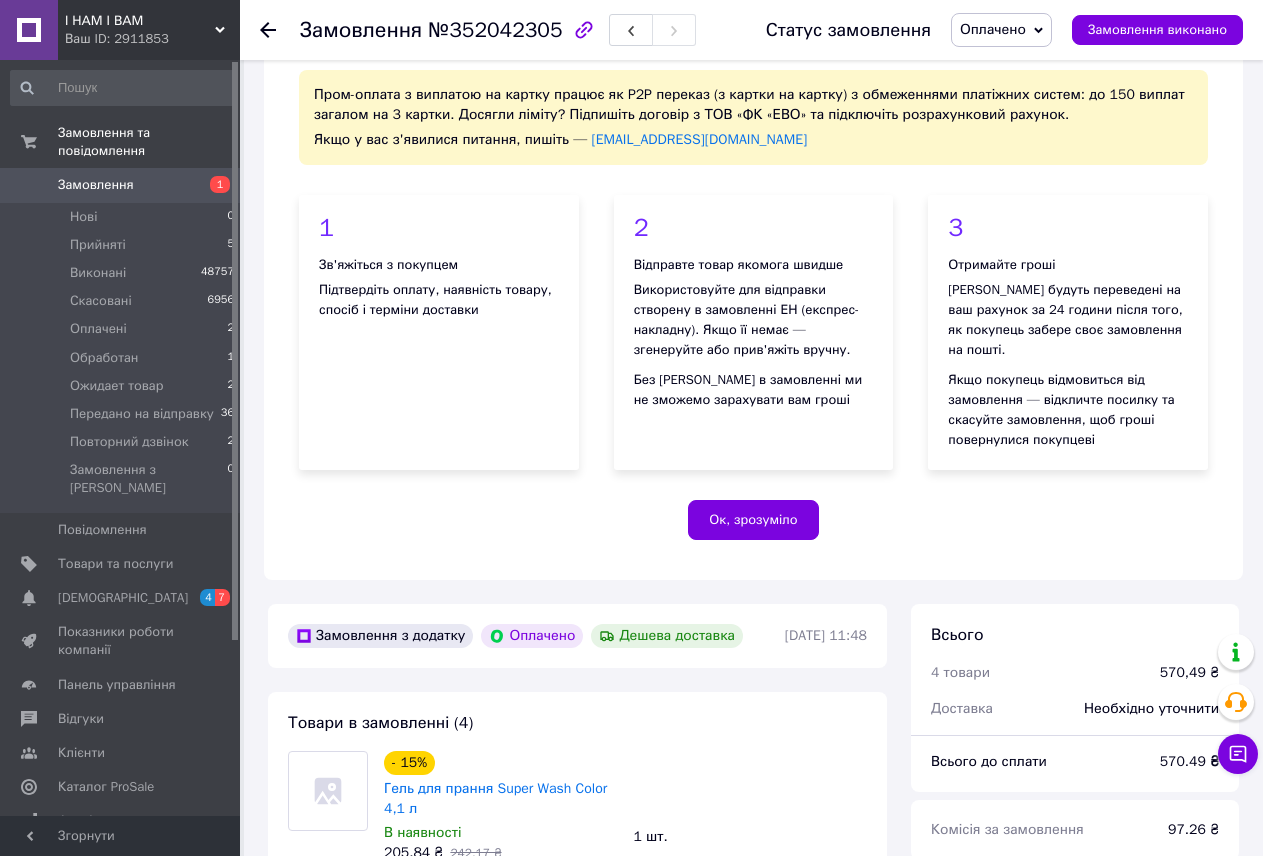 scroll, scrollTop: 0, scrollLeft: 0, axis: both 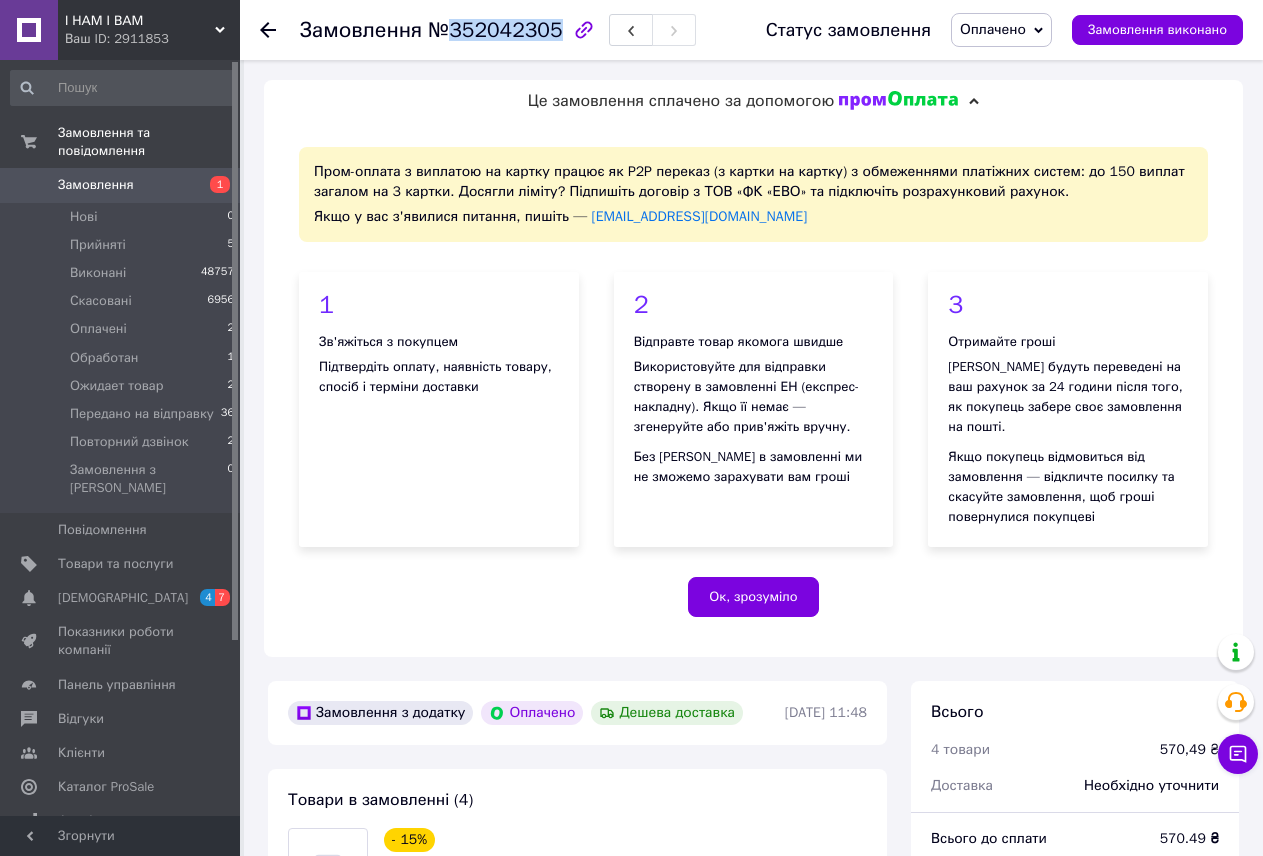 drag, startPoint x: 445, startPoint y: 33, endPoint x: 545, endPoint y: 26, distance: 100.2447 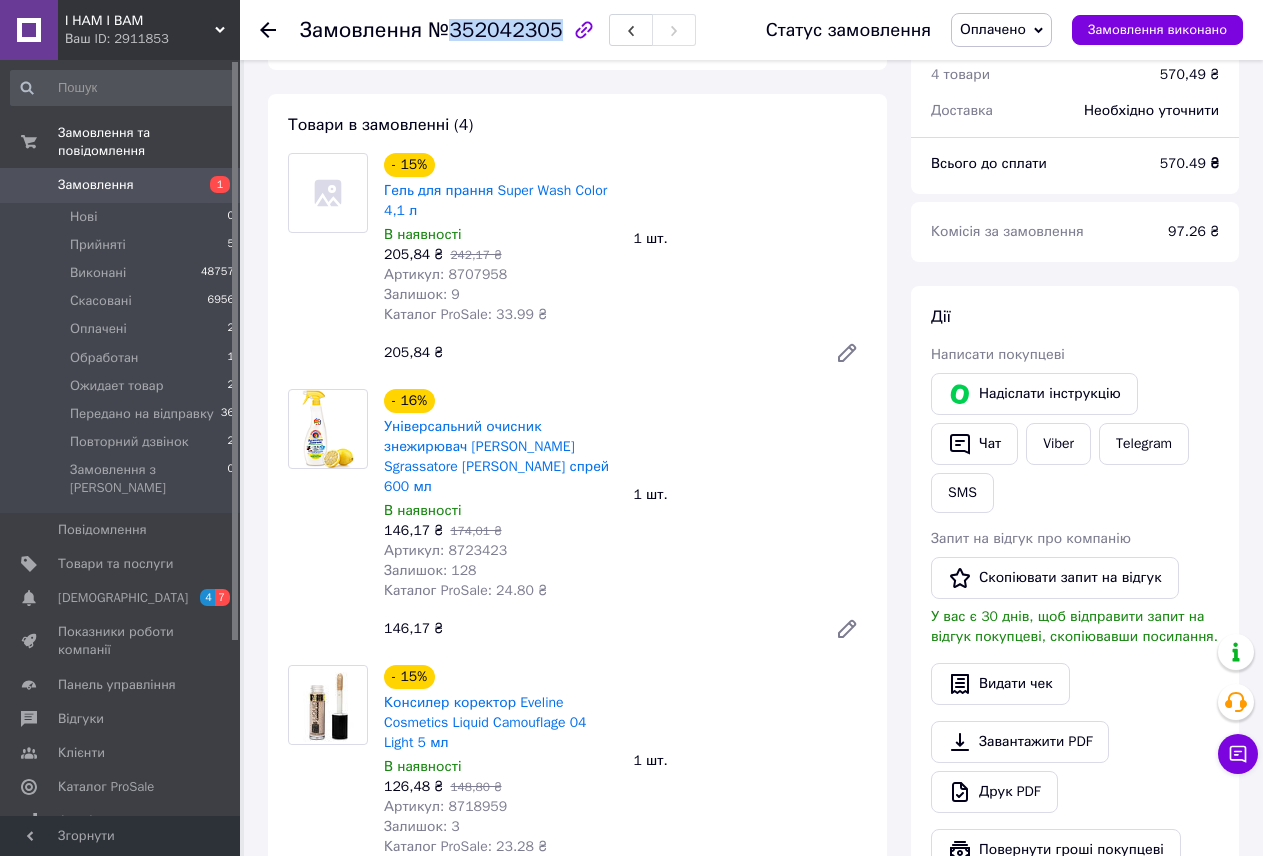 scroll, scrollTop: 600, scrollLeft: 0, axis: vertical 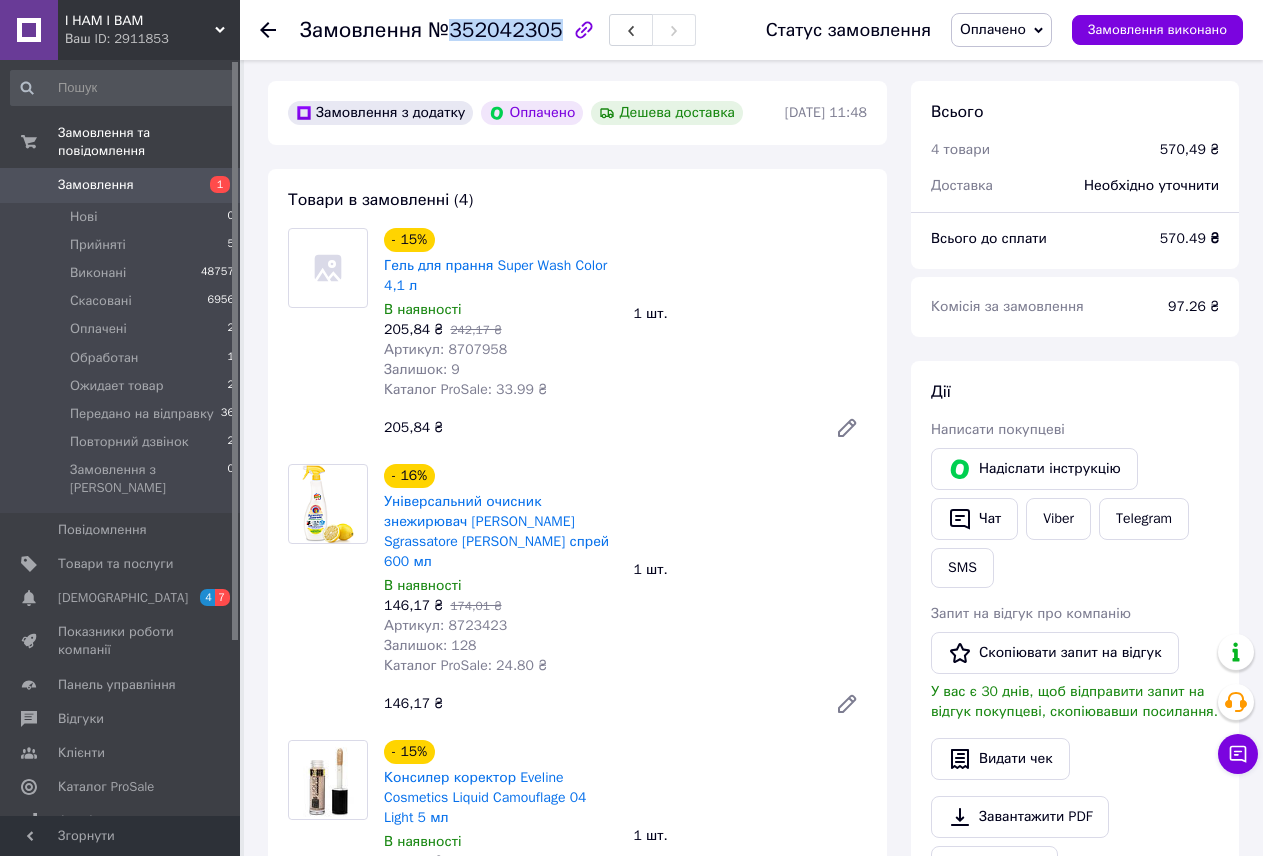 copy on "352042305" 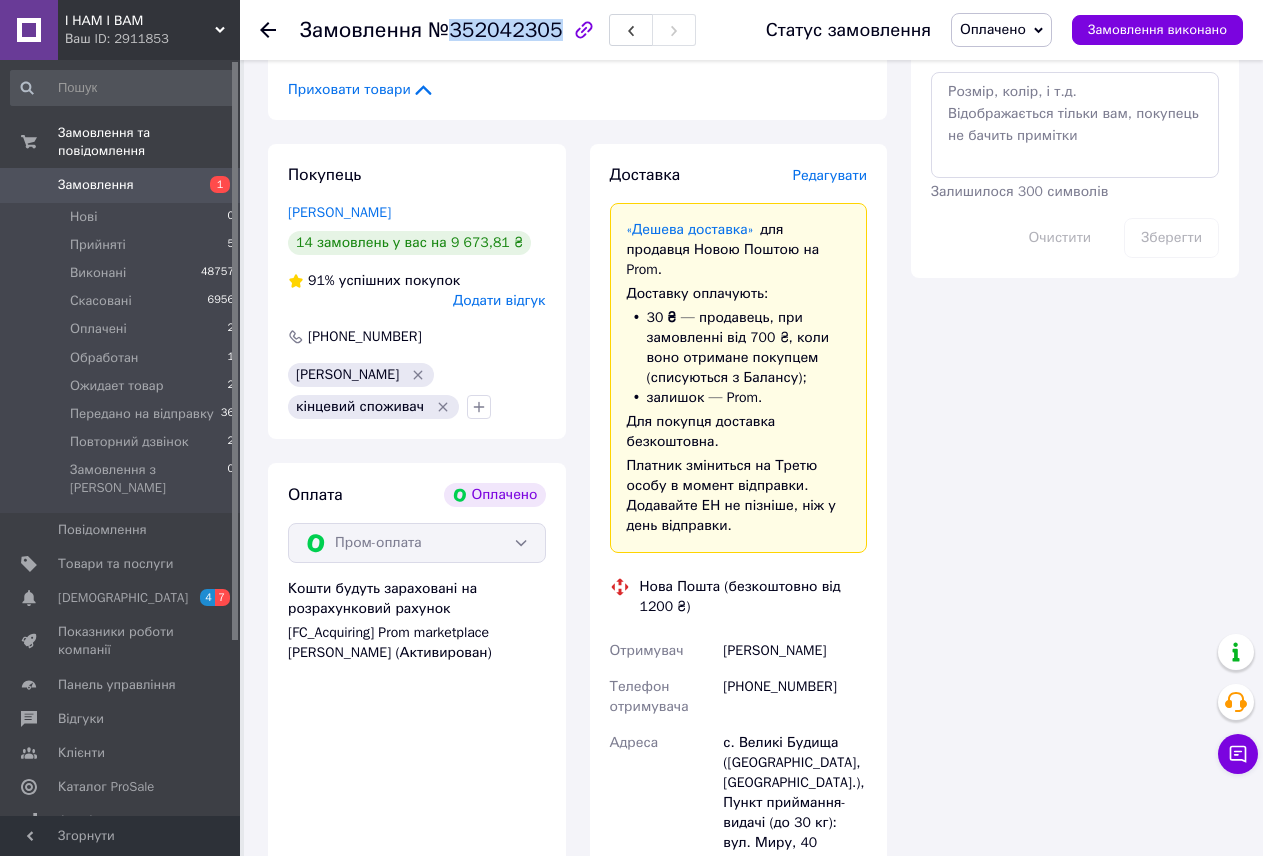scroll, scrollTop: 1800, scrollLeft: 0, axis: vertical 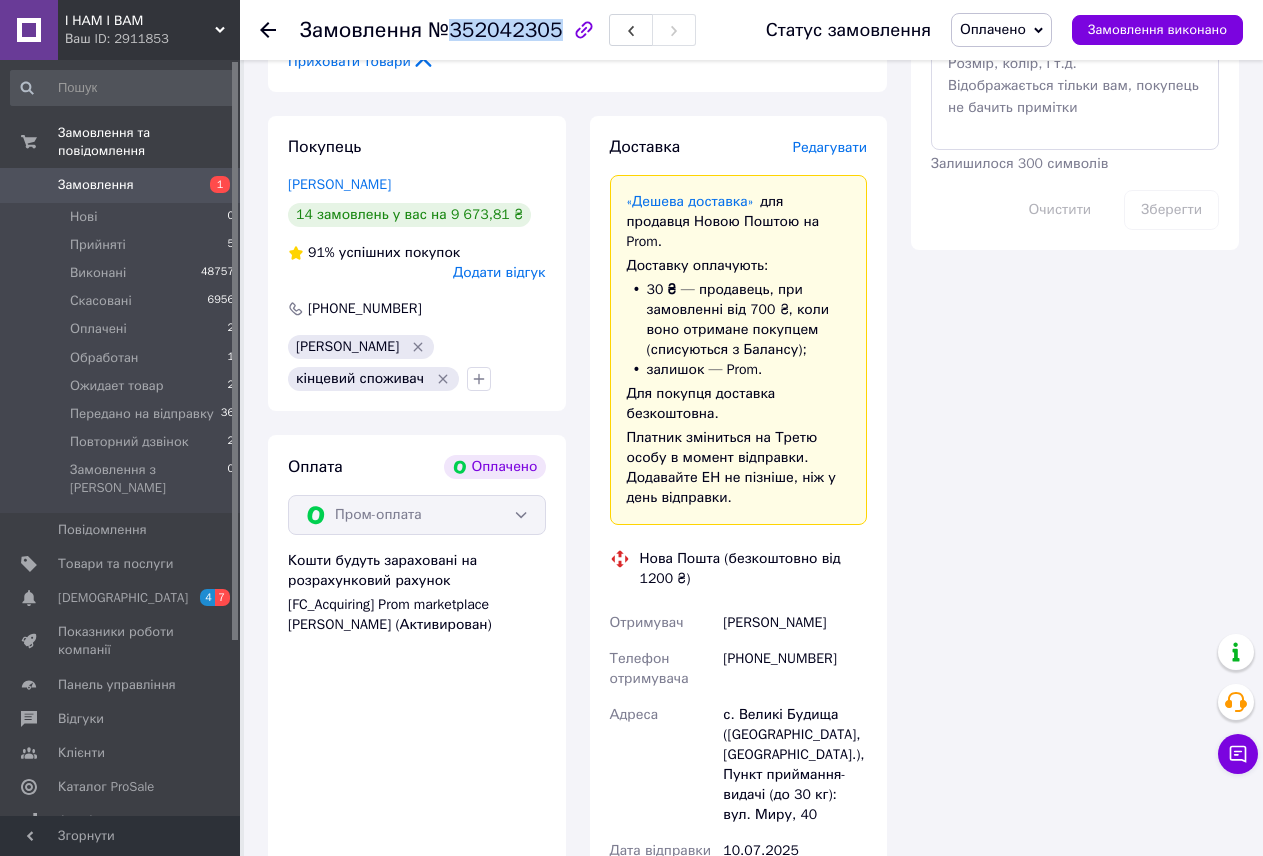 click on "Оплачено" at bounding box center [993, 29] 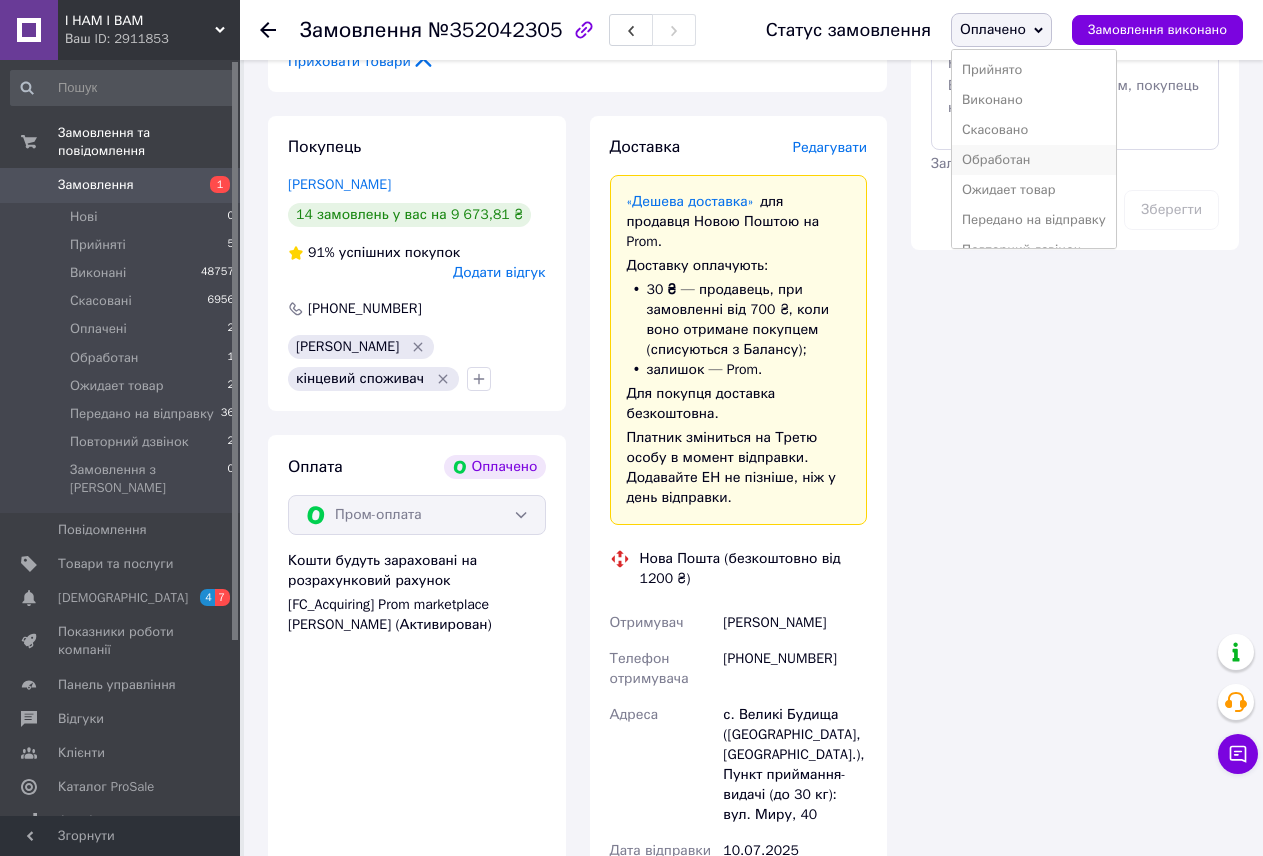 click on "Обработан" at bounding box center [1034, 160] 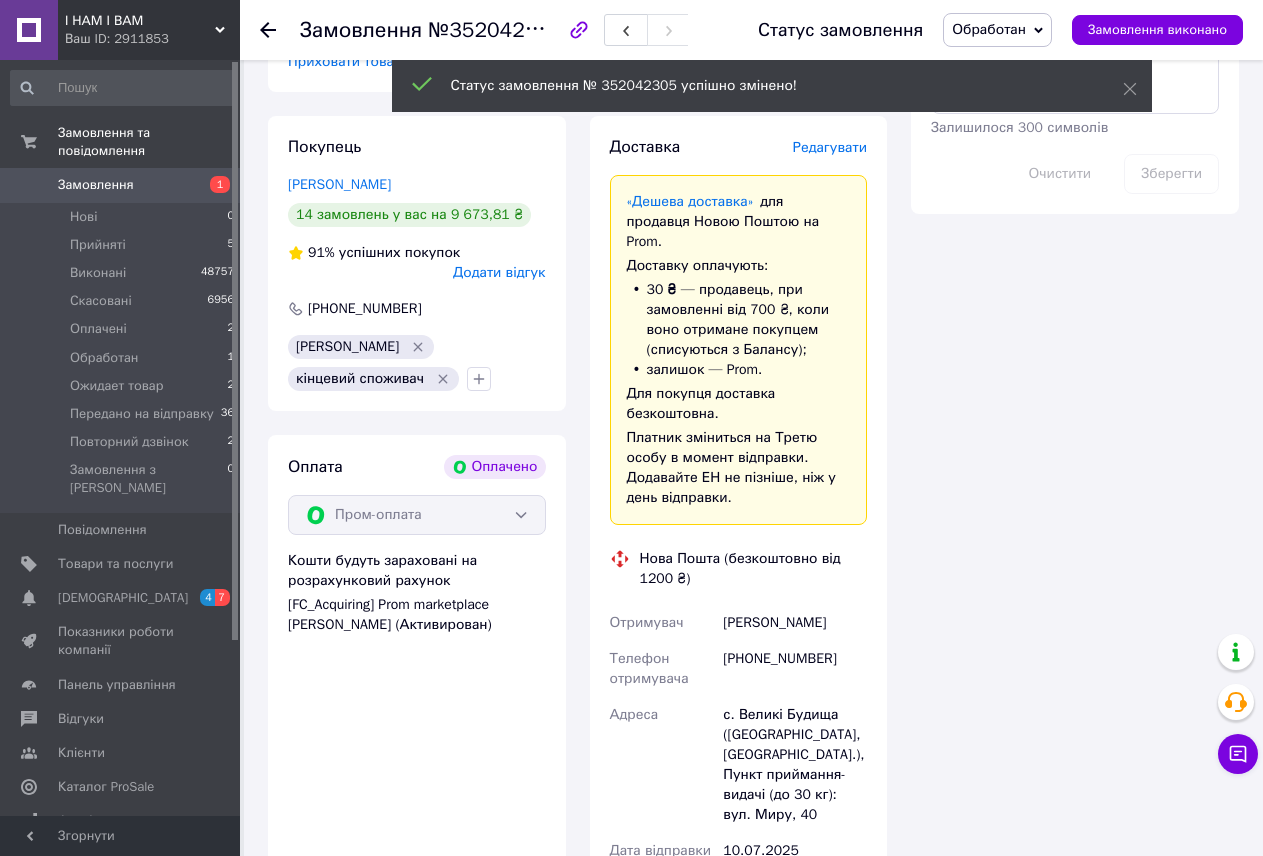 click on "Оплачені" at bounding box center (98, 329) 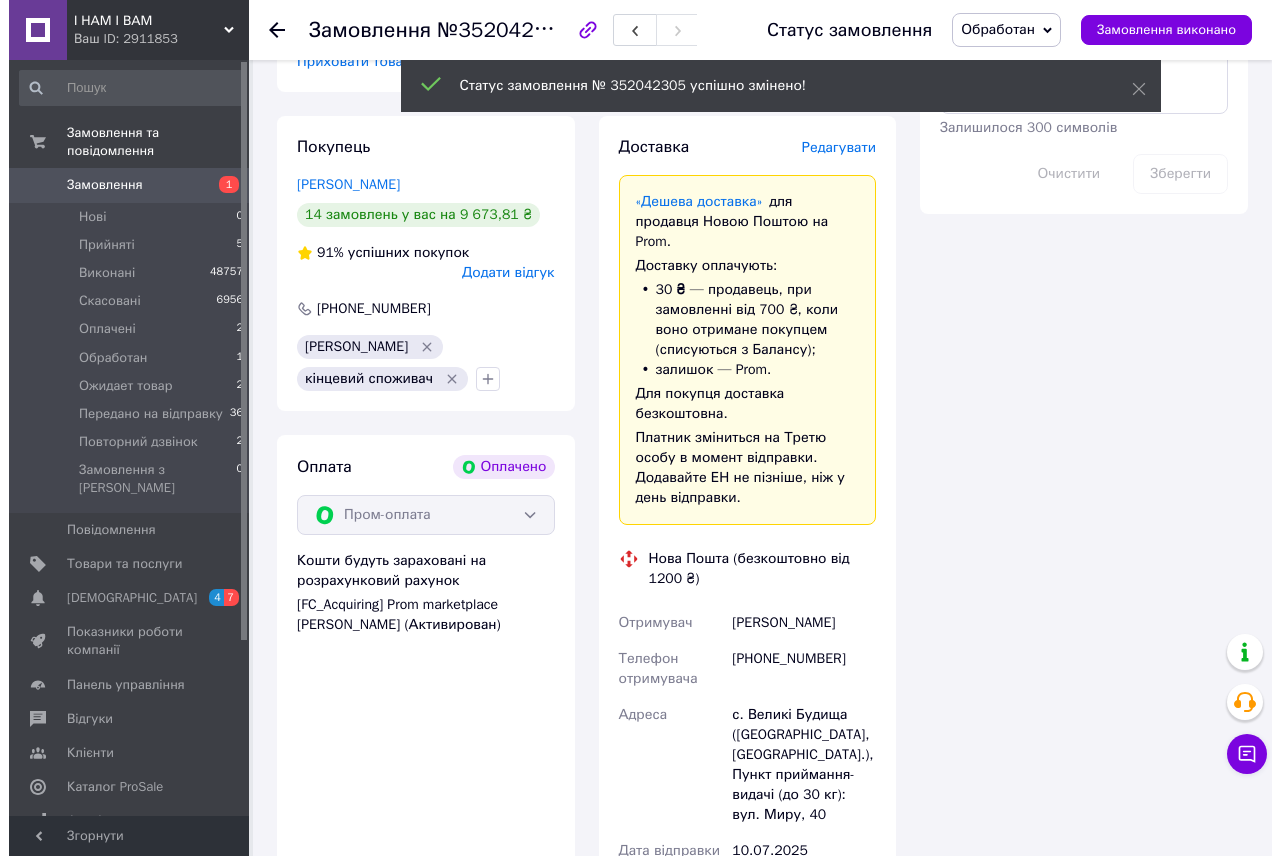scroll, scrollTop: 0, scrollLeft: 0, axis: both 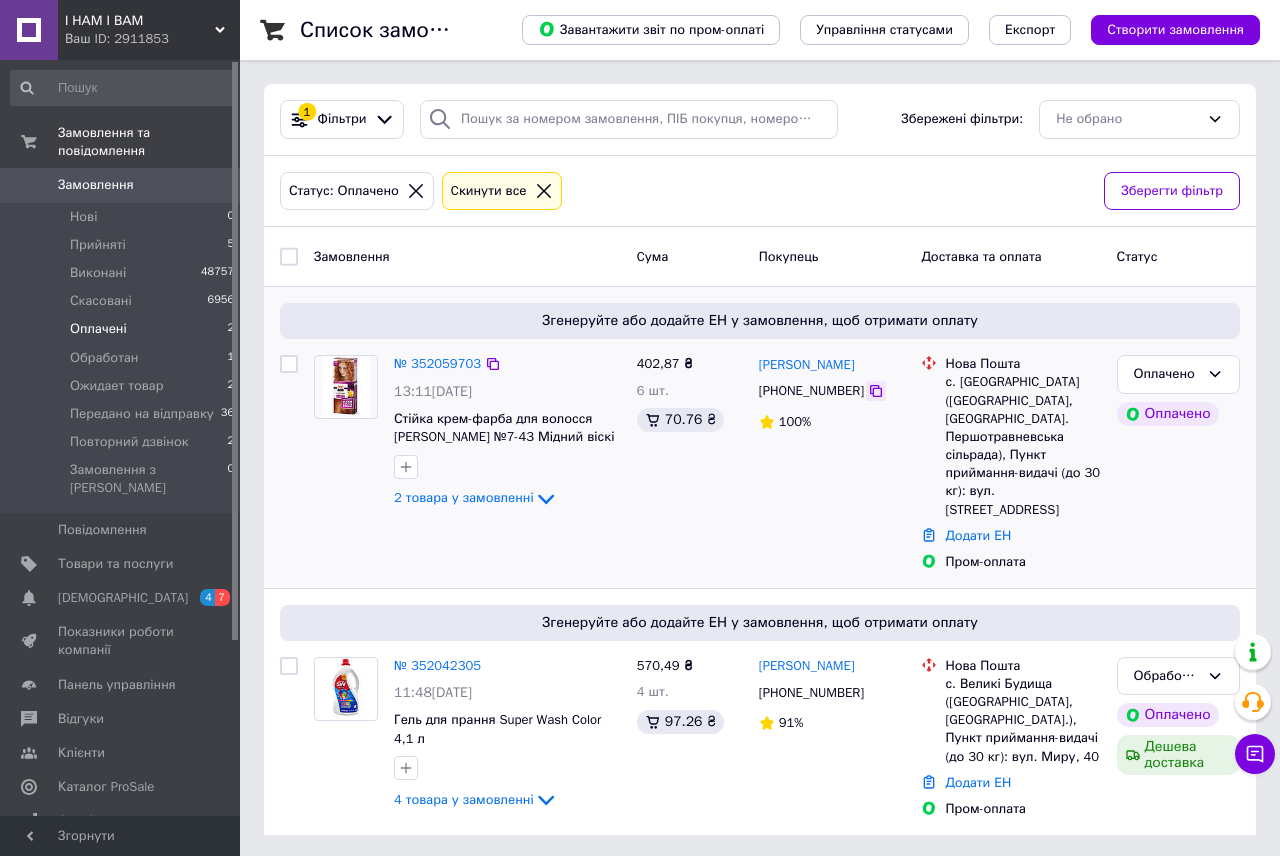 click 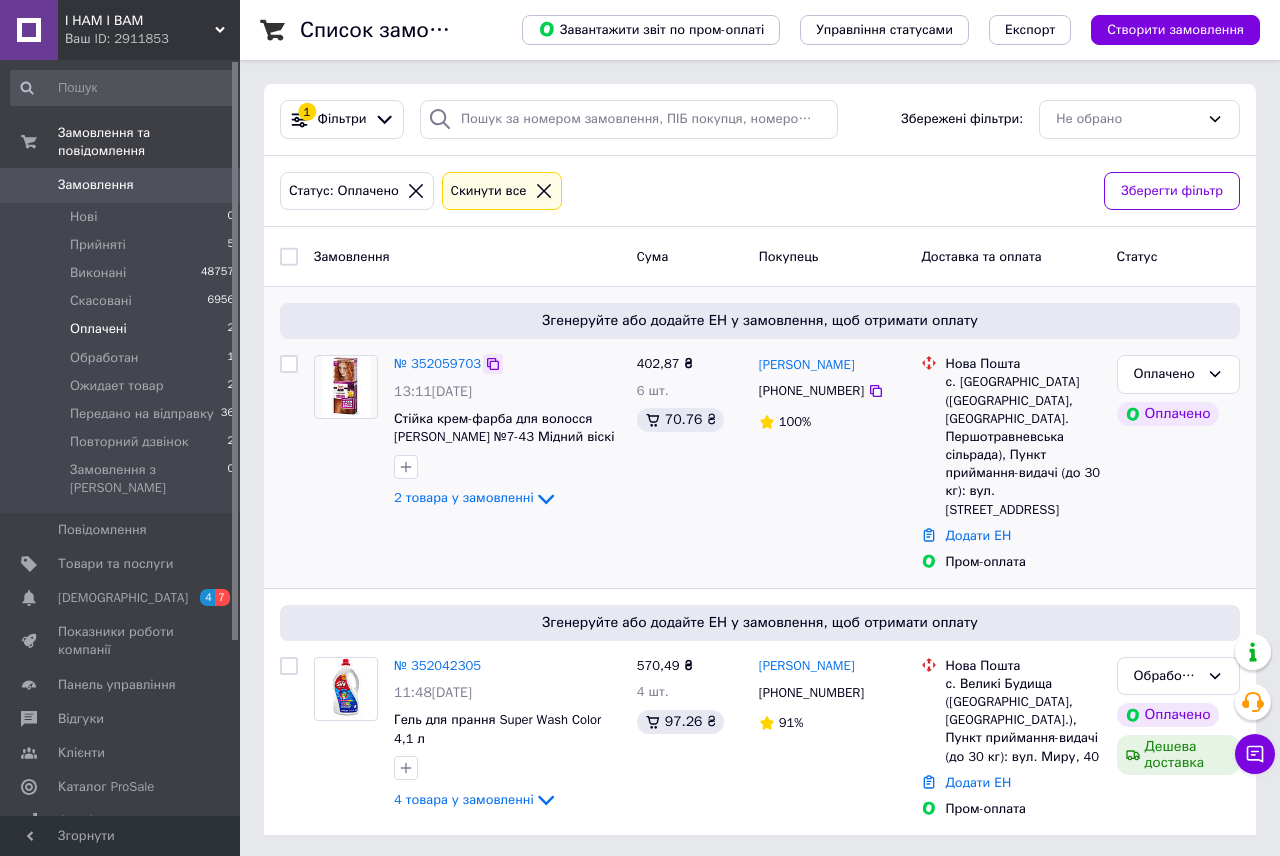 click 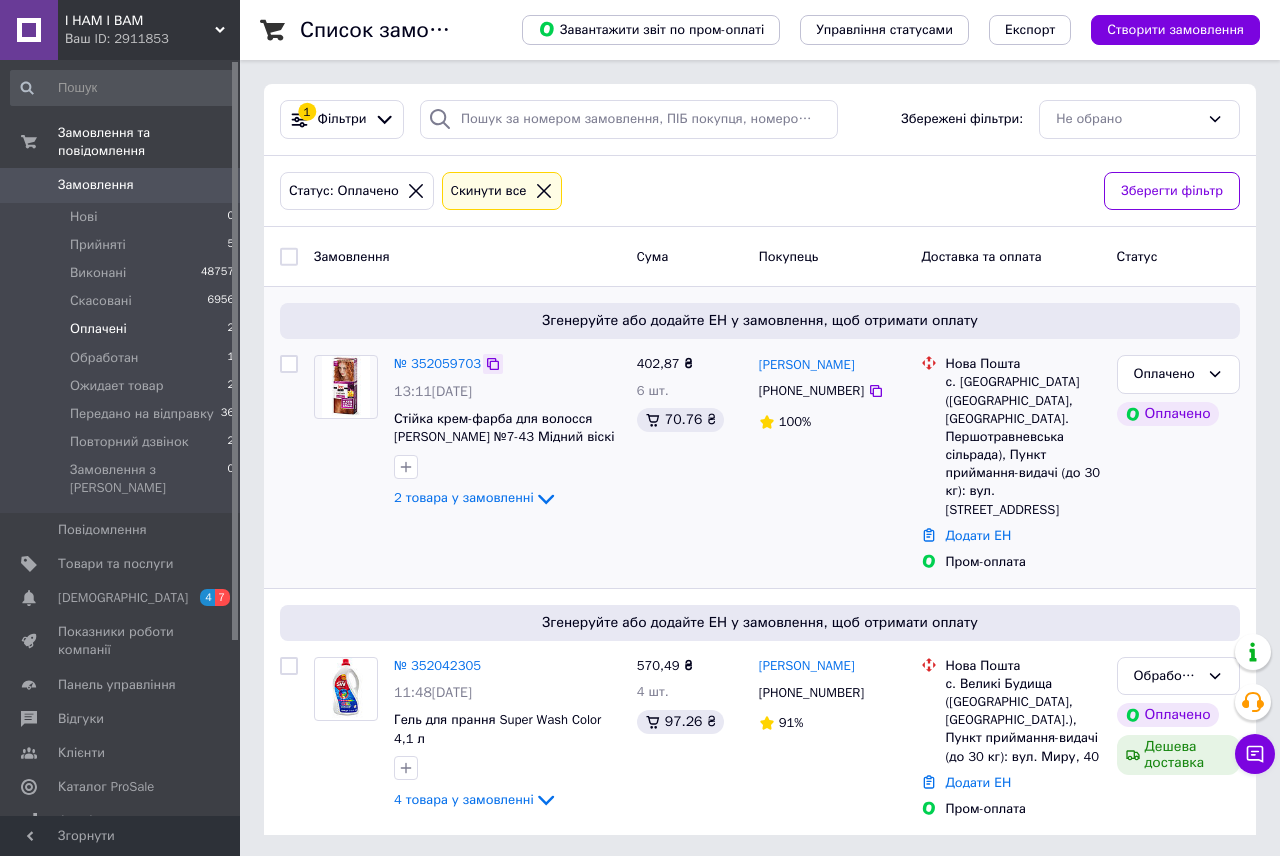 click 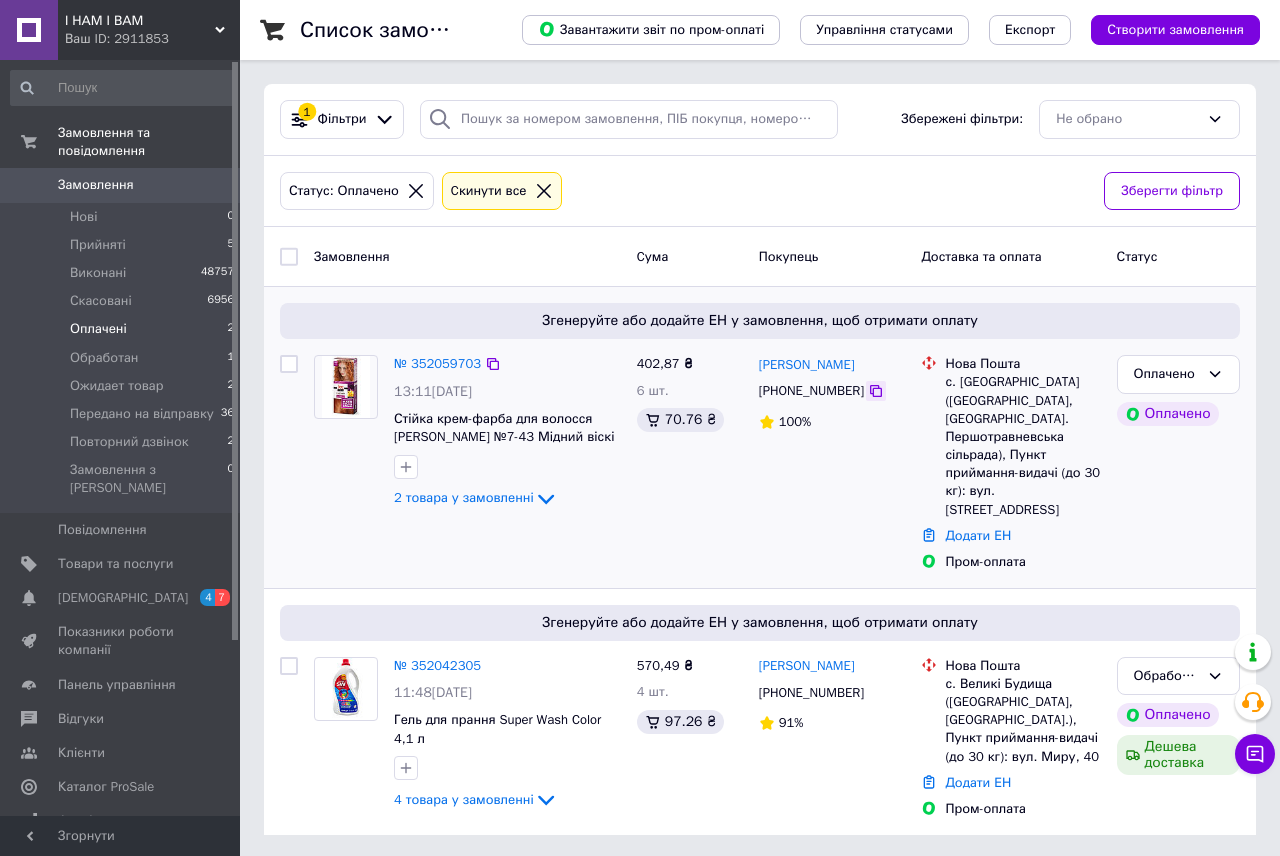 click 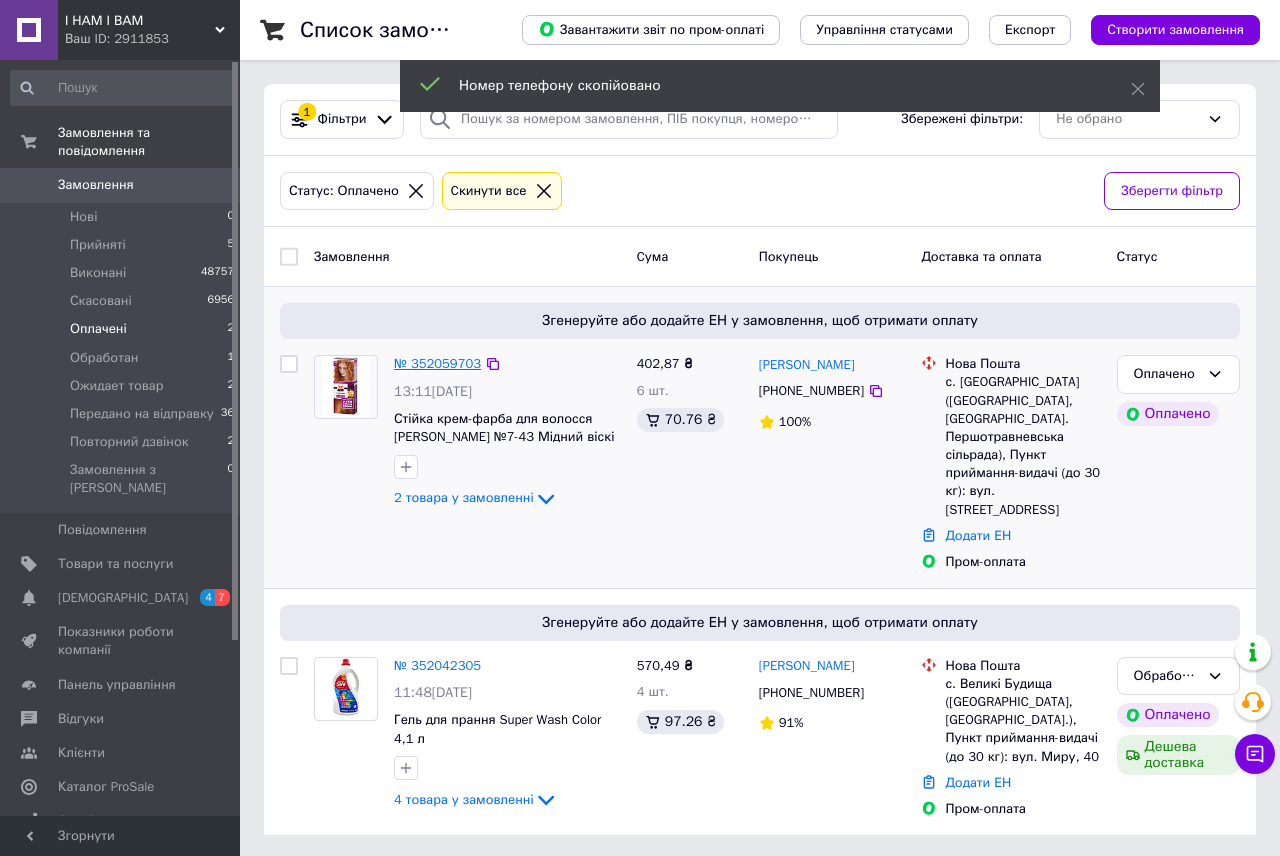 click on "№ 352059703" at bounding box center [437, 363] 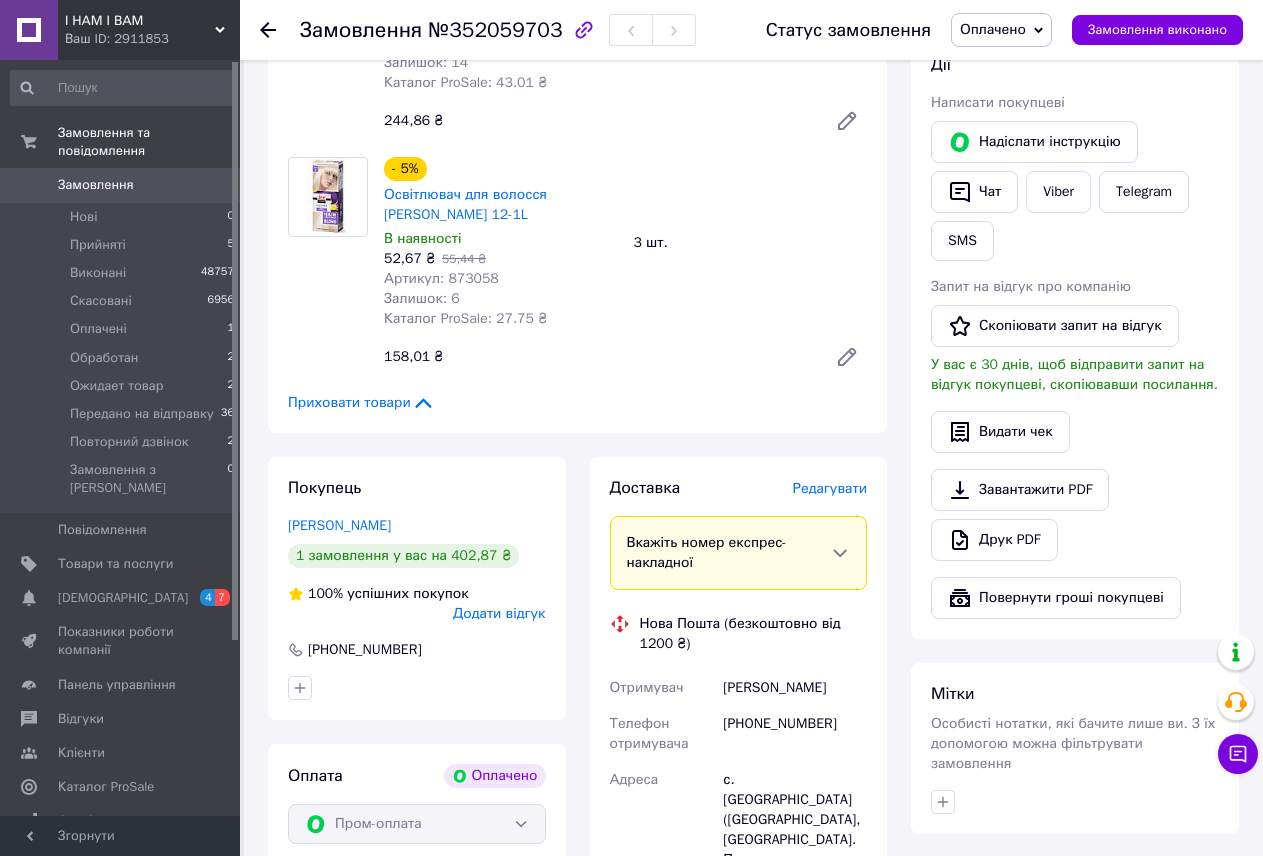 scroll, scrollTop: 1213, scrollLeft: 0, axis: vertical 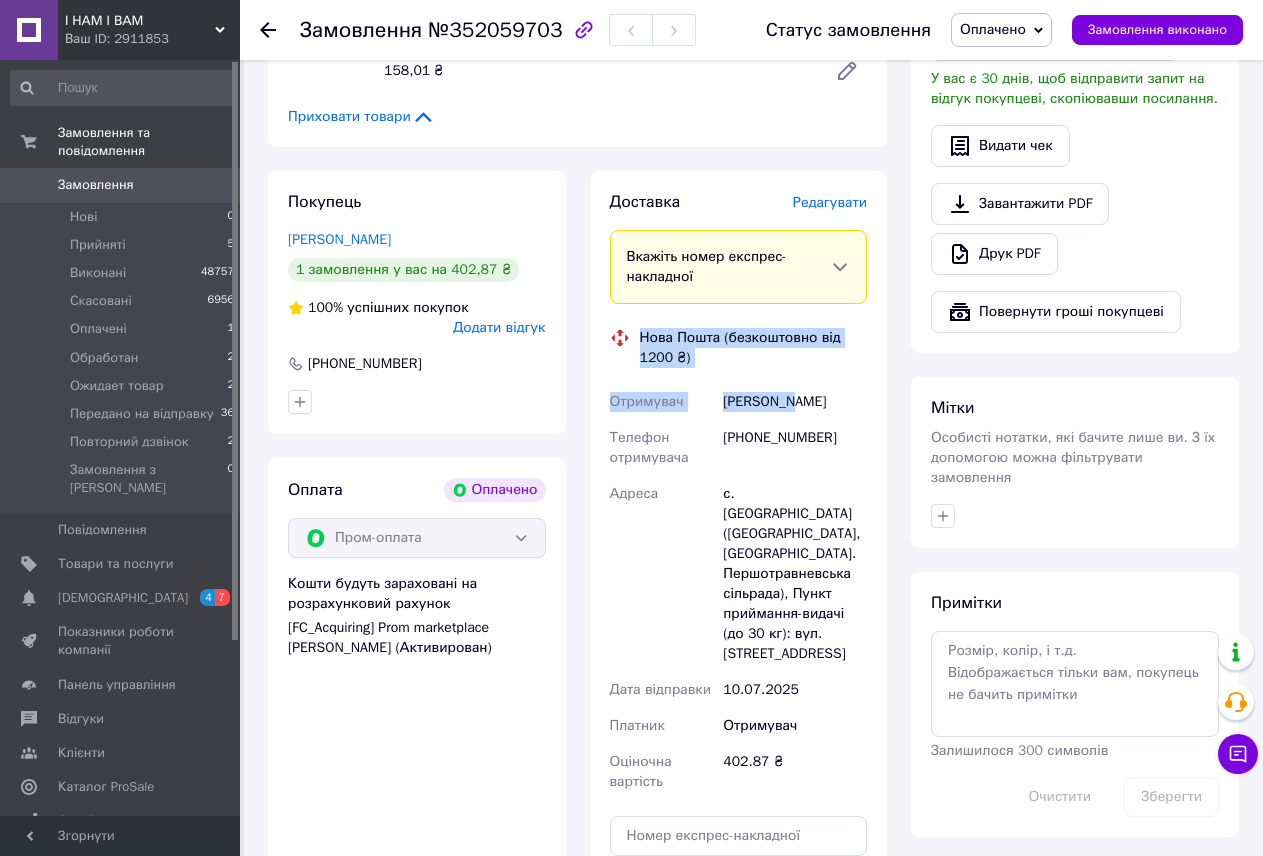 drag, startPoint x: 642, startPoint y: 315, endPoint x: 790, endPoint y: 399, distance: 170.17638 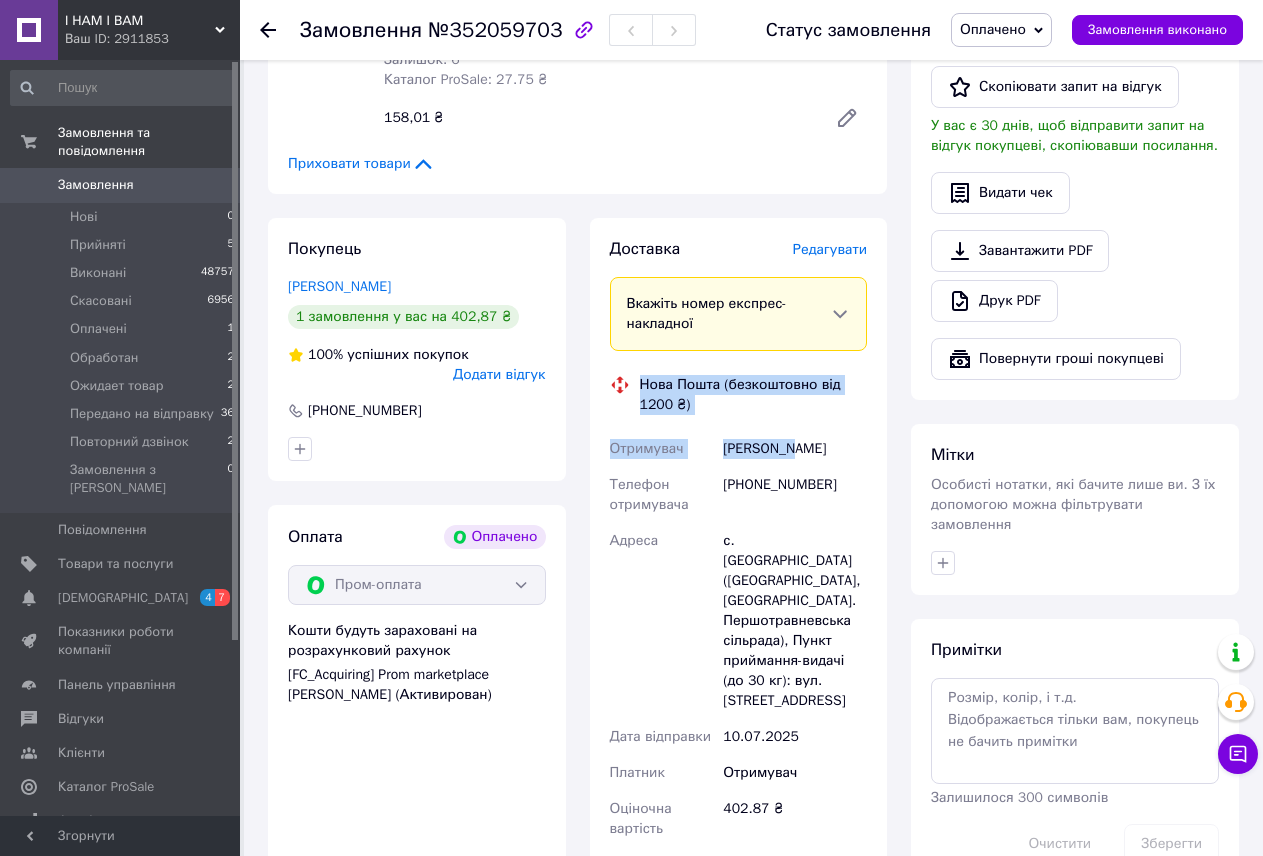 scroll, scrollTop: 1213, scrollLeft: 0, axis: vertical 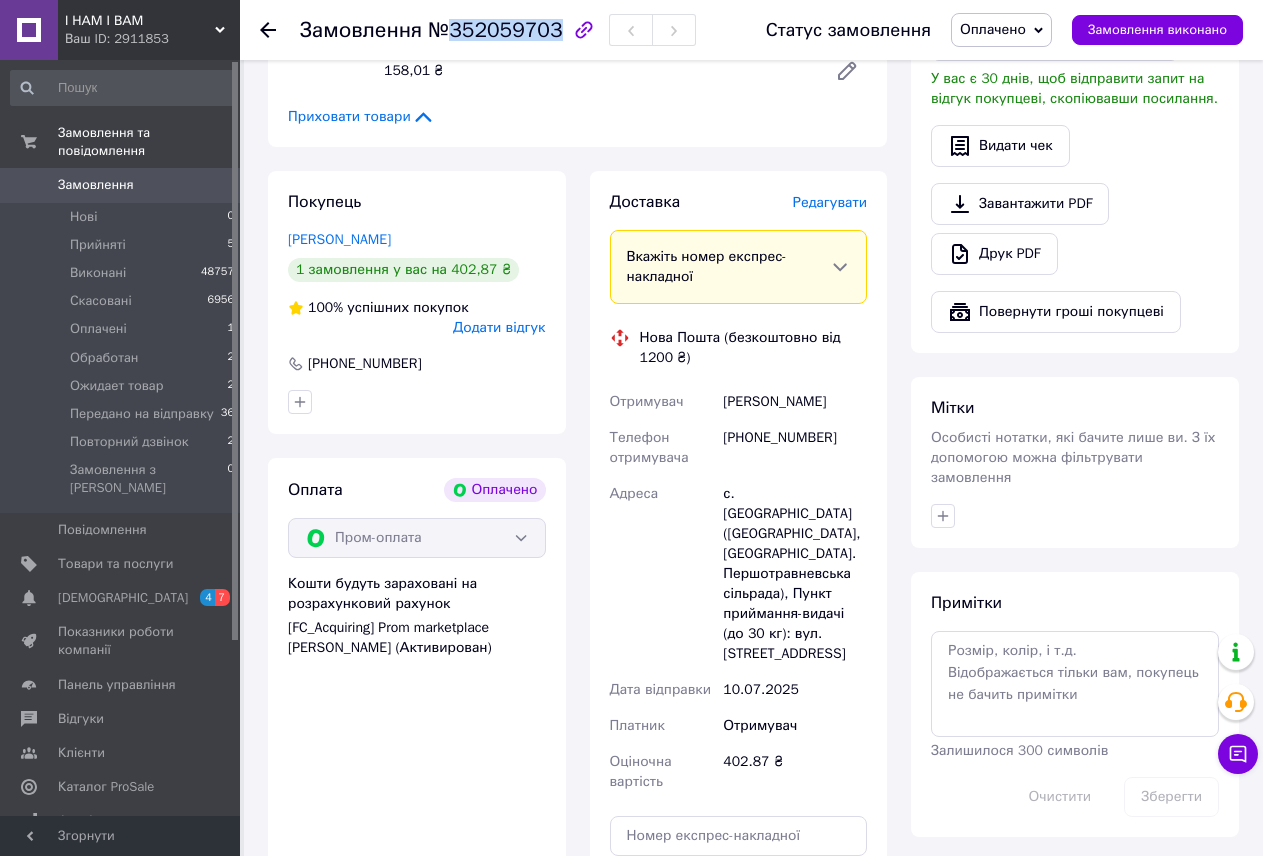 drag, startPoint x: 448, startPoint y: 34, endPoint x: 546, endPoint y: 27, distance: 98.24968 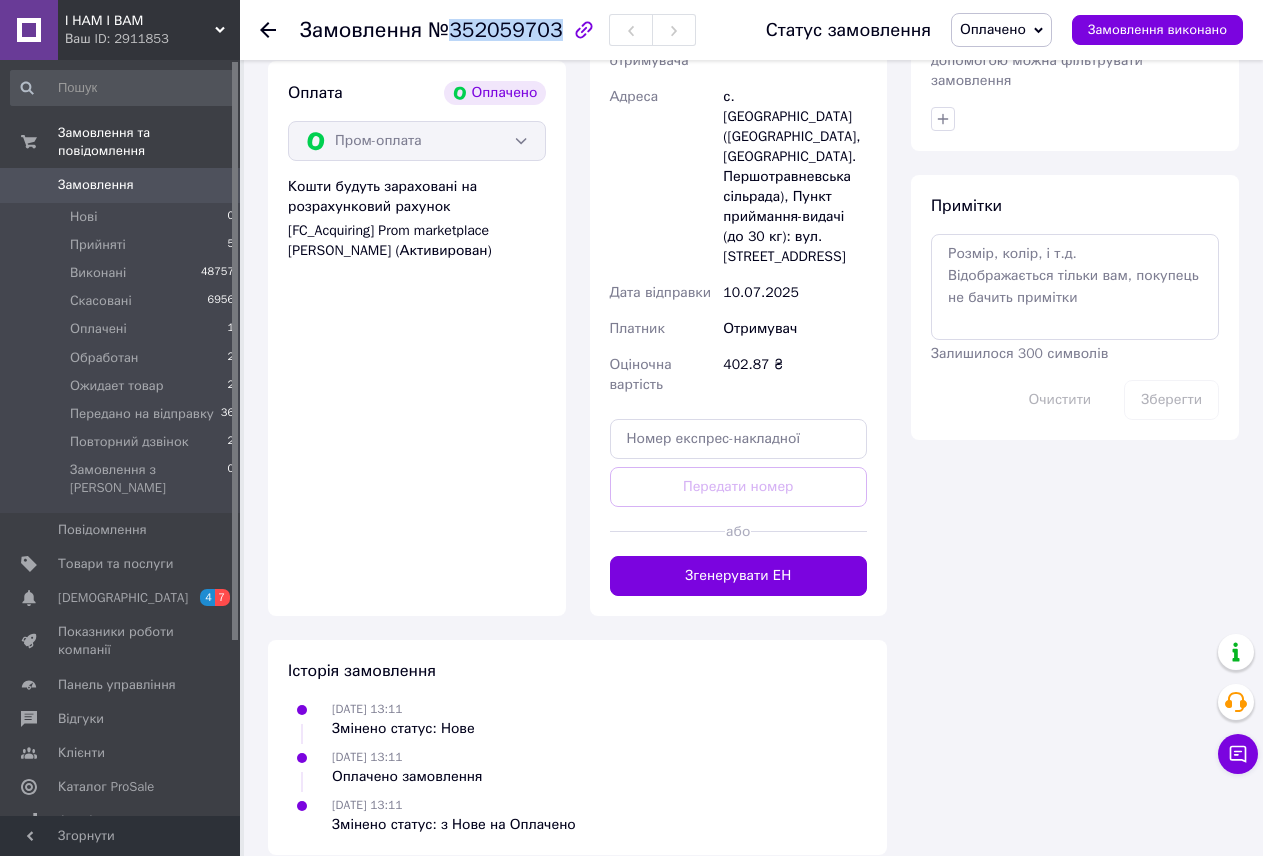 scroll, scrollTop: 1613, scrollLeft: 0, axis: vertical 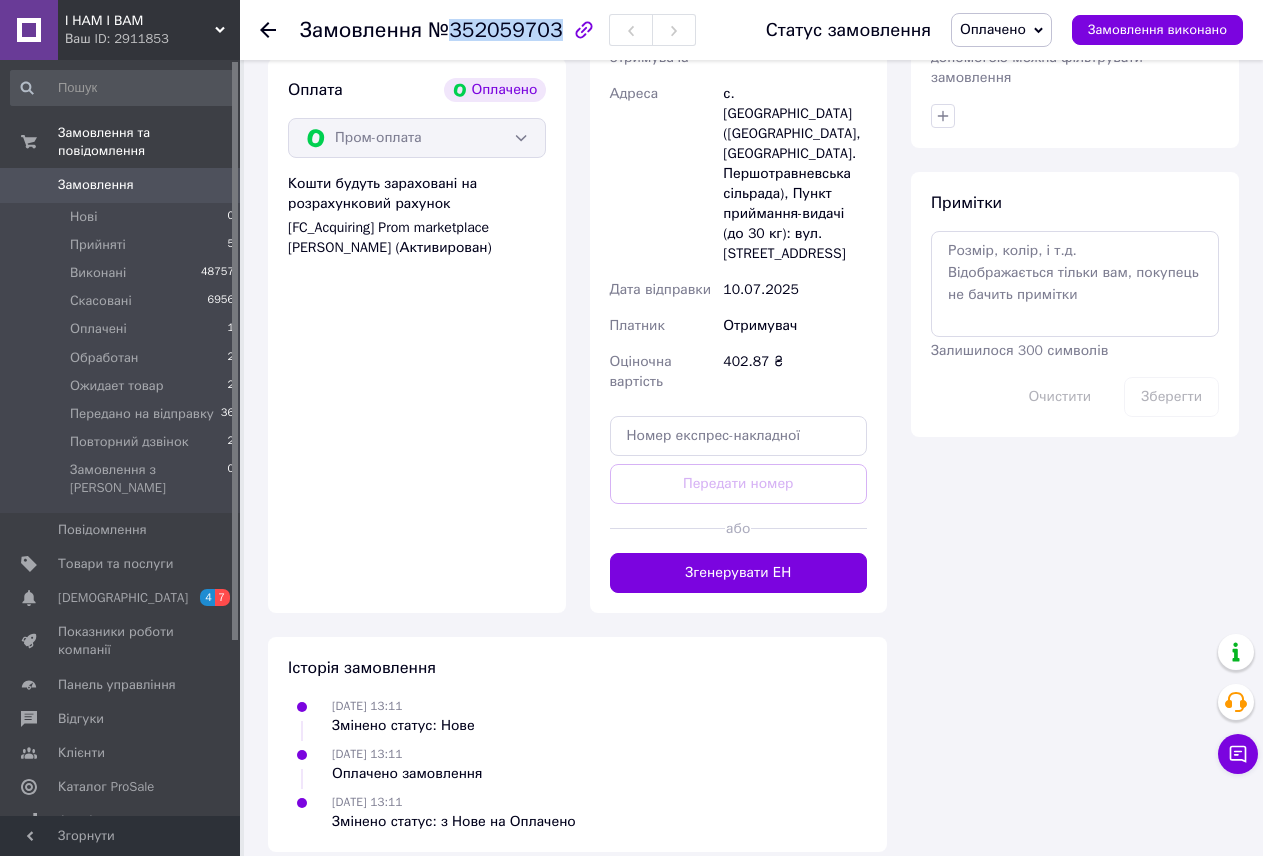 click on "Оплачено" at bounding box center (1001, 30) 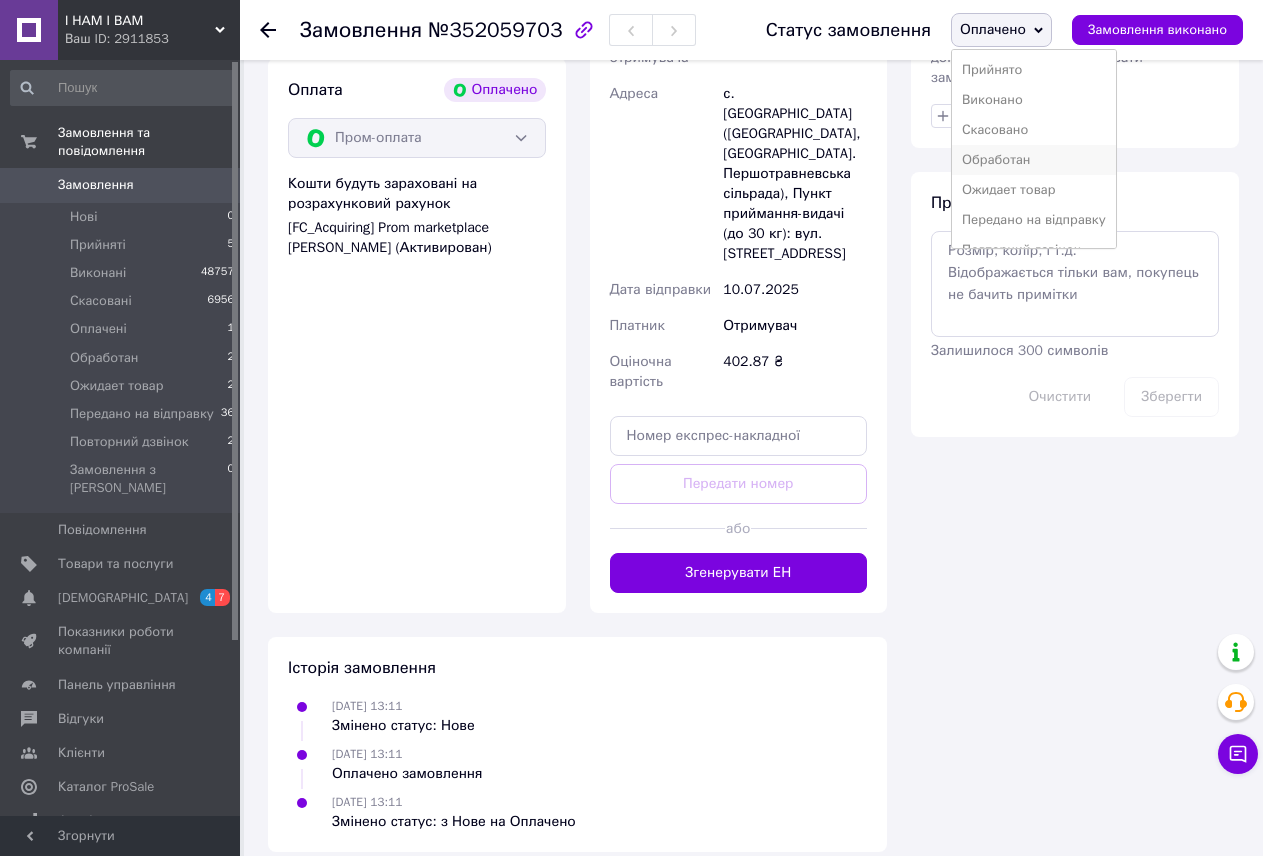 click on "Обработан" at bounding box center [1034, 160] 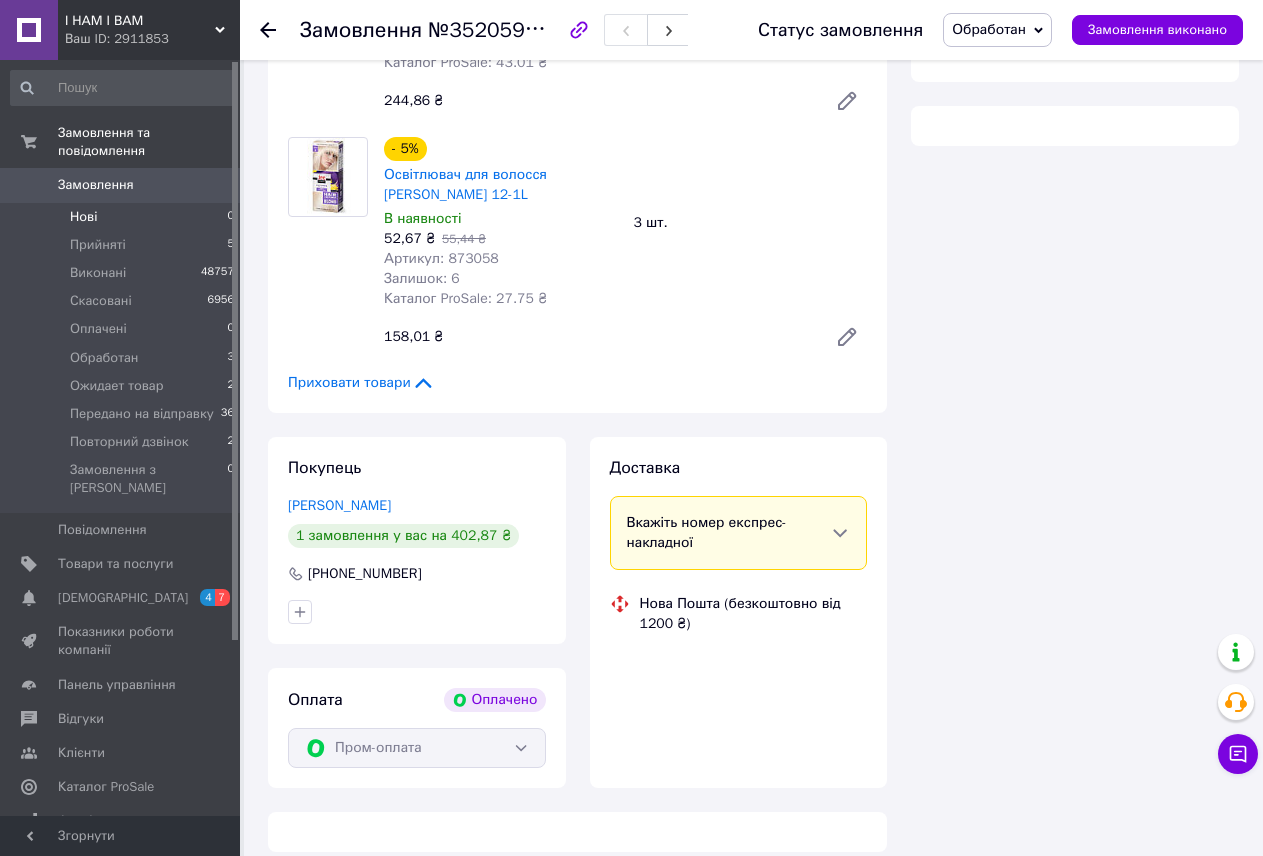 scroll, scrollTop: 947, scrollLeft: 0, axis: vertical 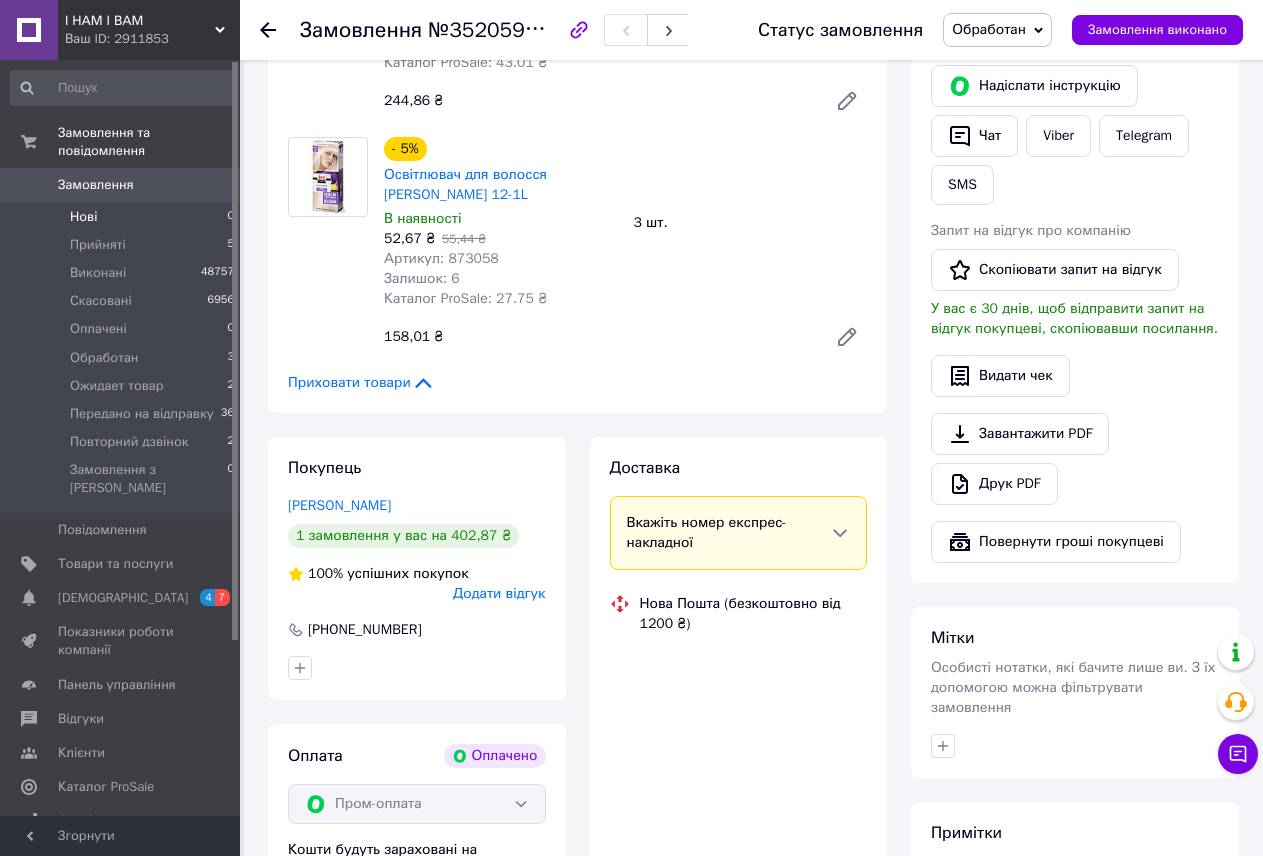 click on "Нові" at bounding box center [83, 217] 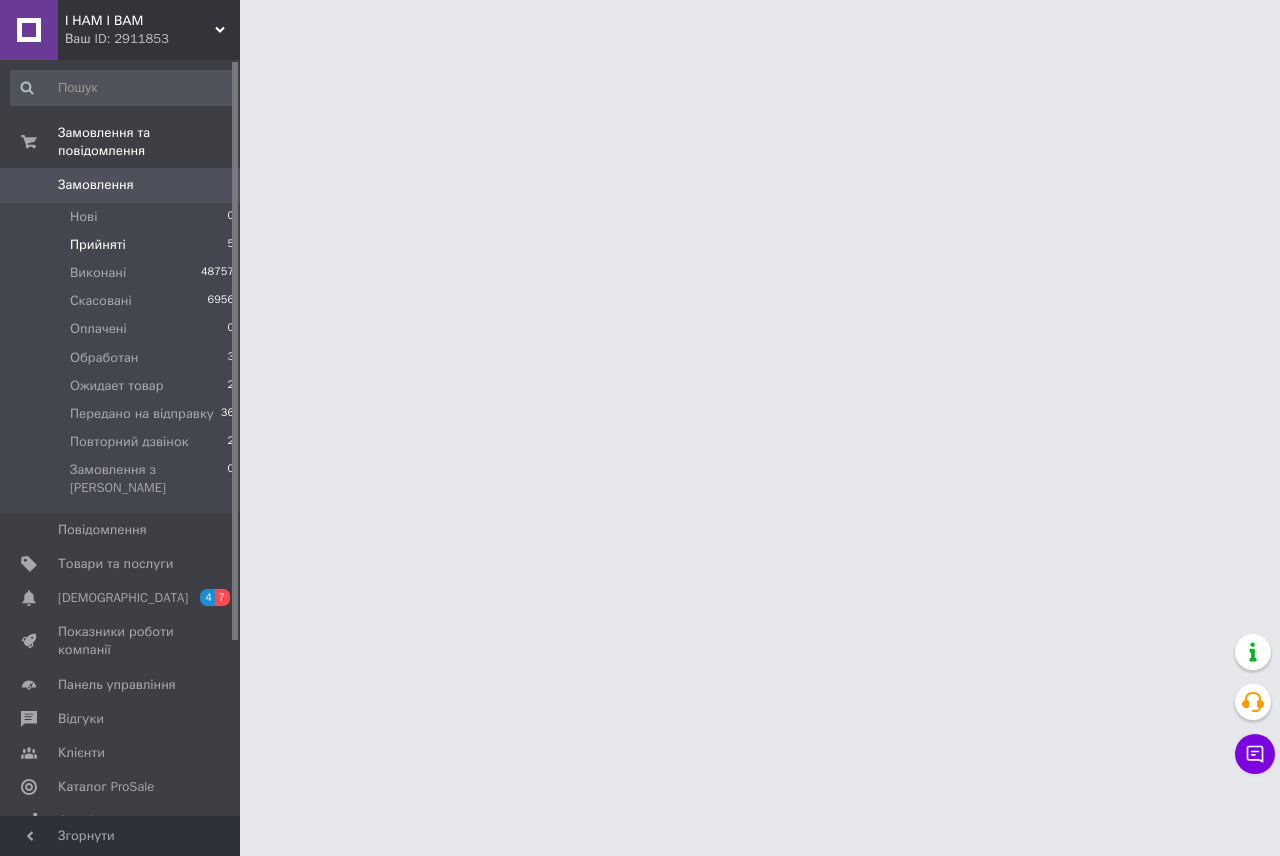 click on "Прийняті" at bounding box center [98, 245] 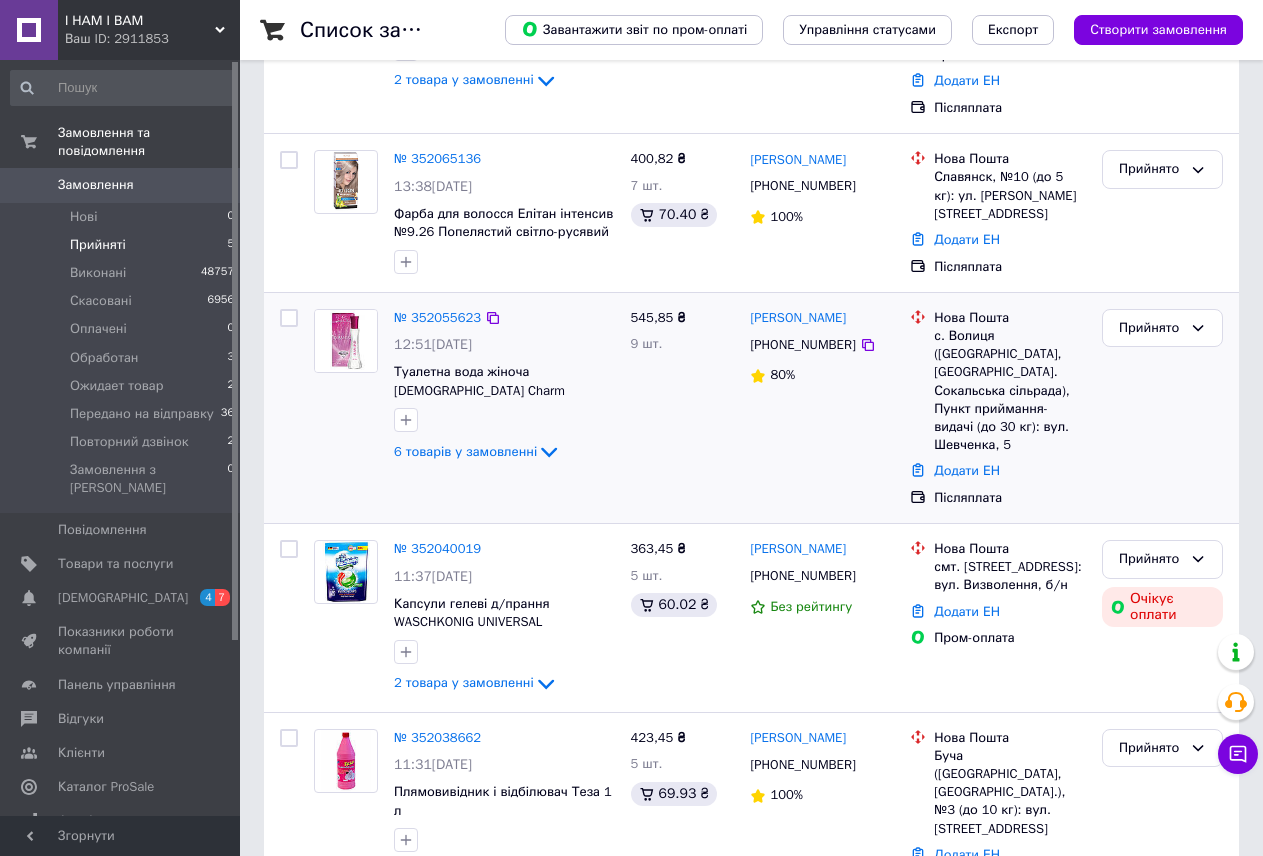 scroll, scrollTop: 384, scrollLeft: 0, axis: vertical 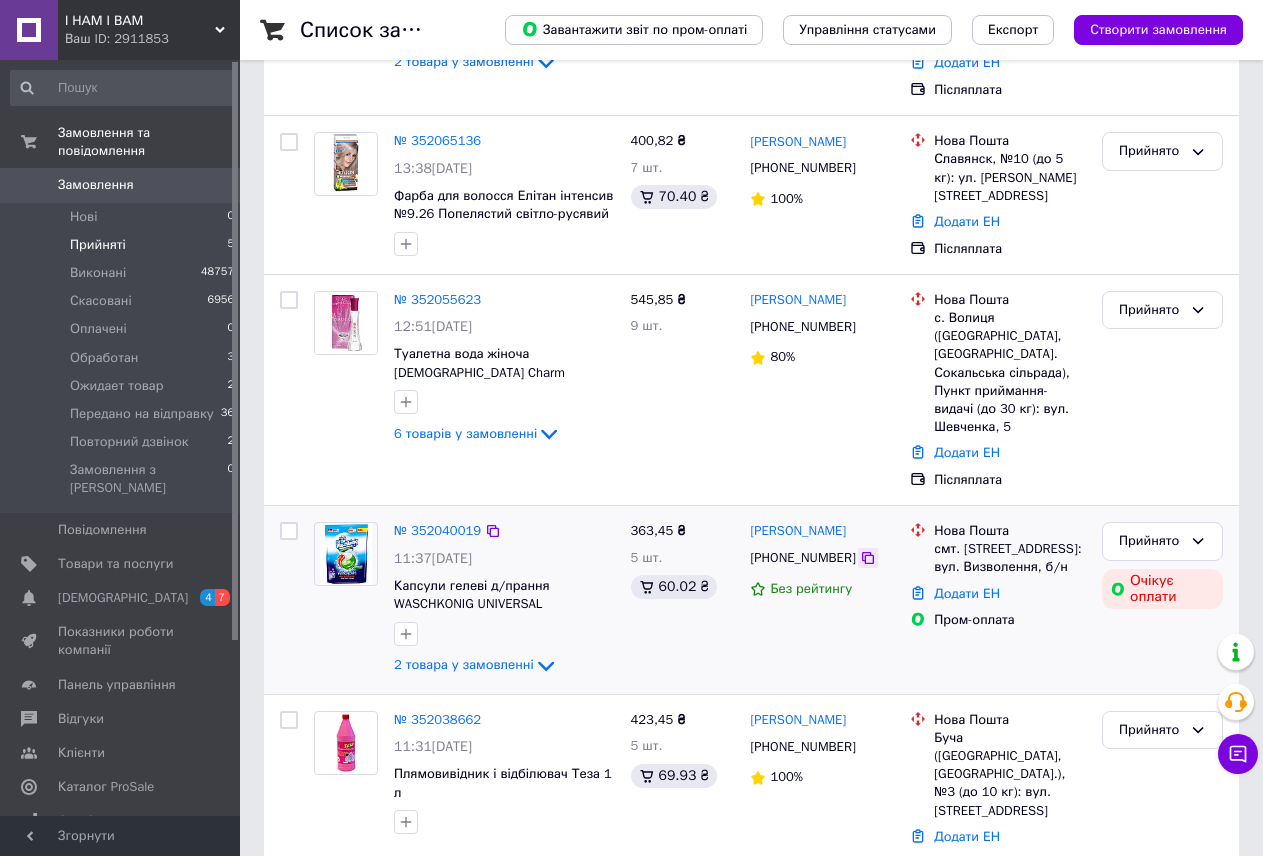 click 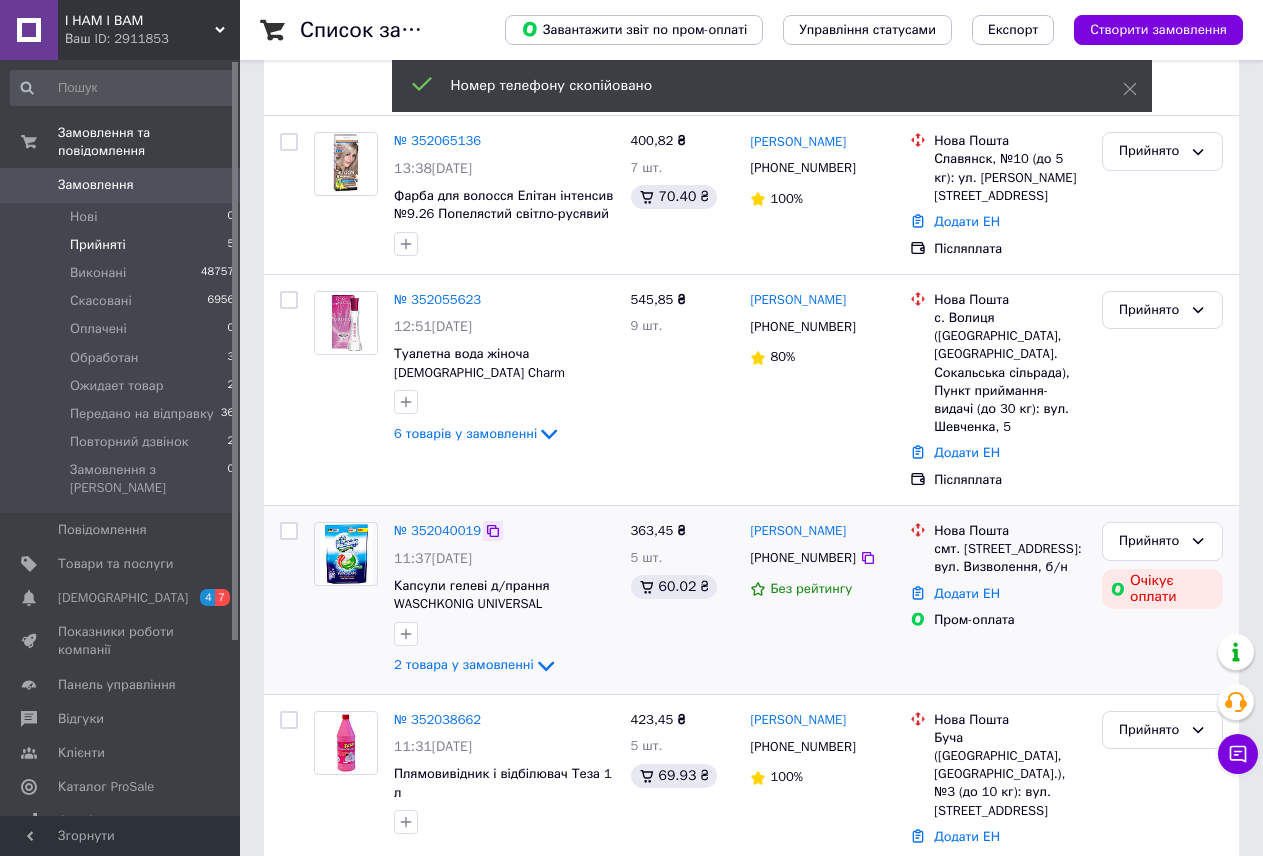click 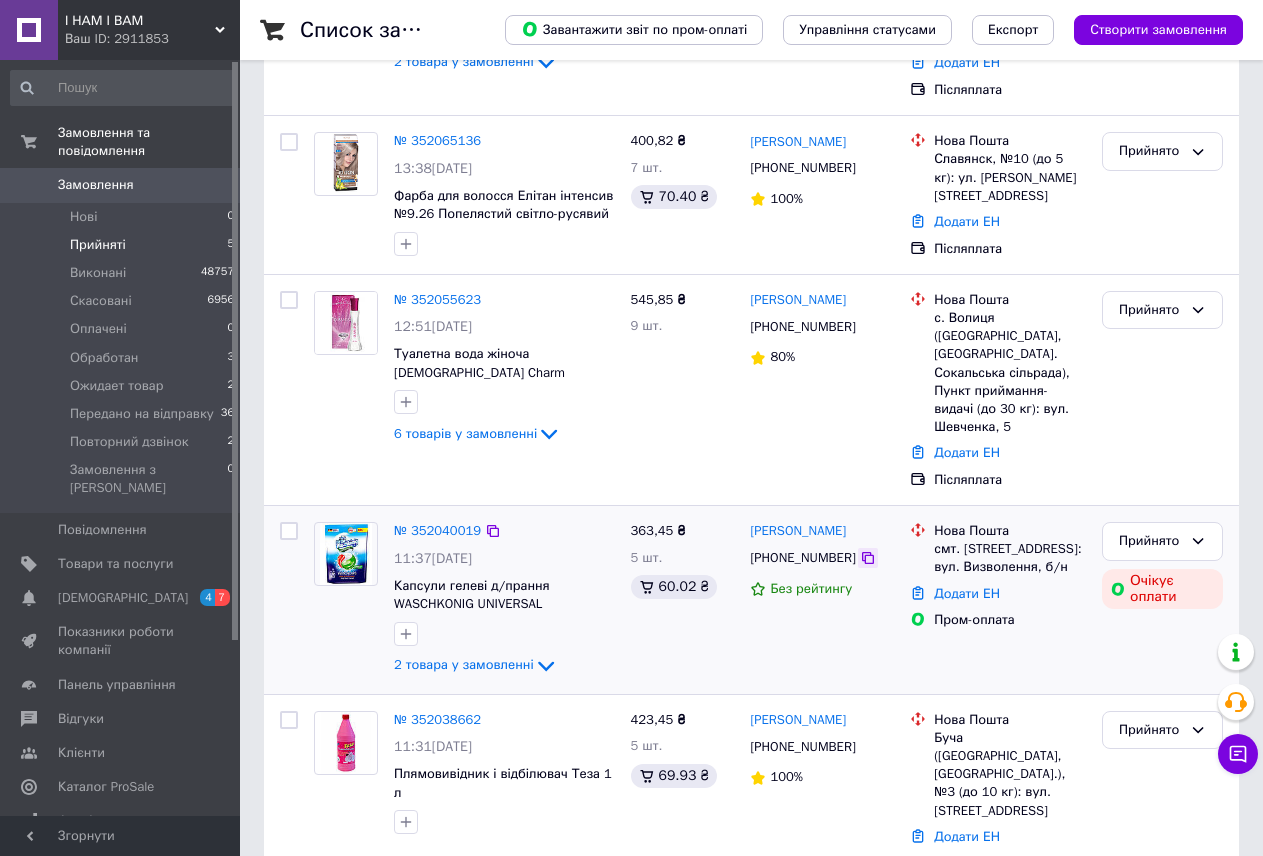 click 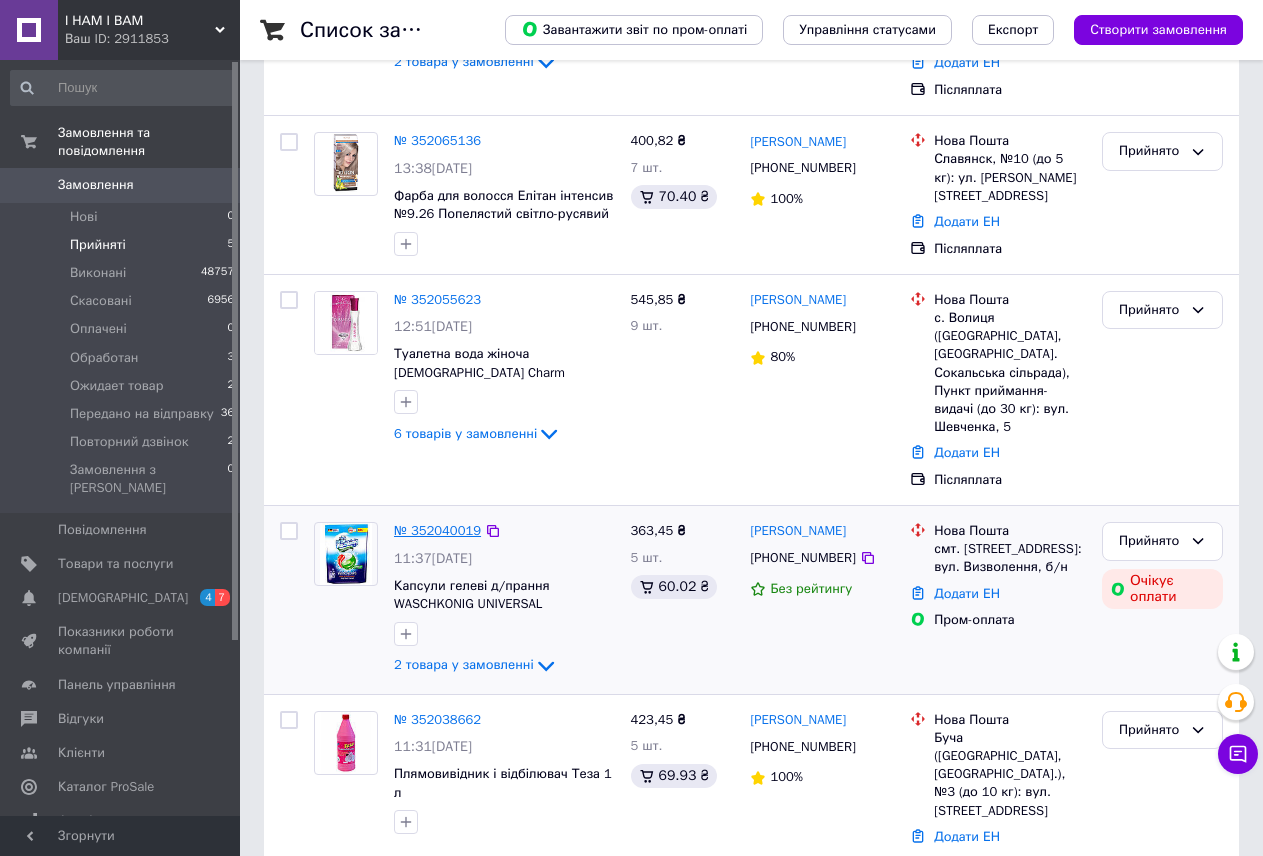 click on "№ 352040019" at bounding box center (437, 530) 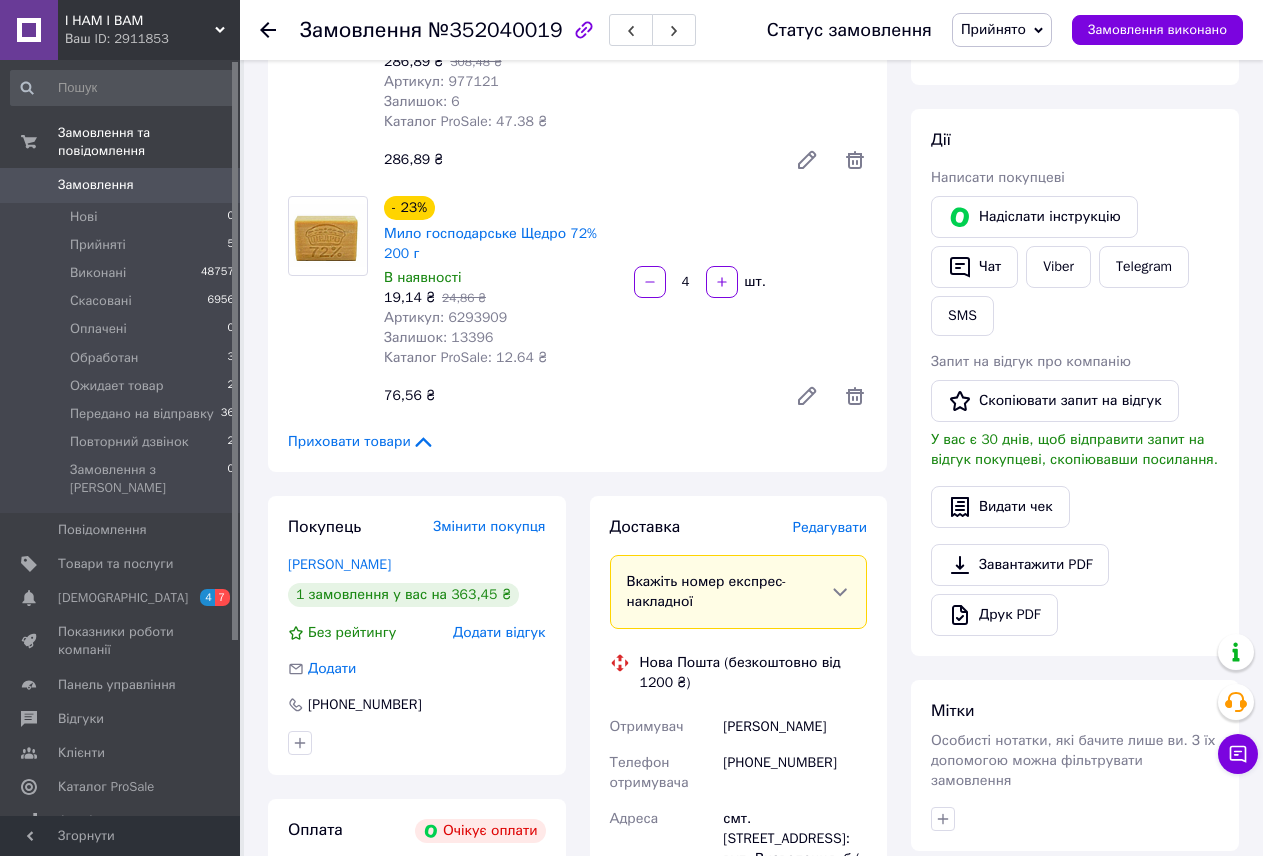 scroll, scrollTop: 0, scrollLeft: 0, axis: both 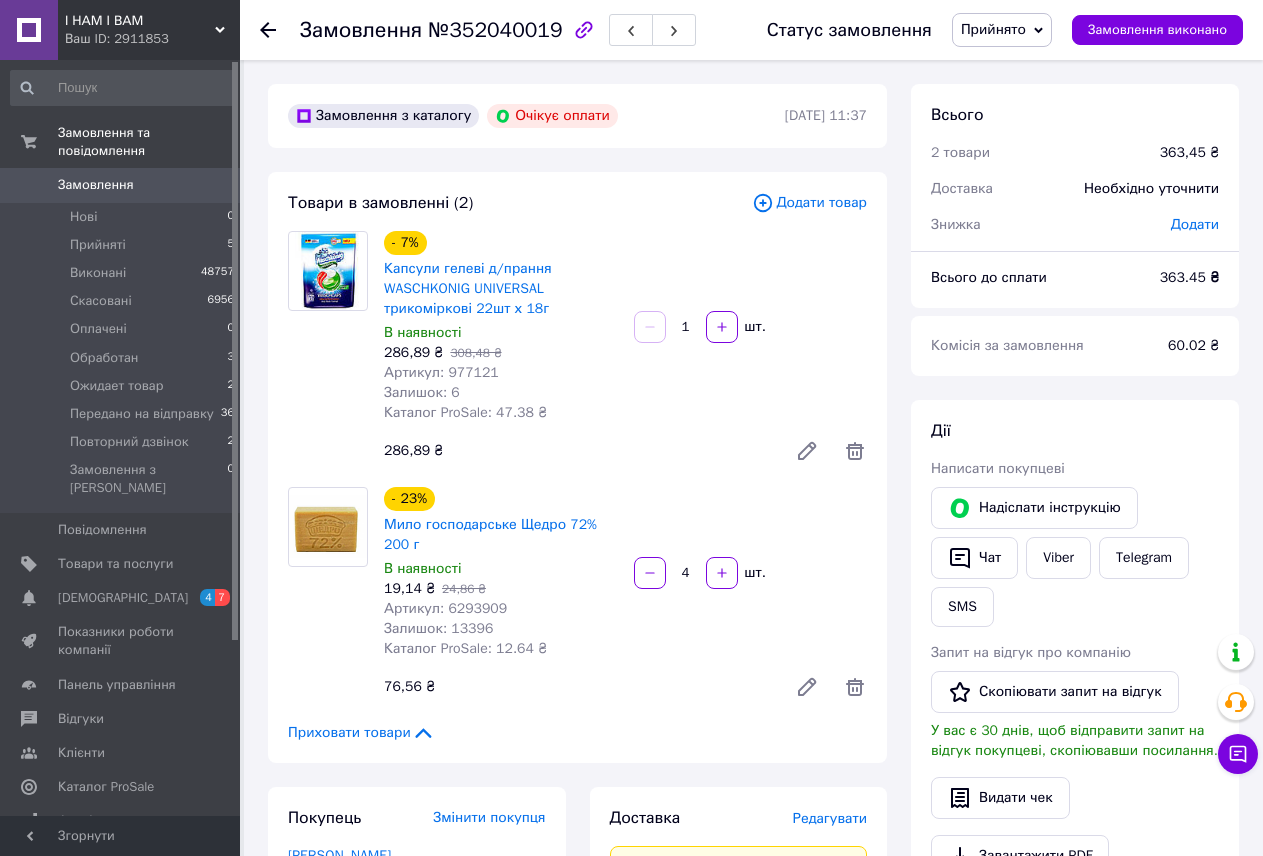 click 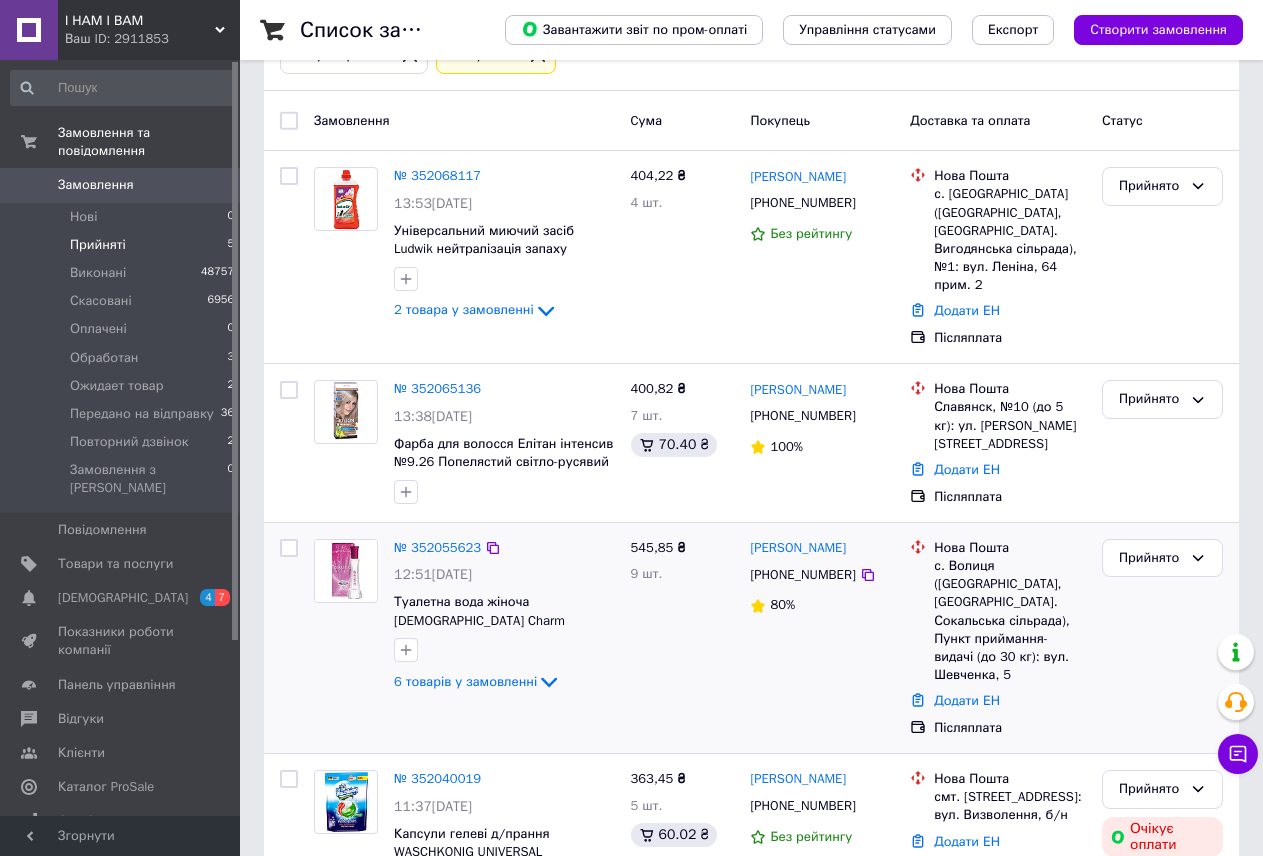 scroll, scrollTop: 384, scrollLeft: 0, axis: vertical 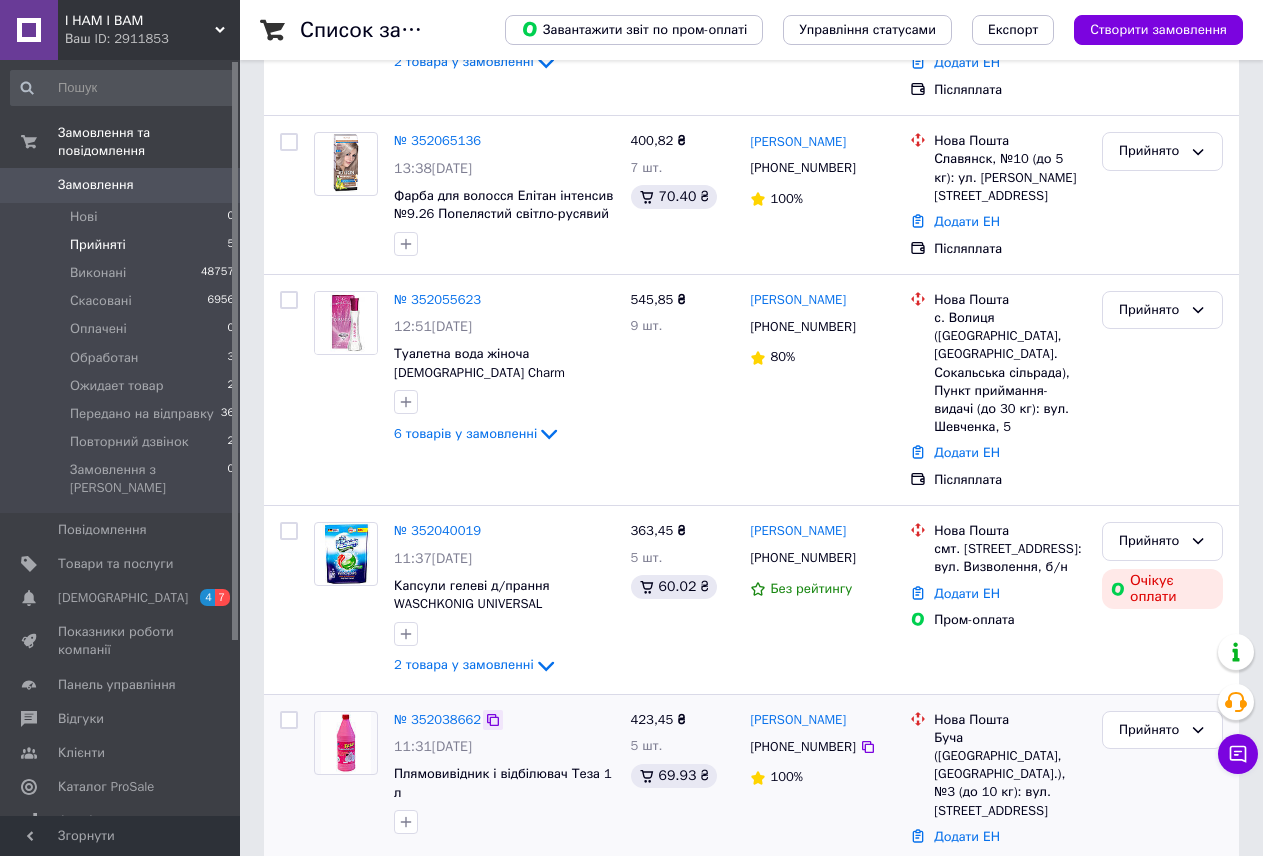 click 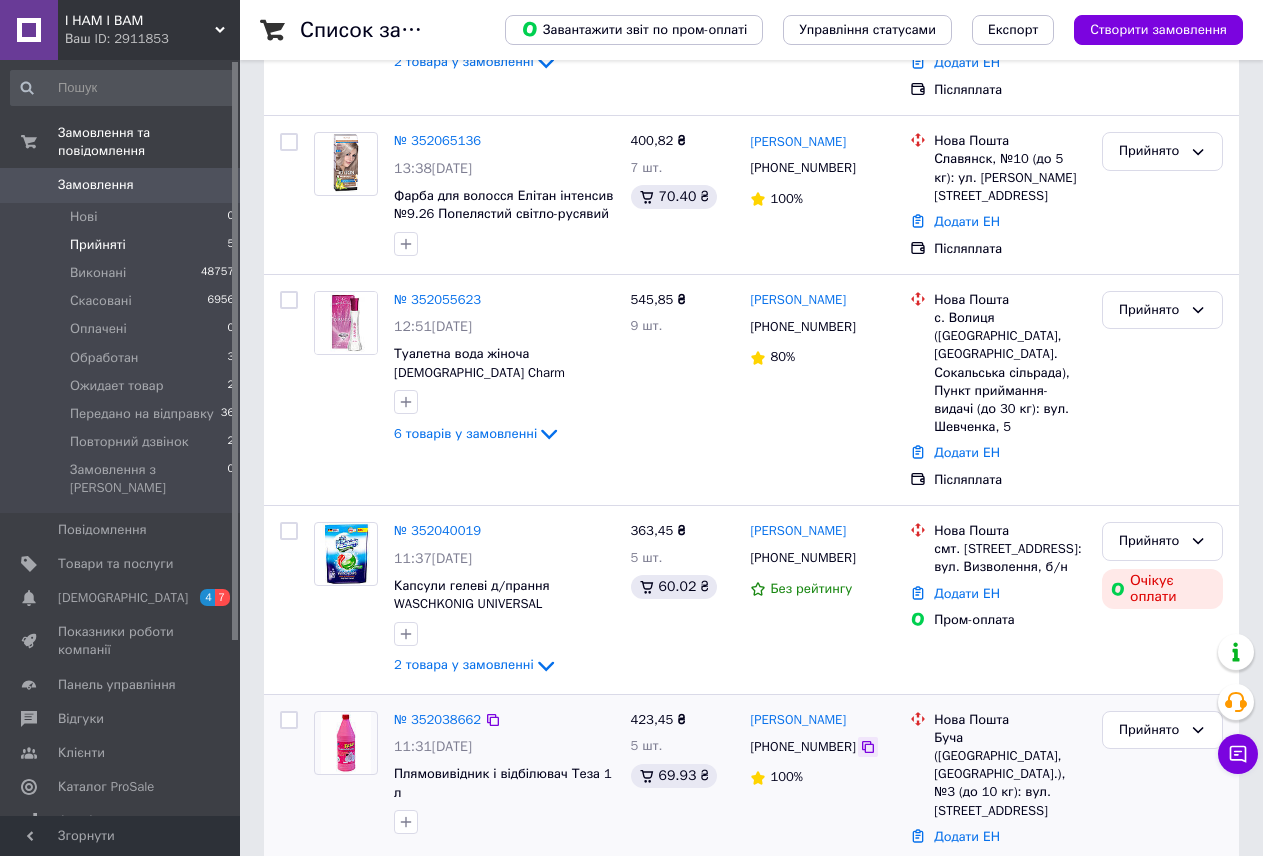 click 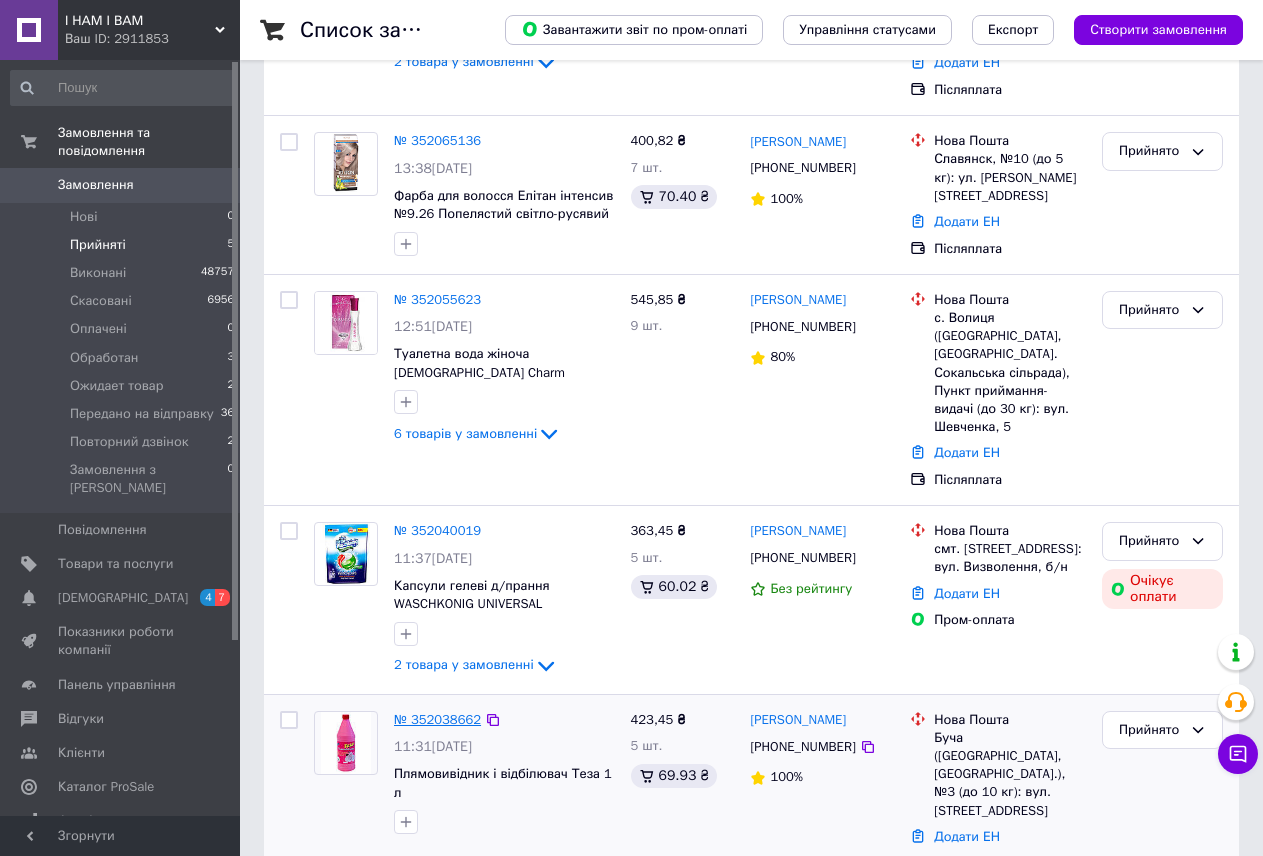 click on "№ 352038662" at bounding box center (437, 719) 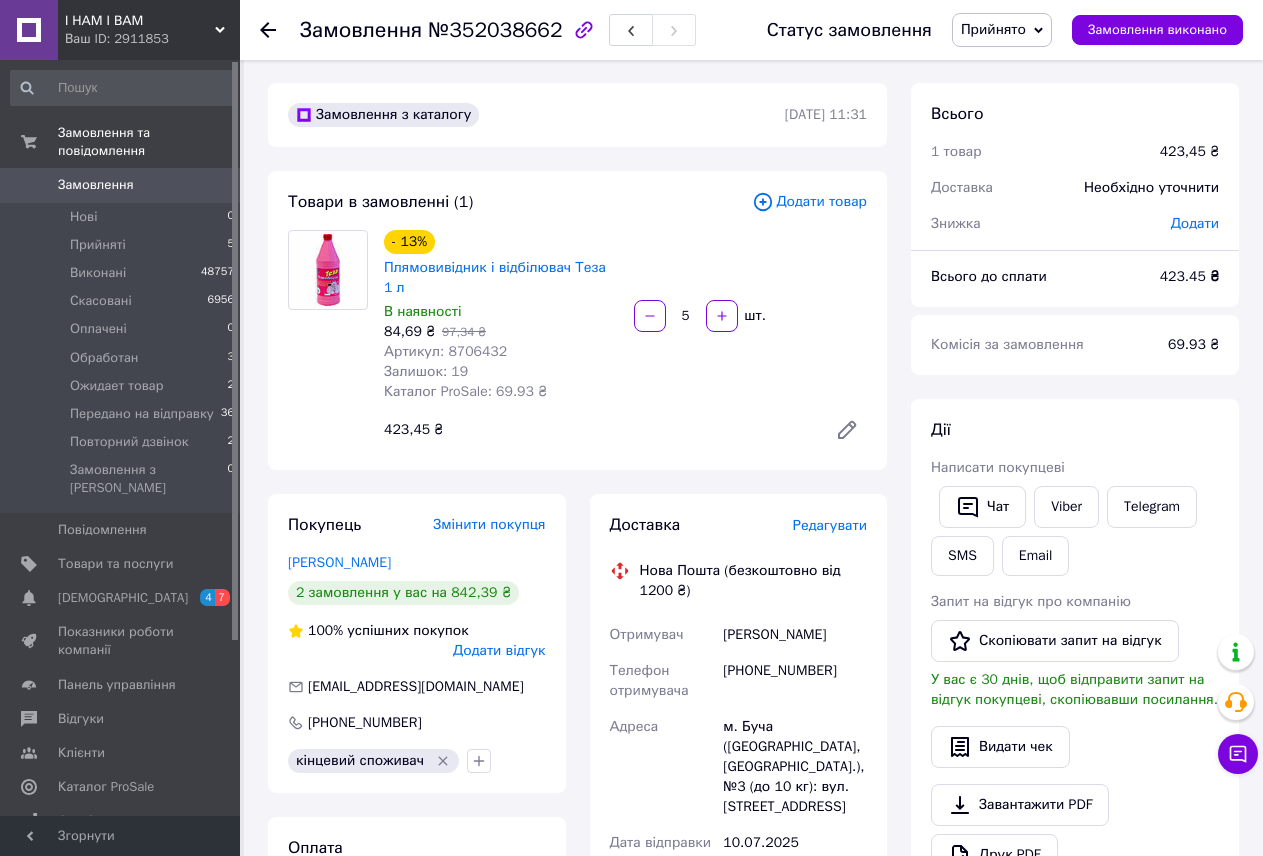 scroll, scrollTop: 0, scrollLeft: 0, axis: both 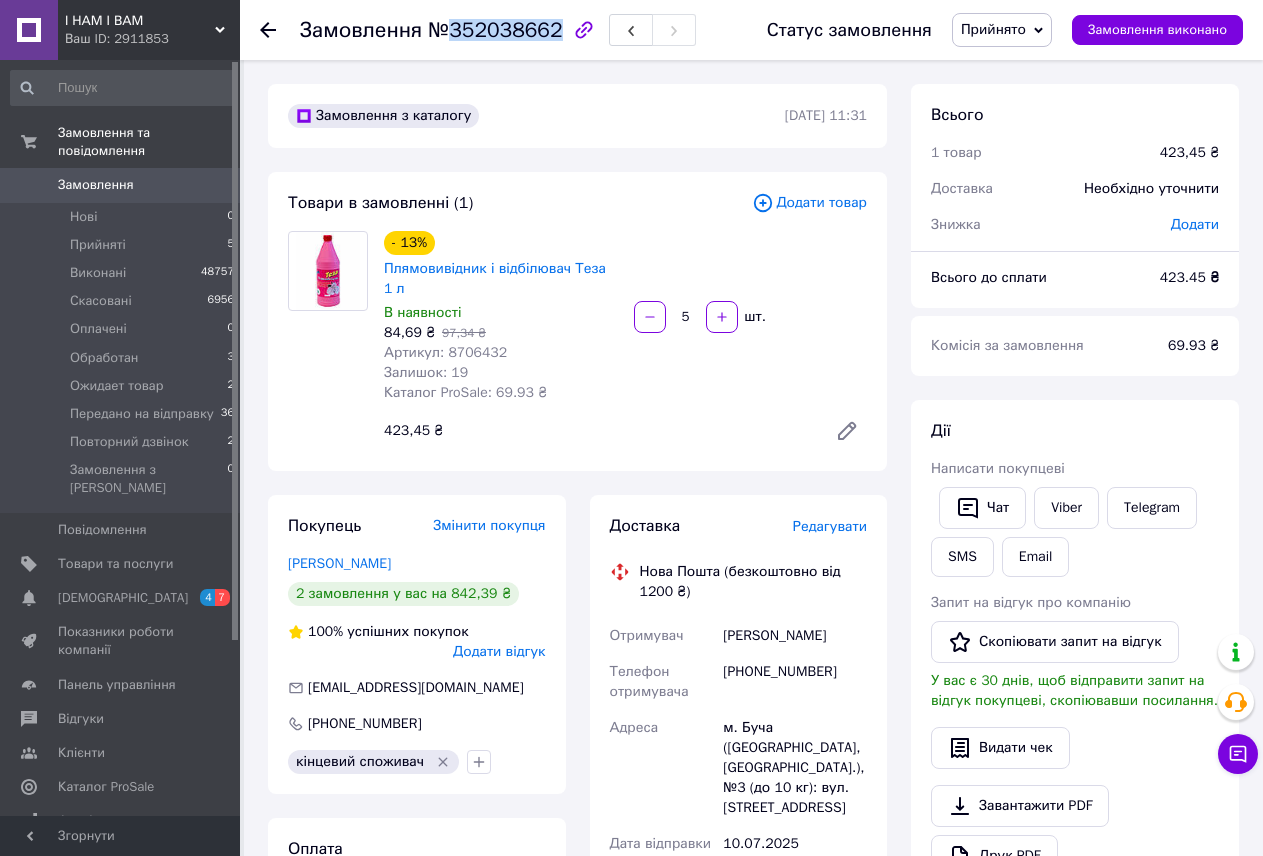 drag, startPoint x: 450, startPoint y: 35, endPoint x: 543, endPoint y: 39, distance: 93.08598 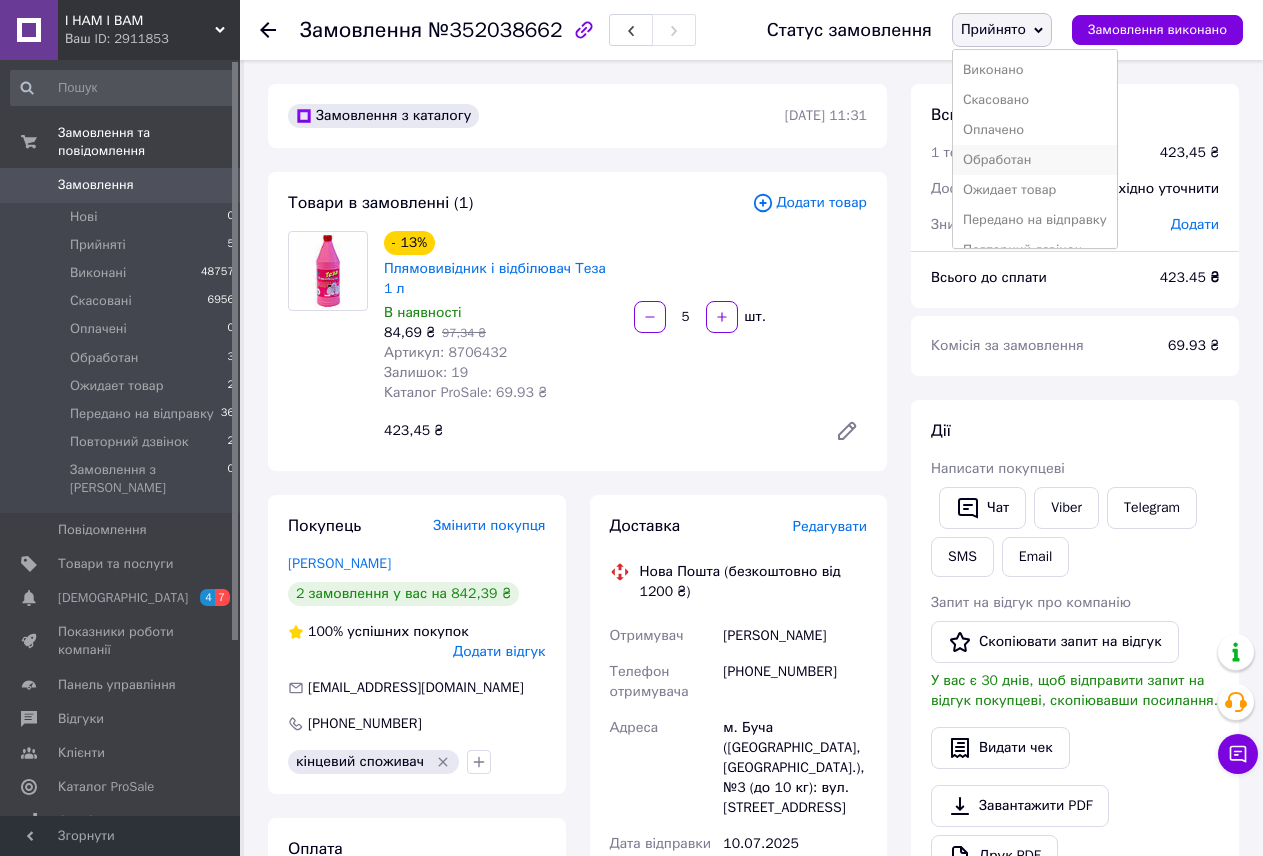 click on "Обработан" at bounding box center [1035, 160] 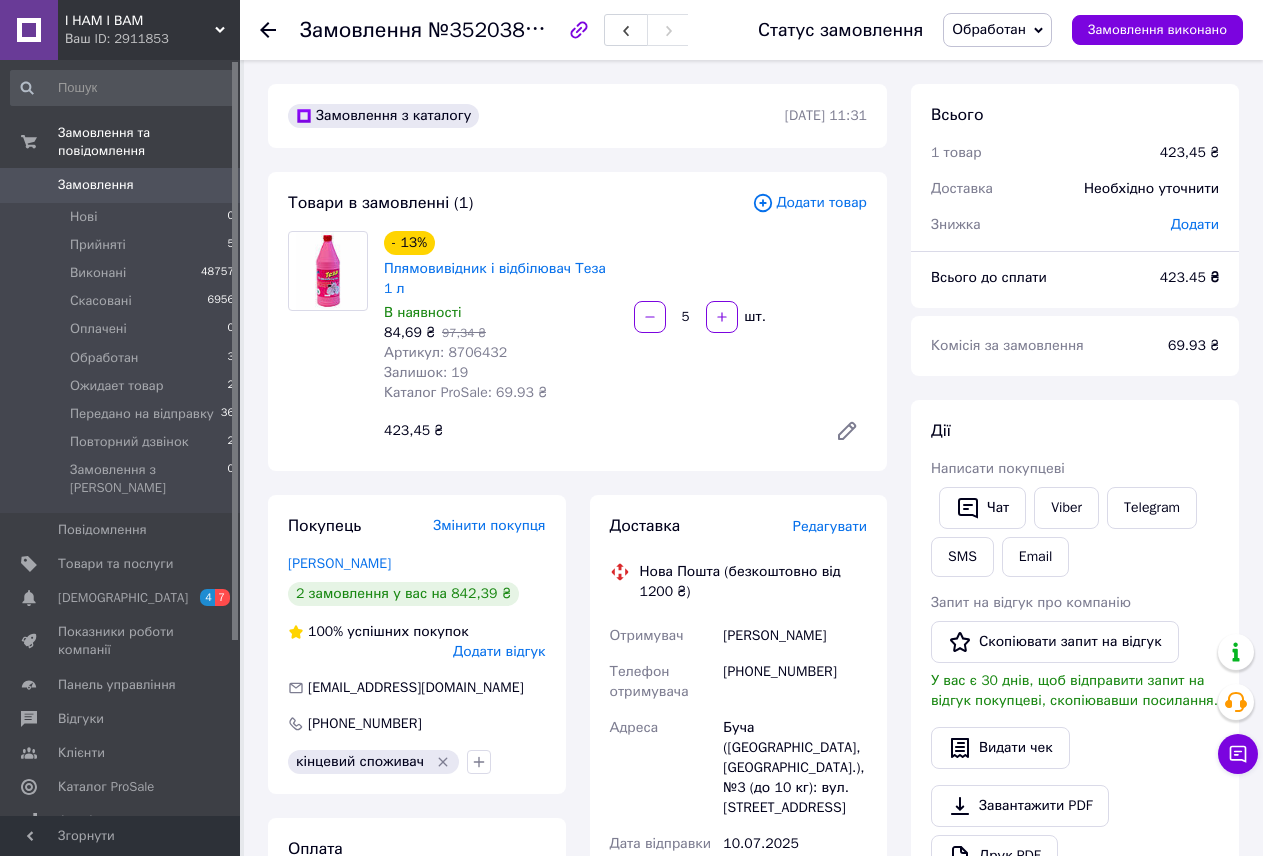 click 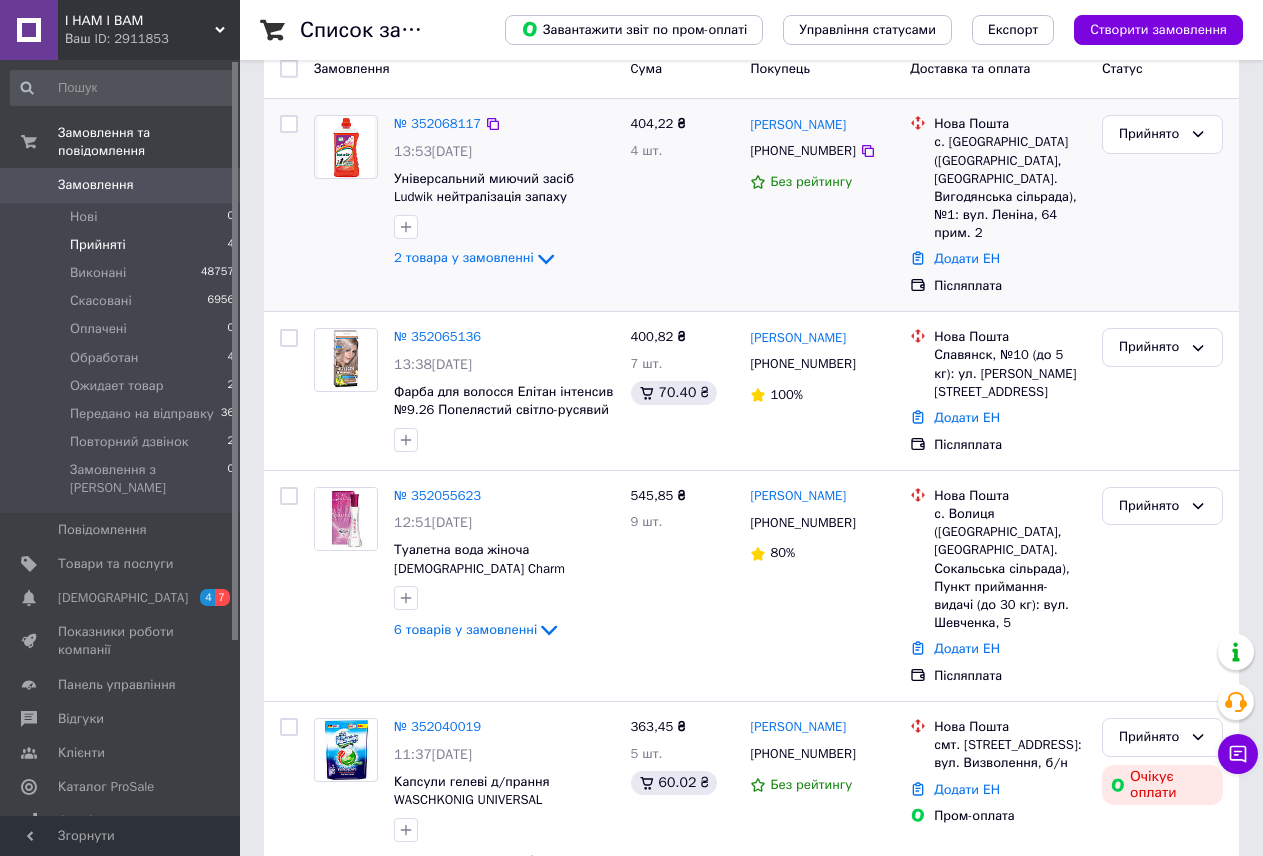 scroll, scrollTop: 207, scrollLeft: 0, axis: vertical 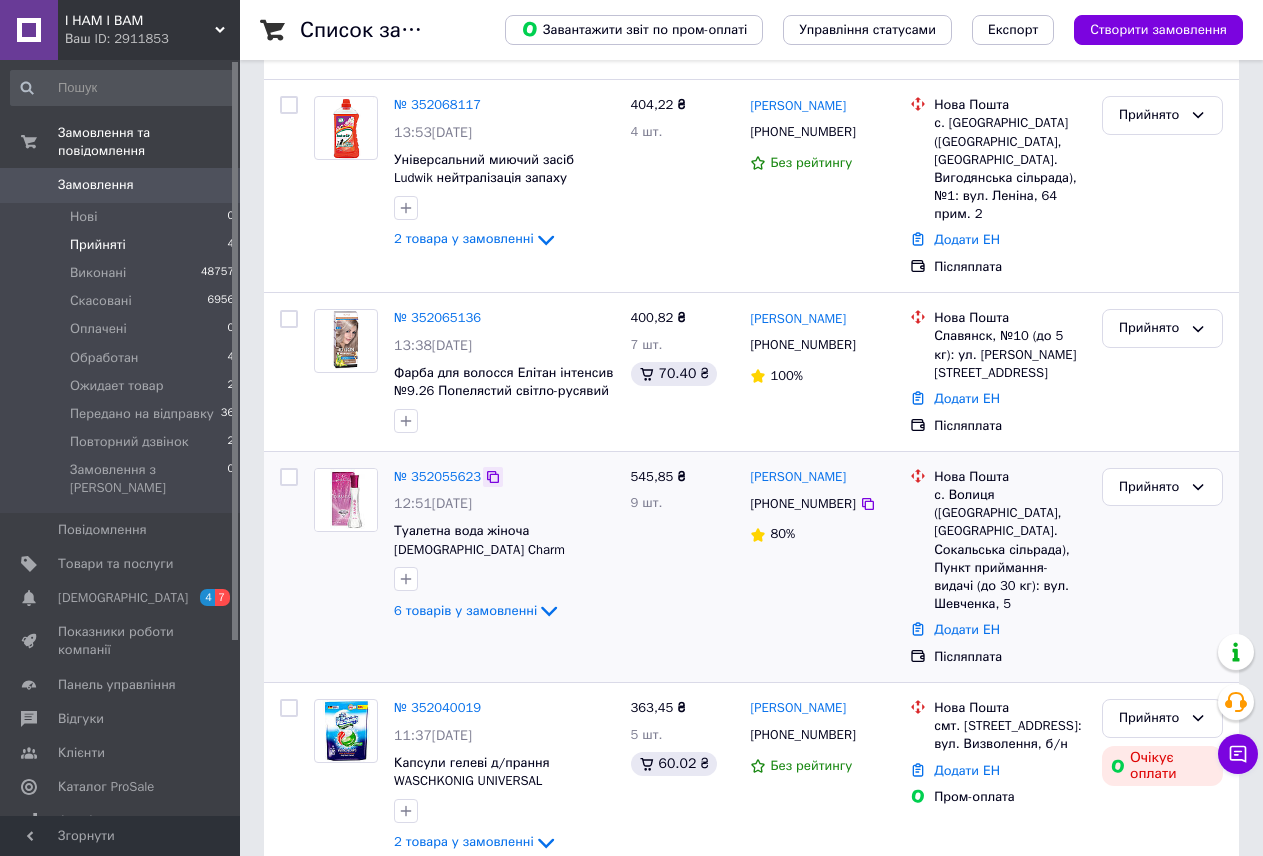 click 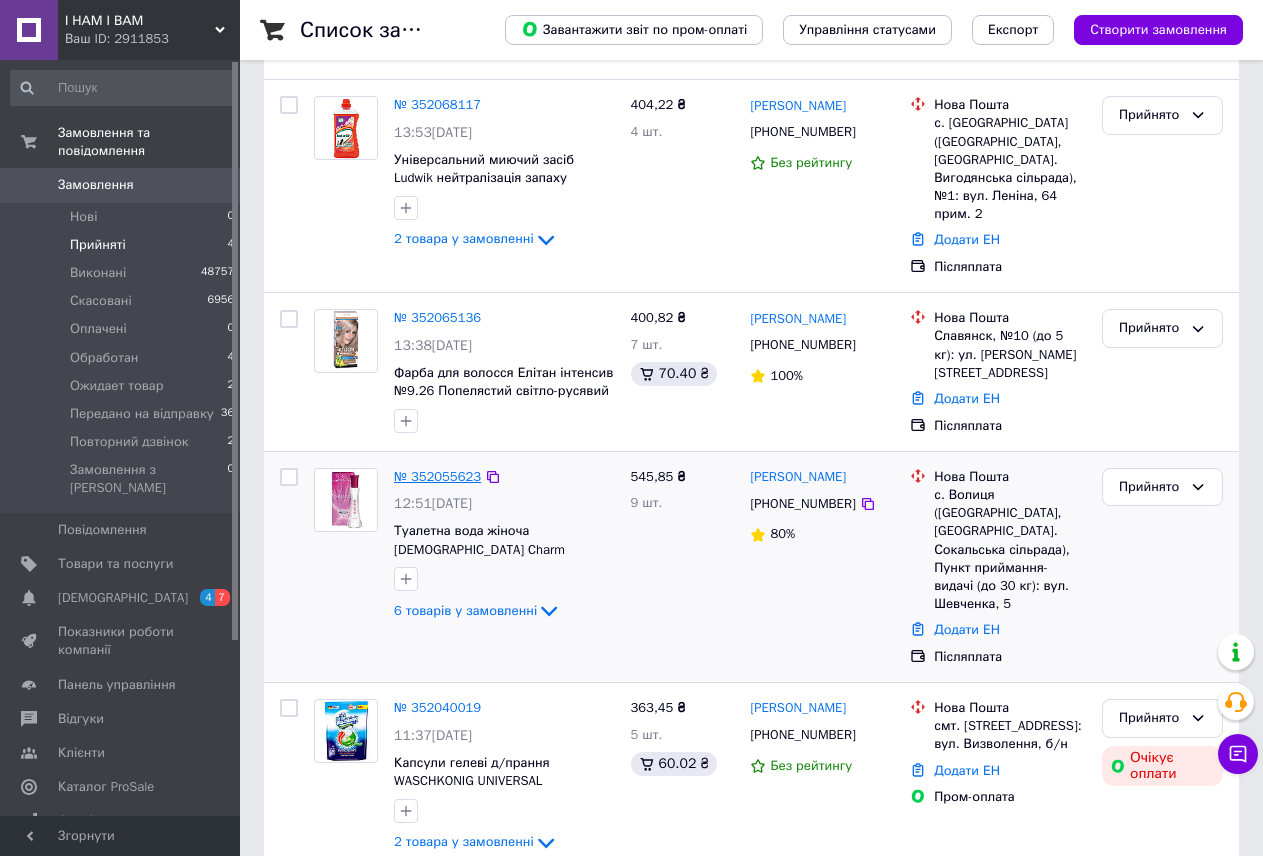 click on "№ 352055623" at bounding box center [437, 476] 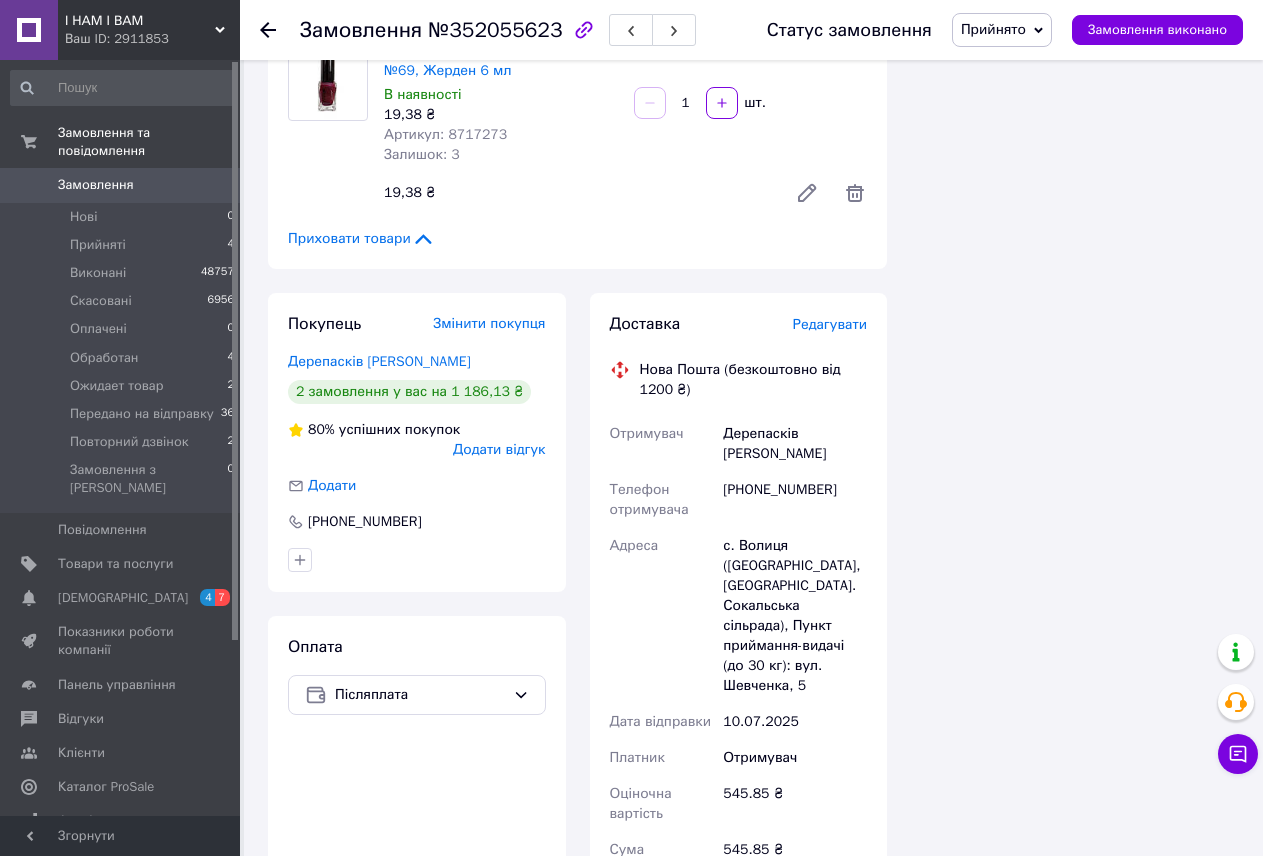 scroll, scrollTop: 1300, scrollLeft: 0, axis: vertical 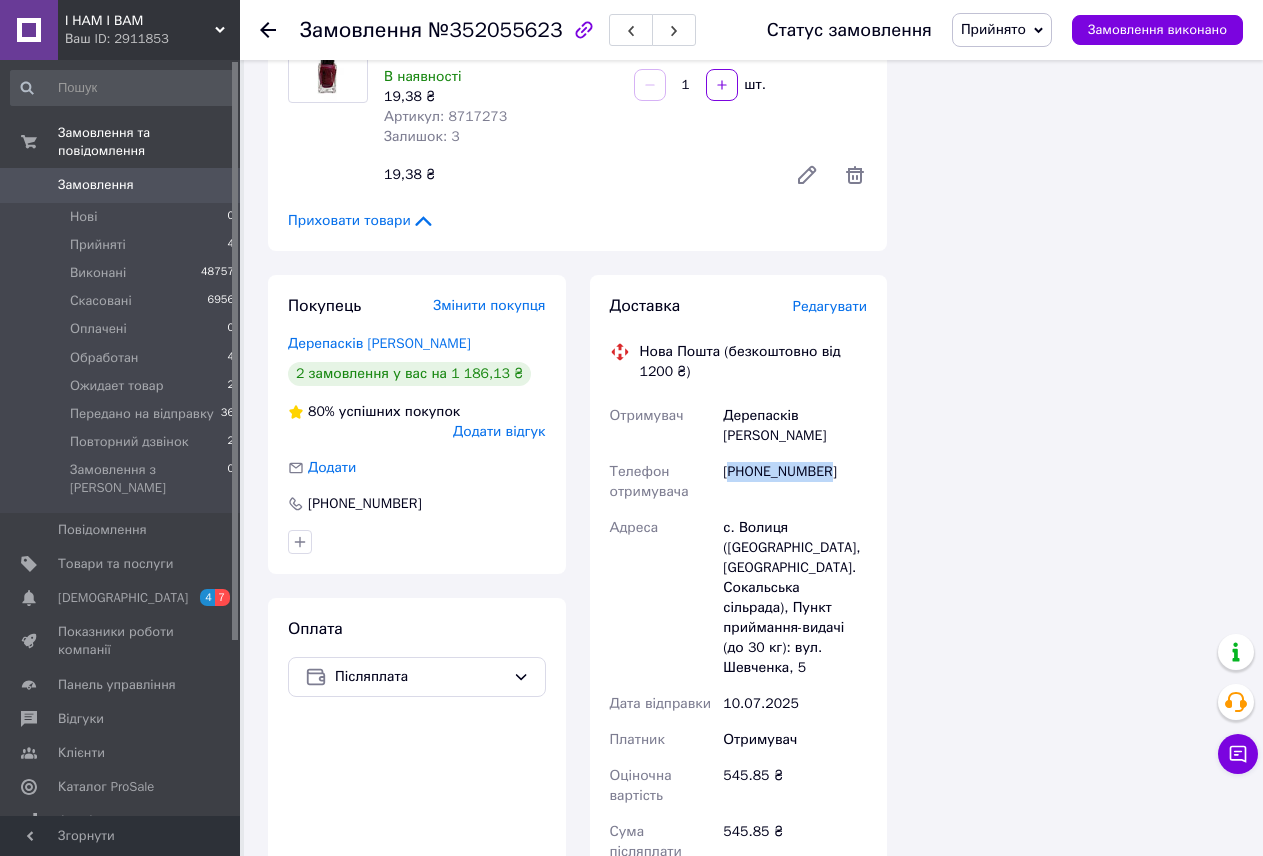 drag, startPoint x: 831, startPoint y: 411, endPoint x: 733, endPoint y: 406, distance: 98.12747 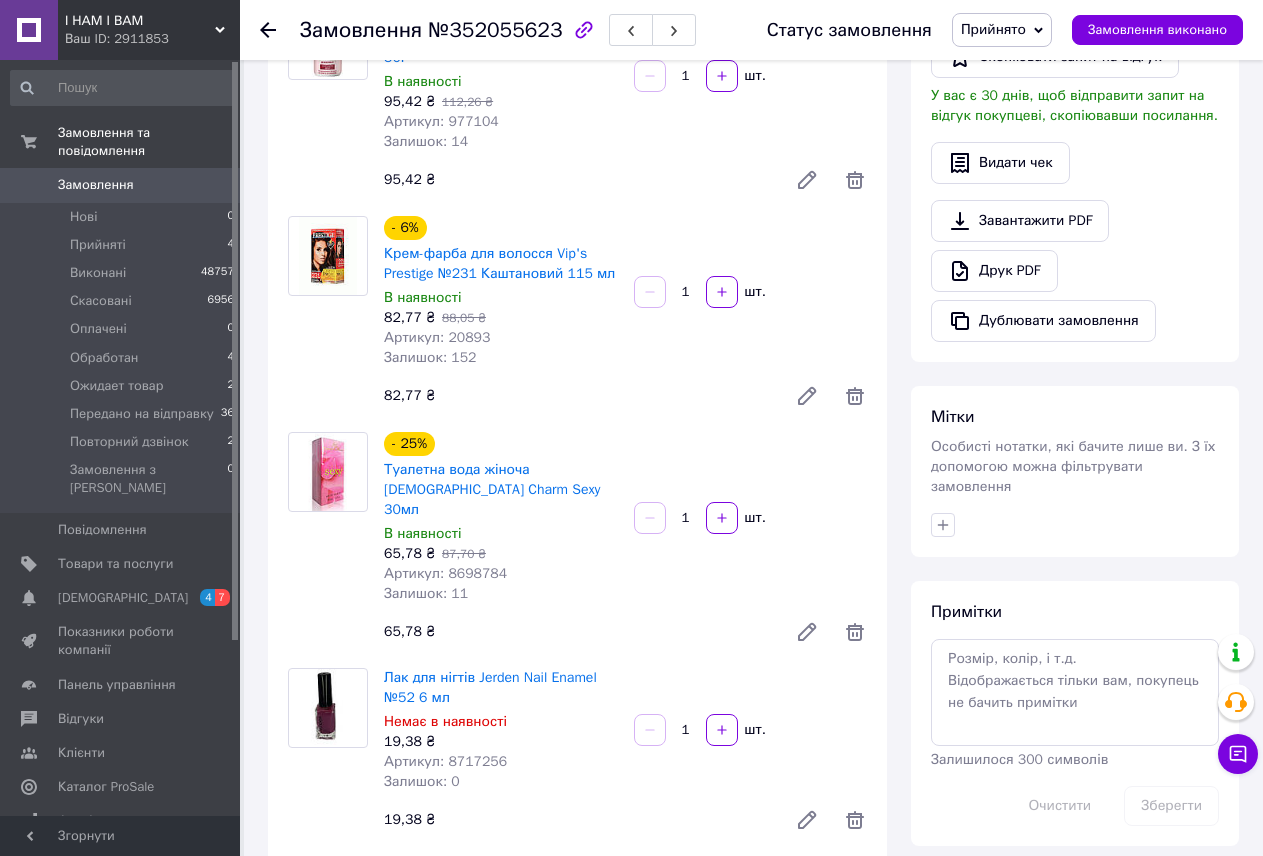 scroll, scrollTop: 700, scrollLeft: 0, axis: vertical 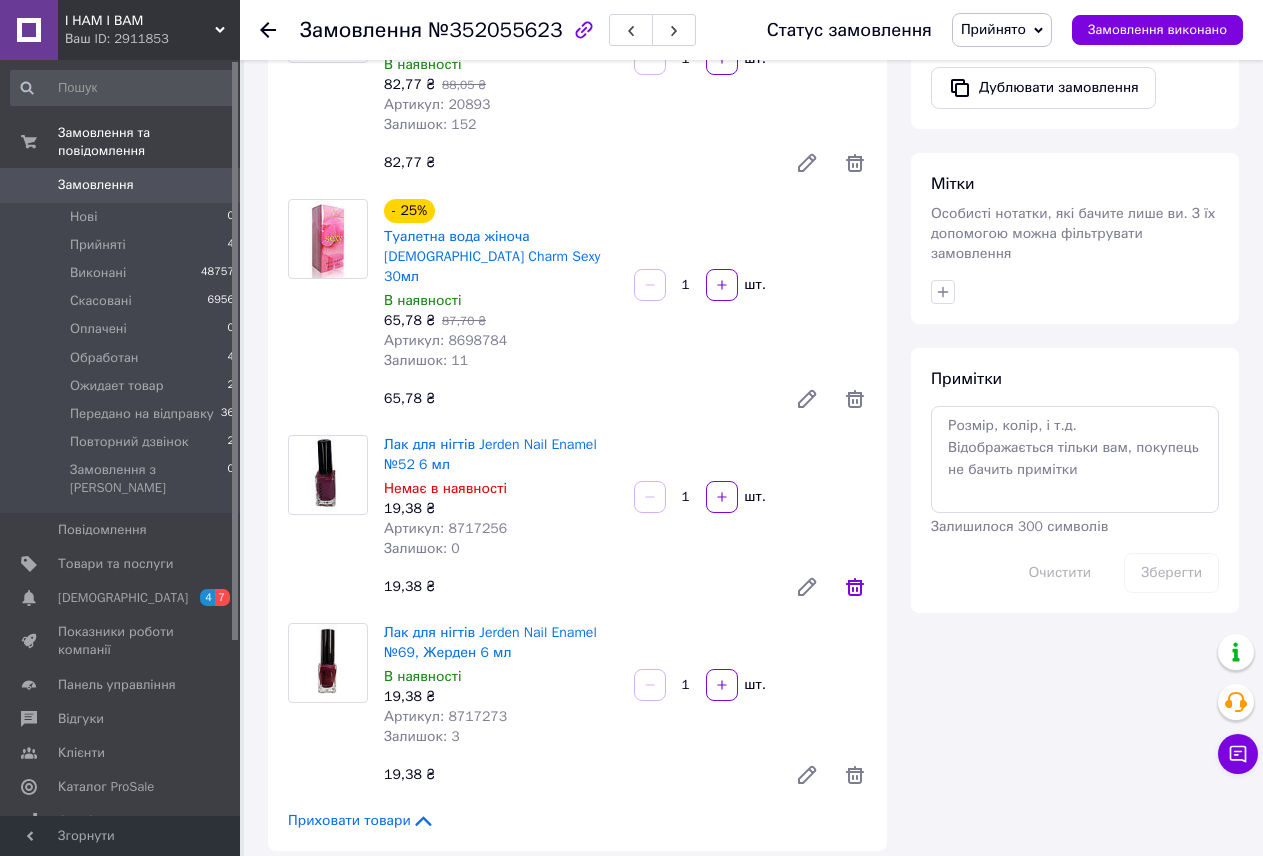 click 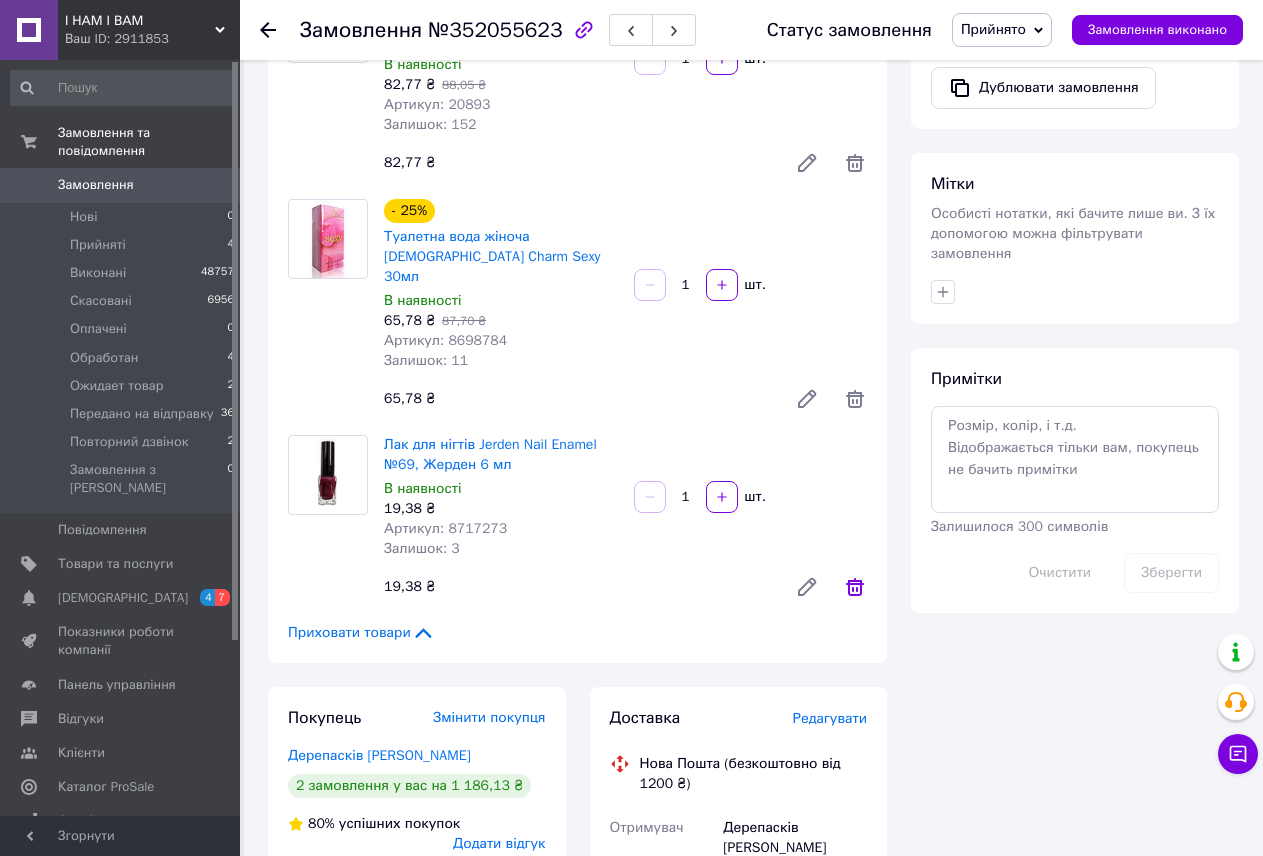 click 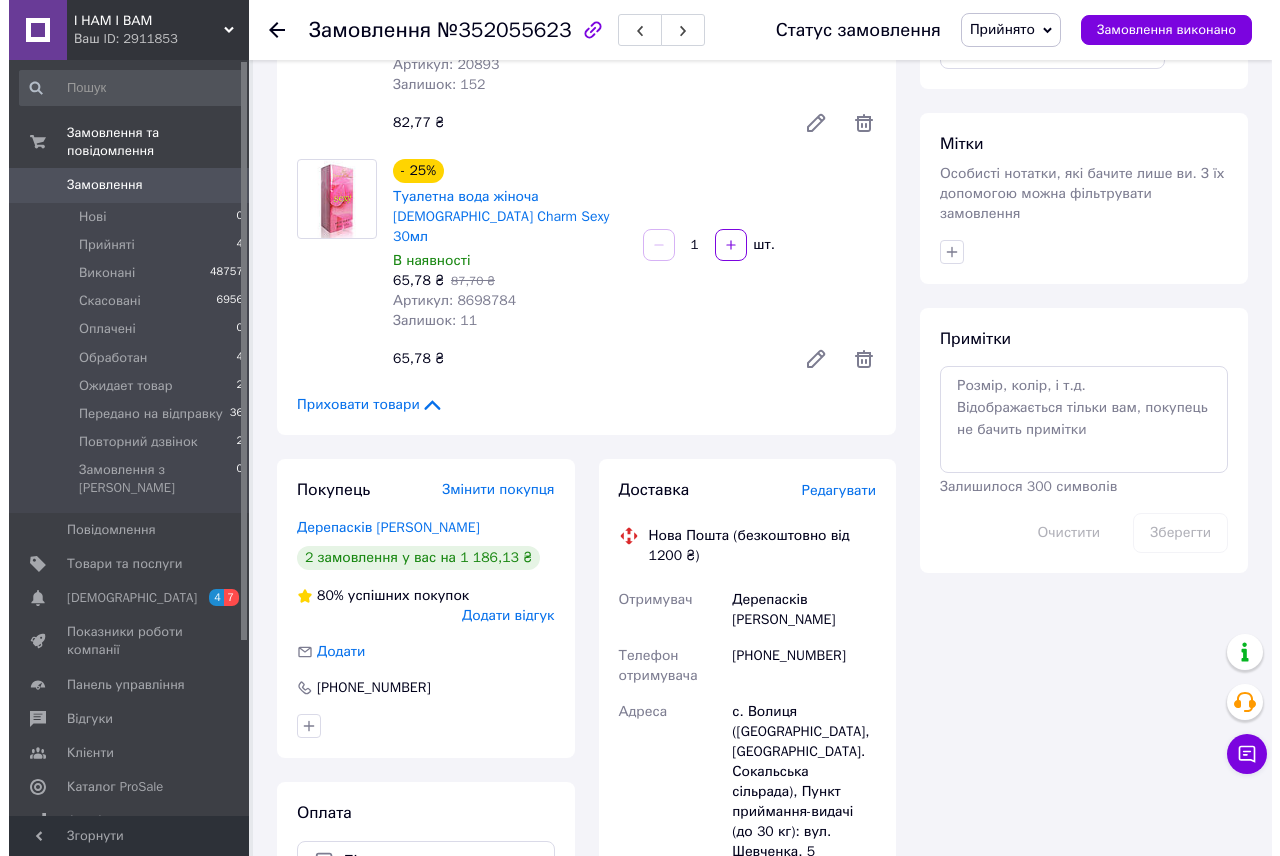 scroll, scrollTop: 700, scrollLeft: 0, axis: vertical 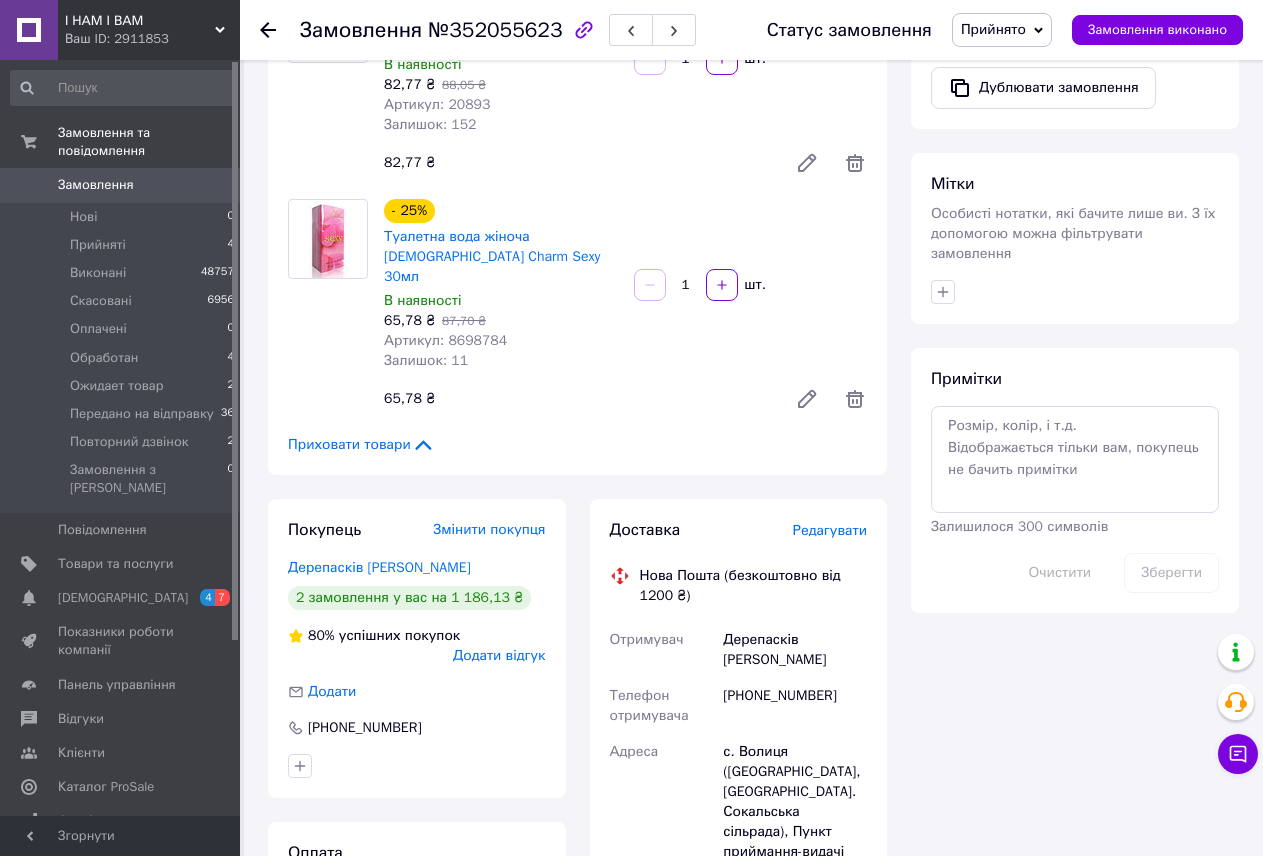 click on "Редагувати" at bounding box center (830, 530) 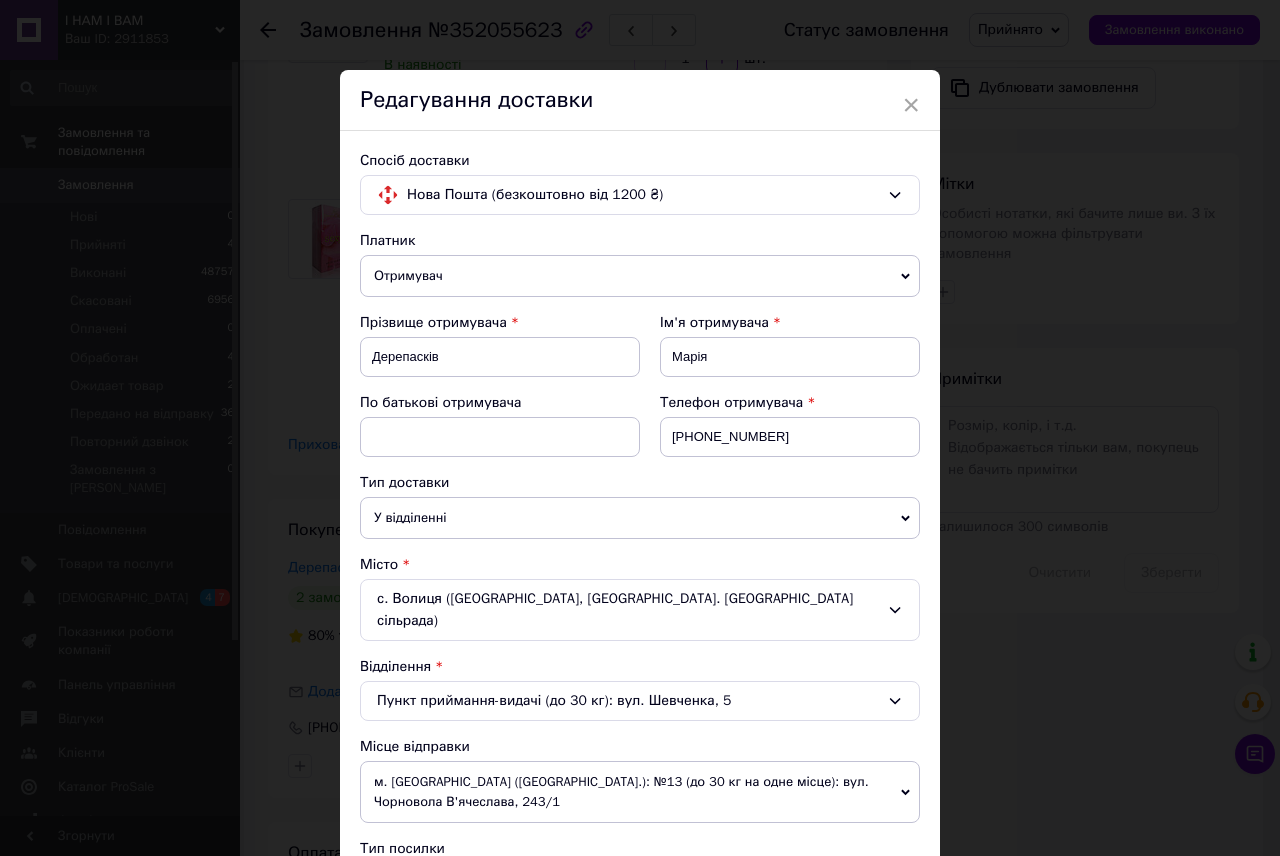 click 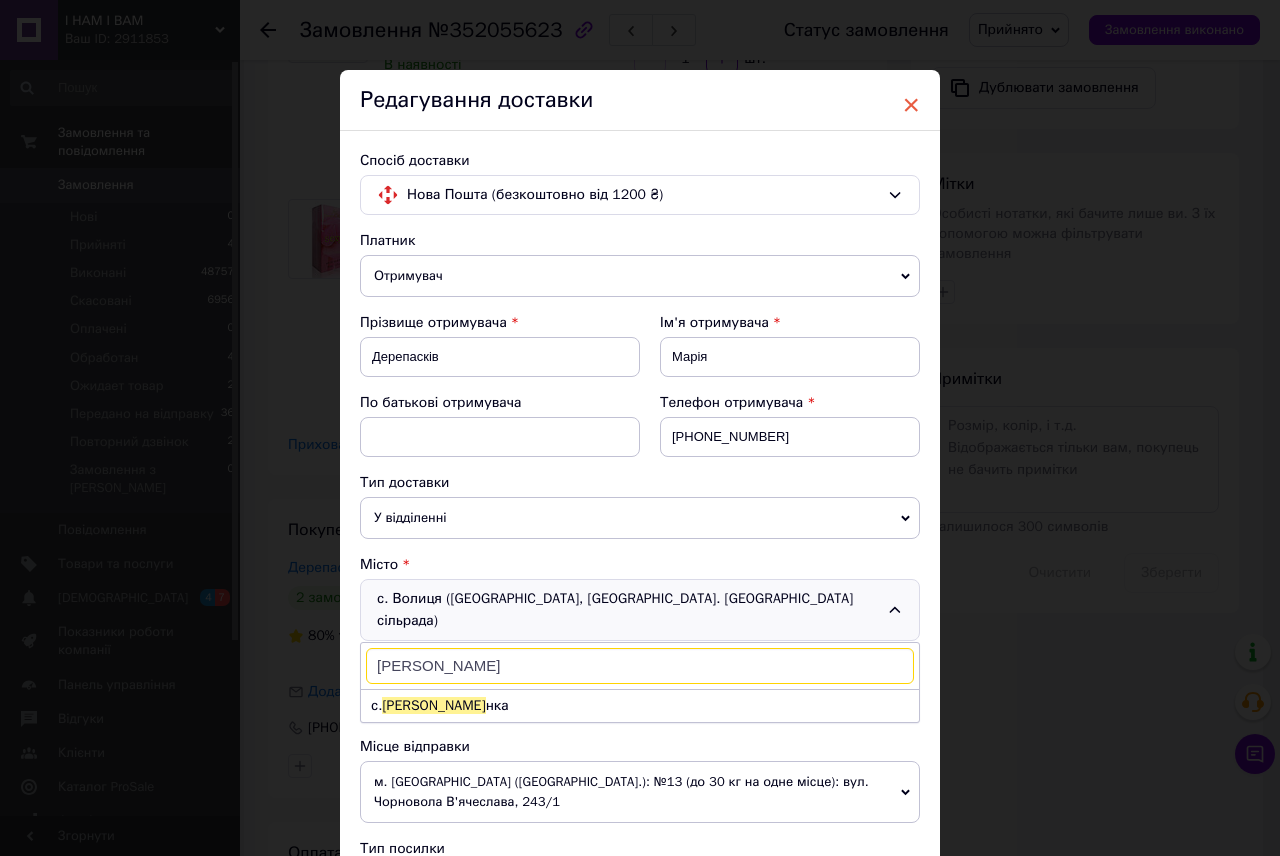 type on "[PERSON_NAME]" 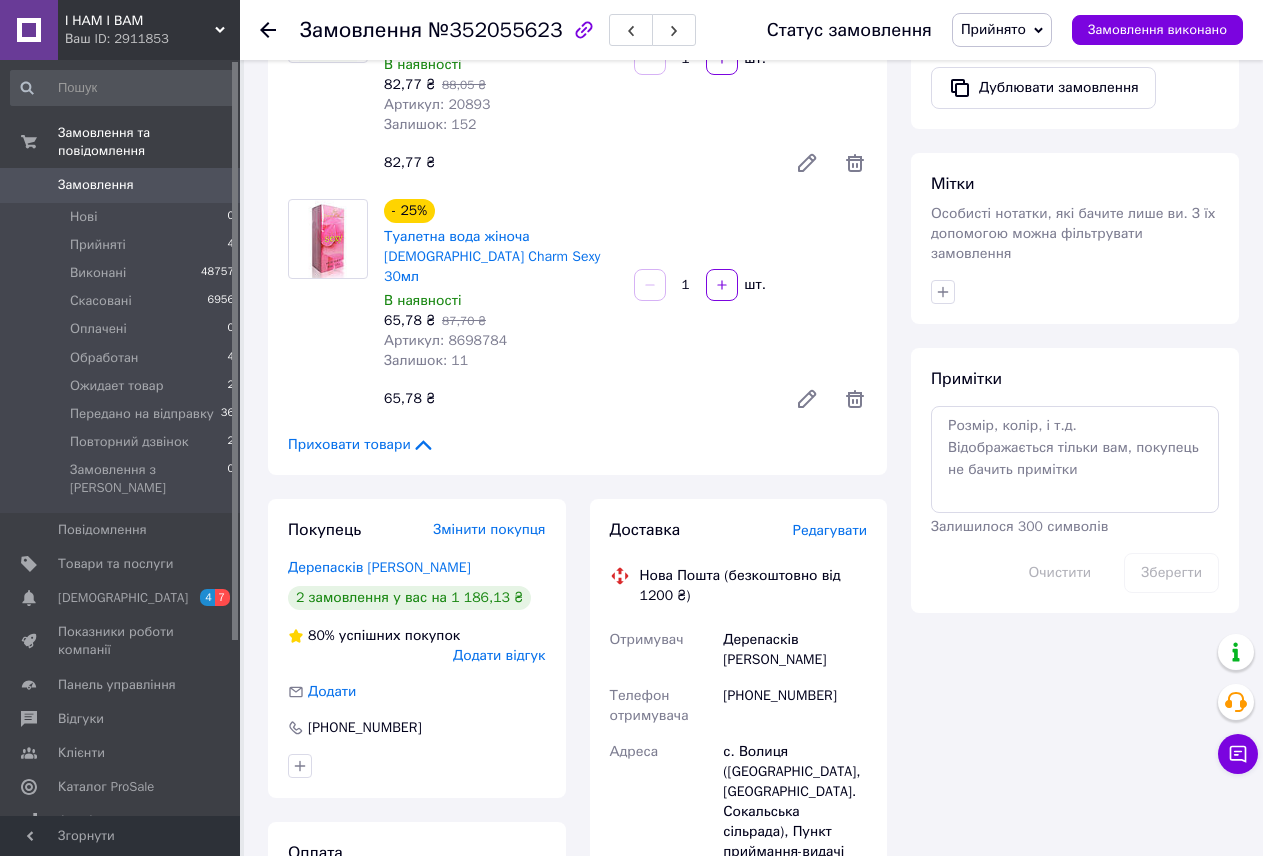 click on "Редагувати" at bounding box center [830, 530] 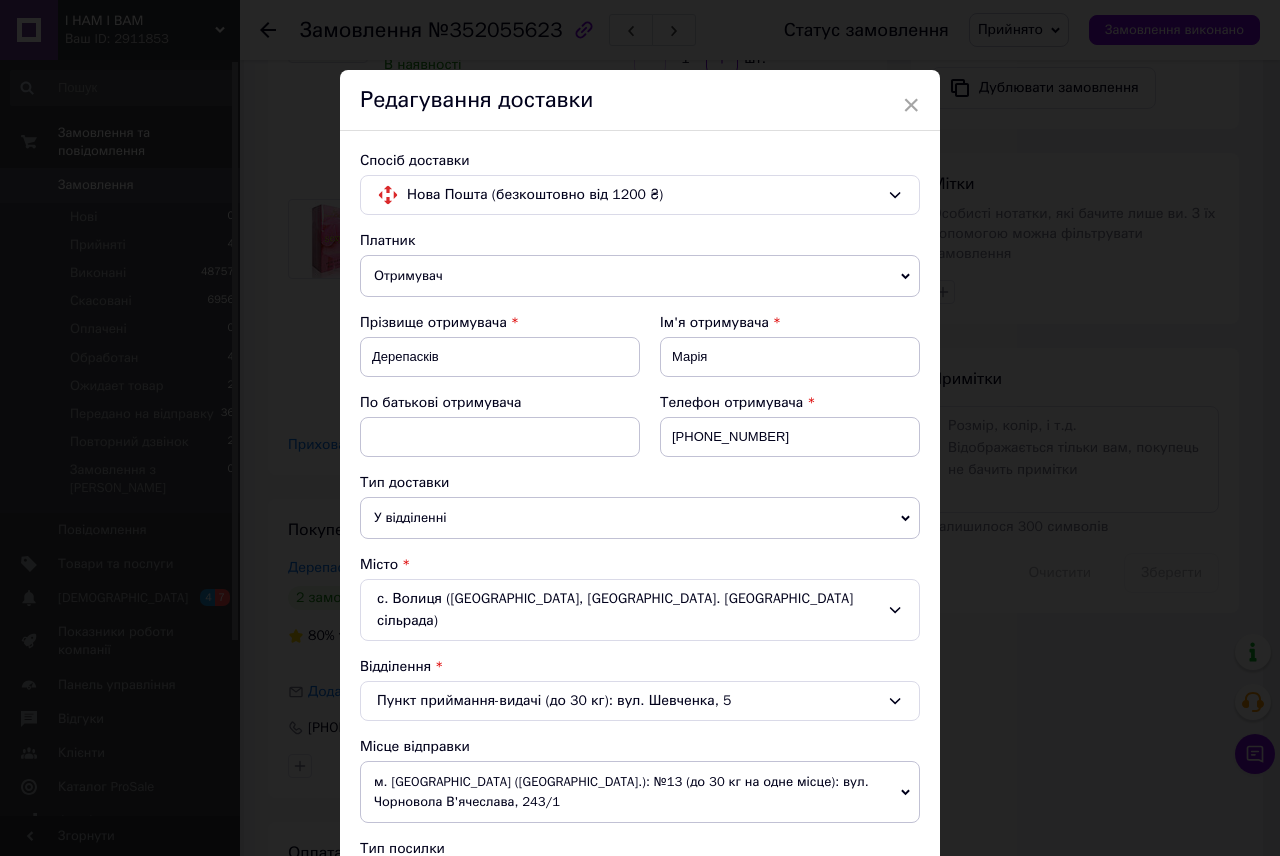 click 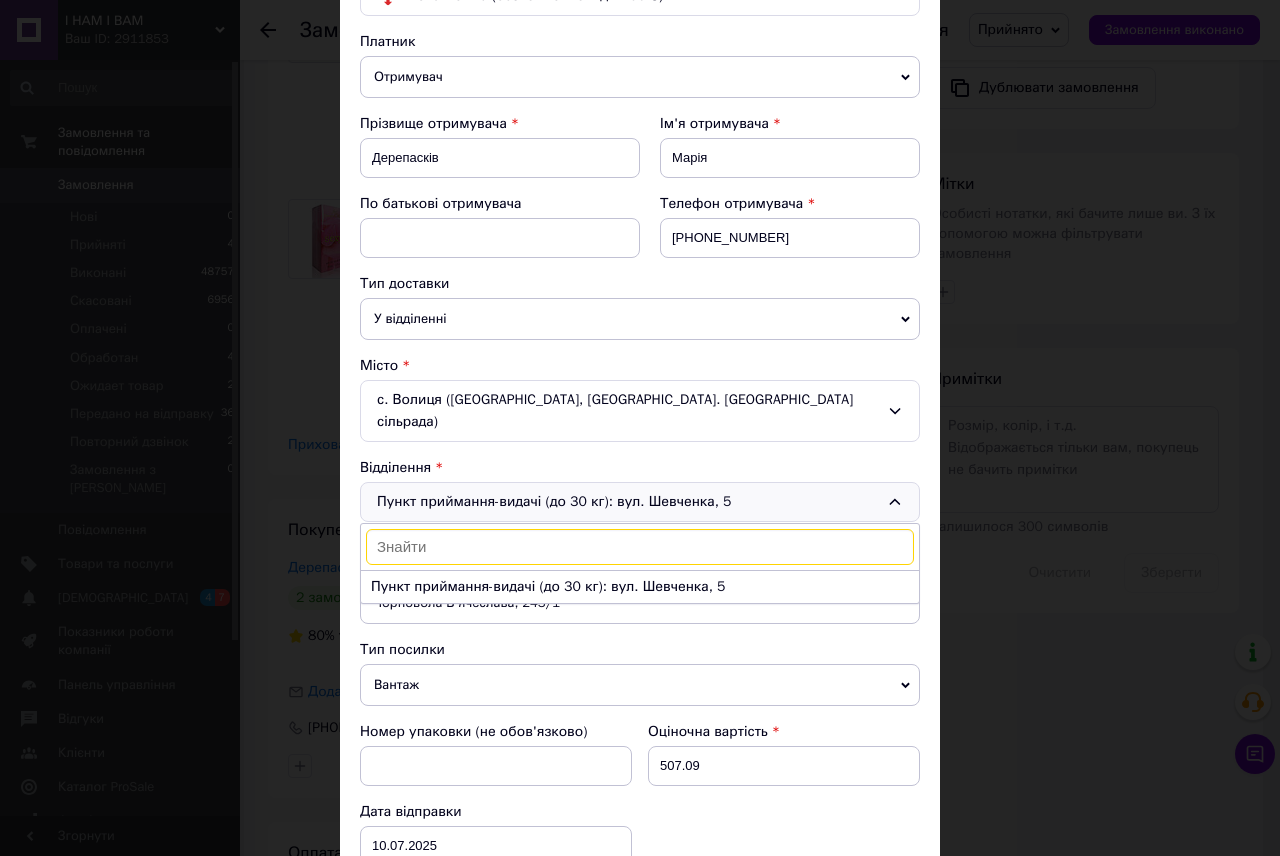 scroll, scrollTop: 200, scrollLeft: 0, axis: vertical 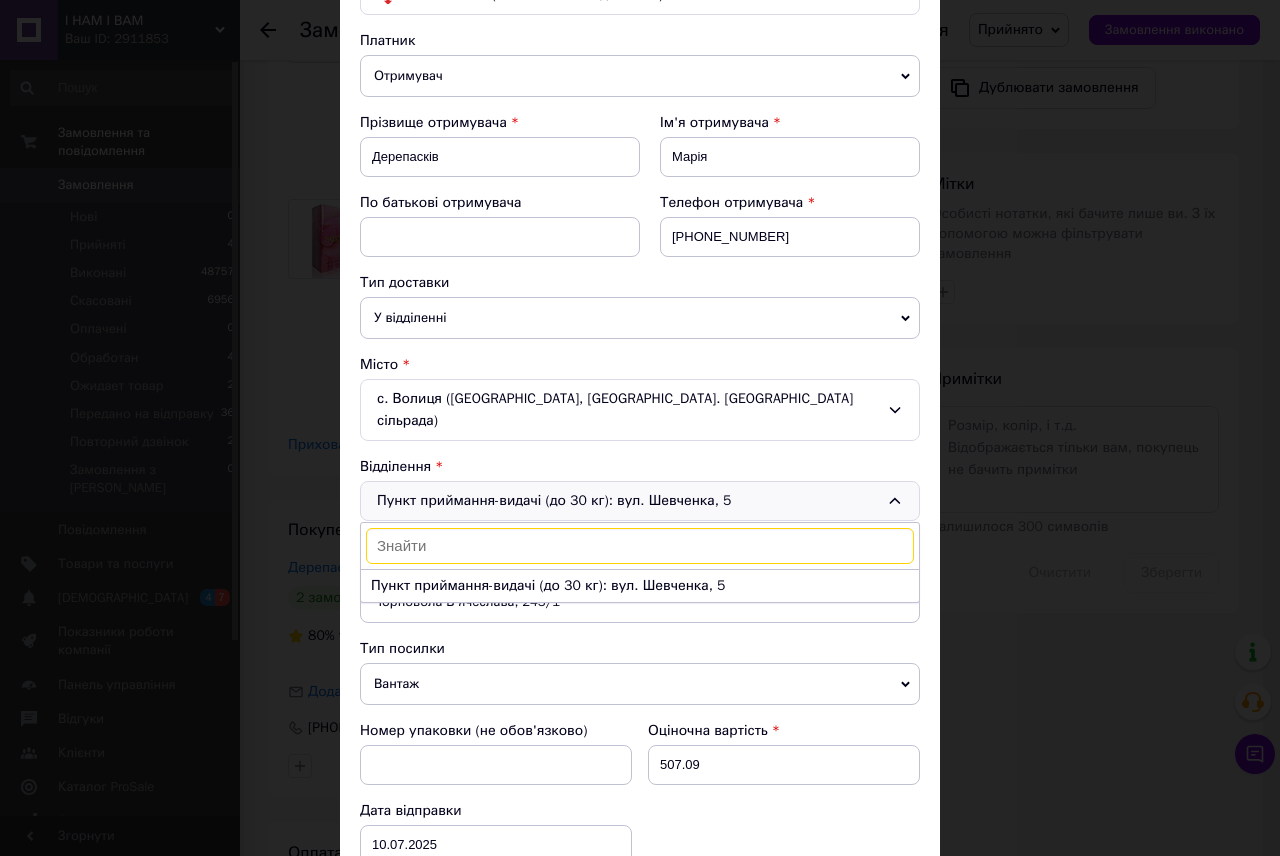 click on "Платник Отримувач Відправник Прізвище отримувача Дерепасків Ім'я отримувача [PERSON_NAME] батькові отримувача Телефон отримувача [PHONE_NUMBER] Тип доставки У відділенні Кур'єром В поштоматі Місто с. Волиця ([GEOGRAPHIC_DATA], [GEOGRAPHIC_DATA]. Сокальська сільрада) Відділення Пункт приймання-видачі (до 30 кг): вул. Шевченка, 5 Пункт приймання-видачі (до 30 кг): вул. Шевченка, 5 Місце відправки м. [GEOGRAPHIC_DATA] ([GEOGRAPHIC_DATA].): №13 (до 30 кг на одне місце): вул. Чорновола В'ячеслава, 243/1 Немає збігів. Спробуйте змінити умови пошуку Додати ще місце відправки Тип посилки Вантаж 507.09 < 2025" at bounding box center [640, 634] 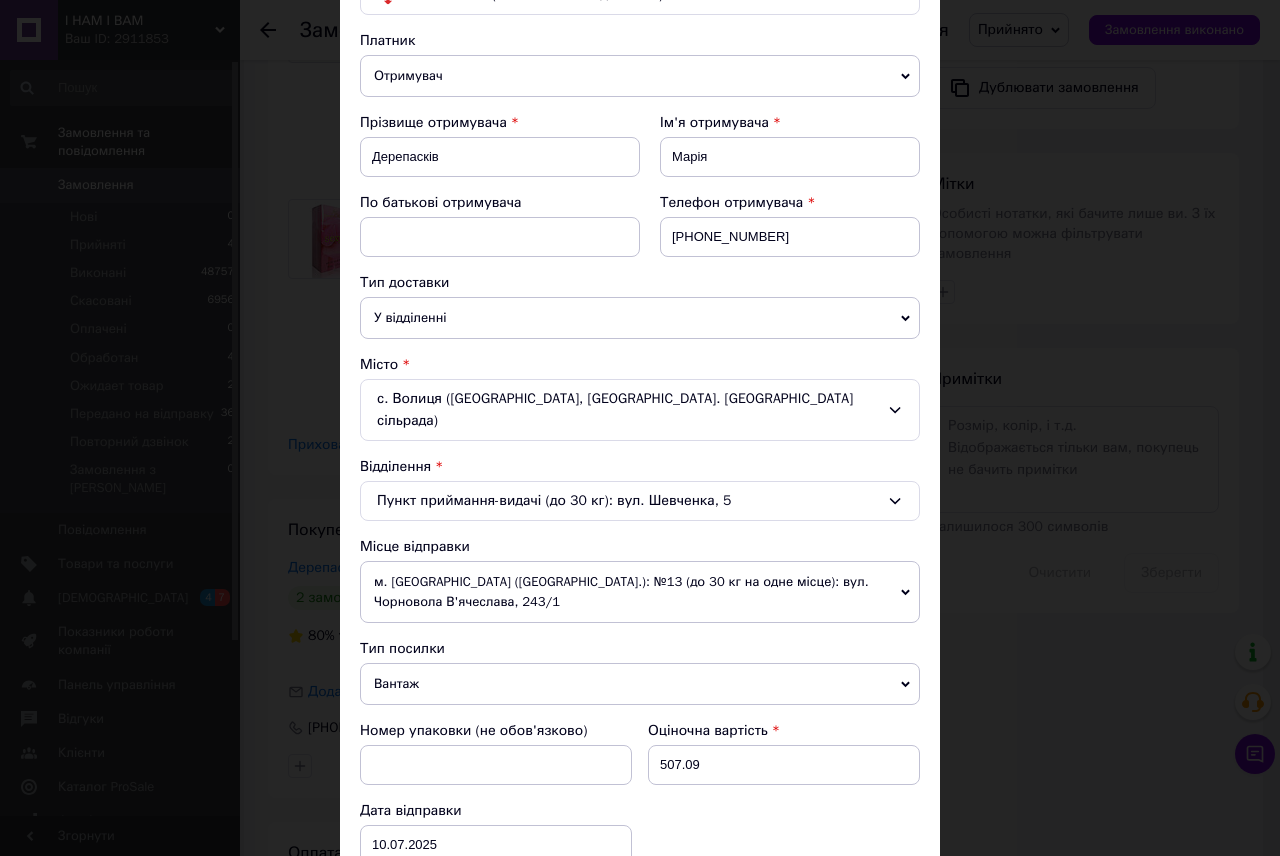 click on "У відділенні" at bounding box center (640, 318) 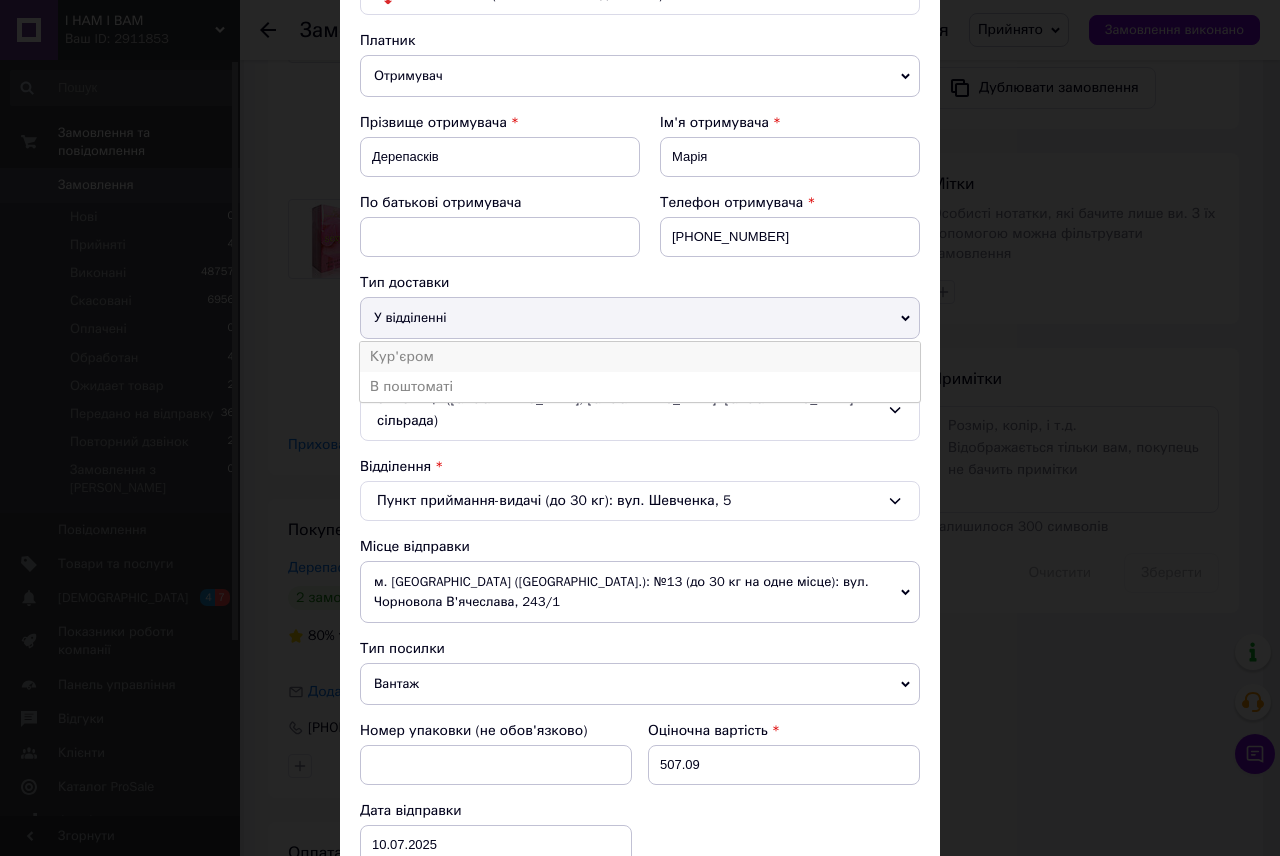 click on "Кур'єром" at bounding box center [640, 357] 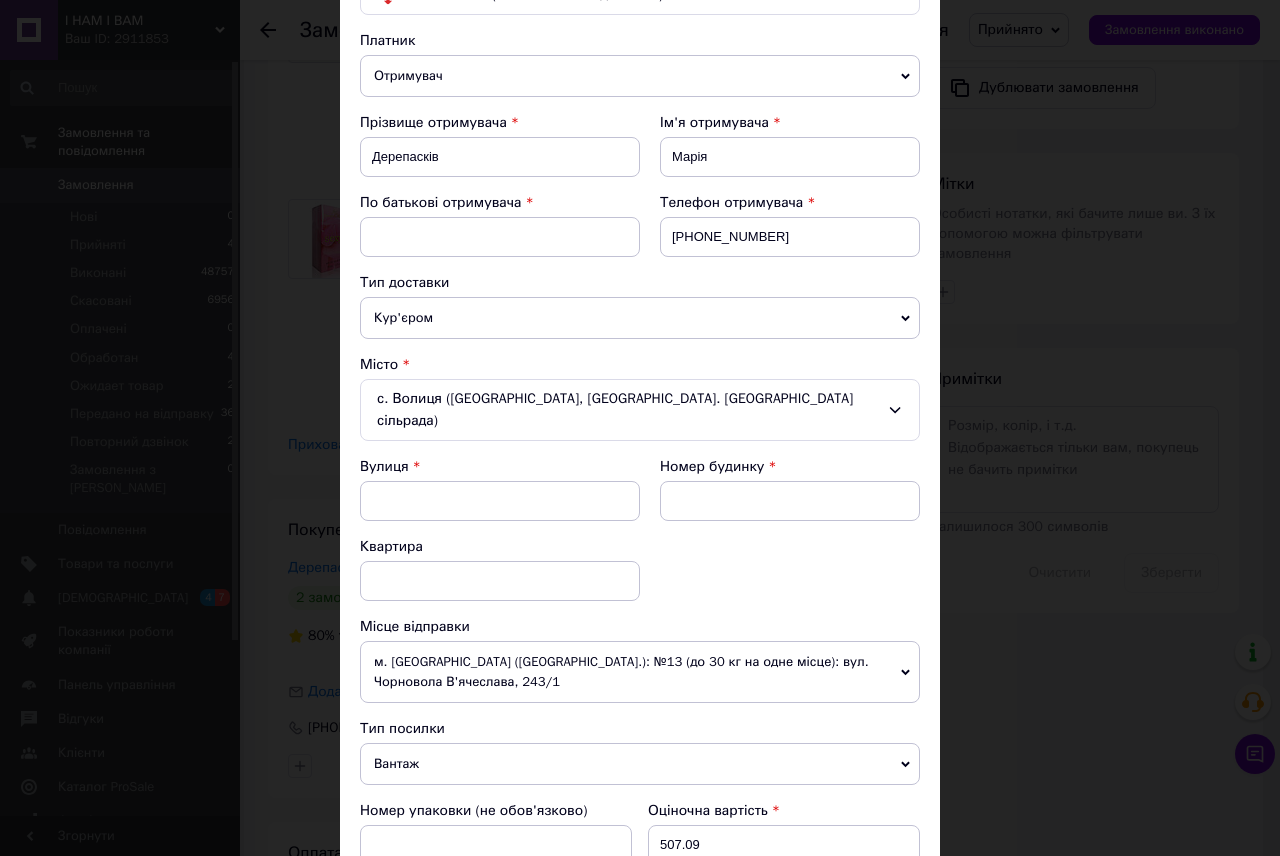 click on "Кур'єром" at bounding box center (640, 318) 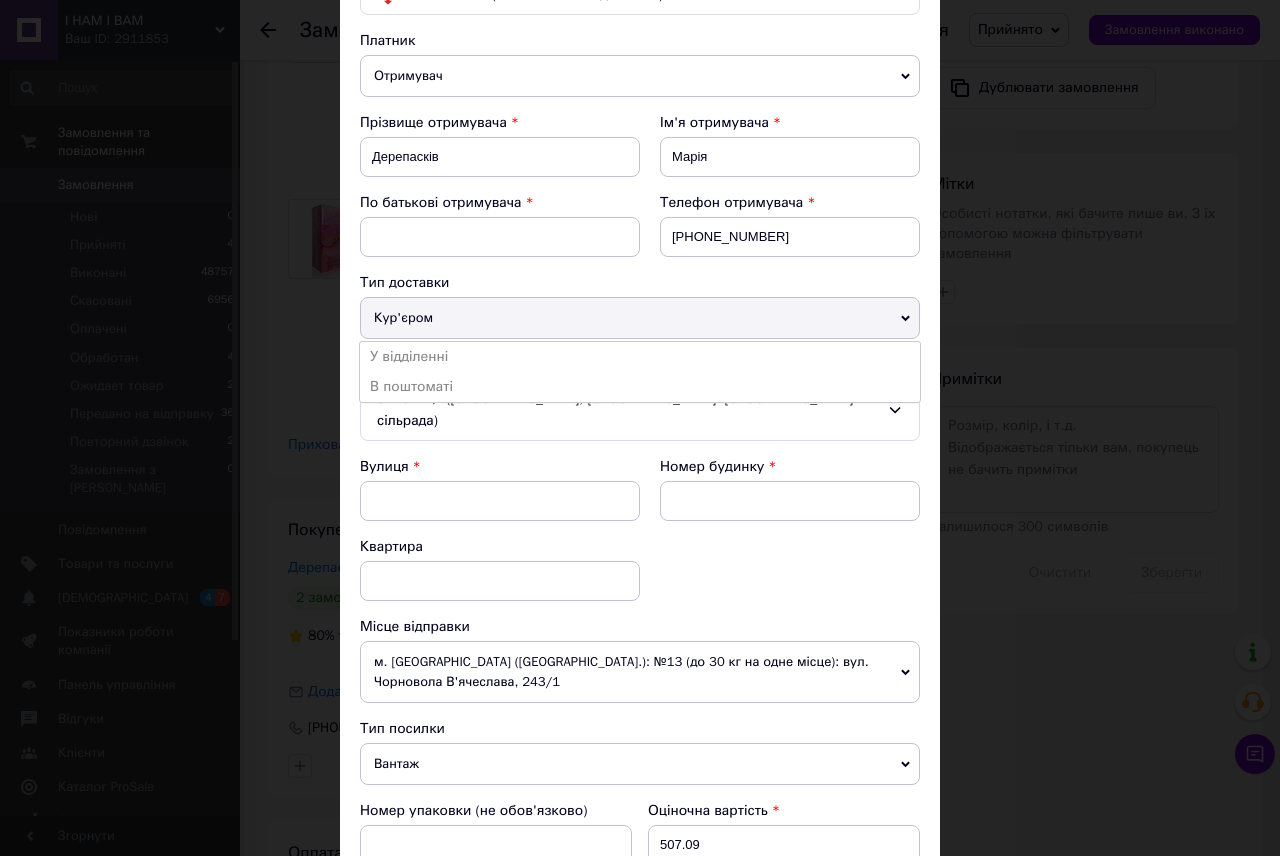 click on "Кур'єром" at bounding box center [640, 318] 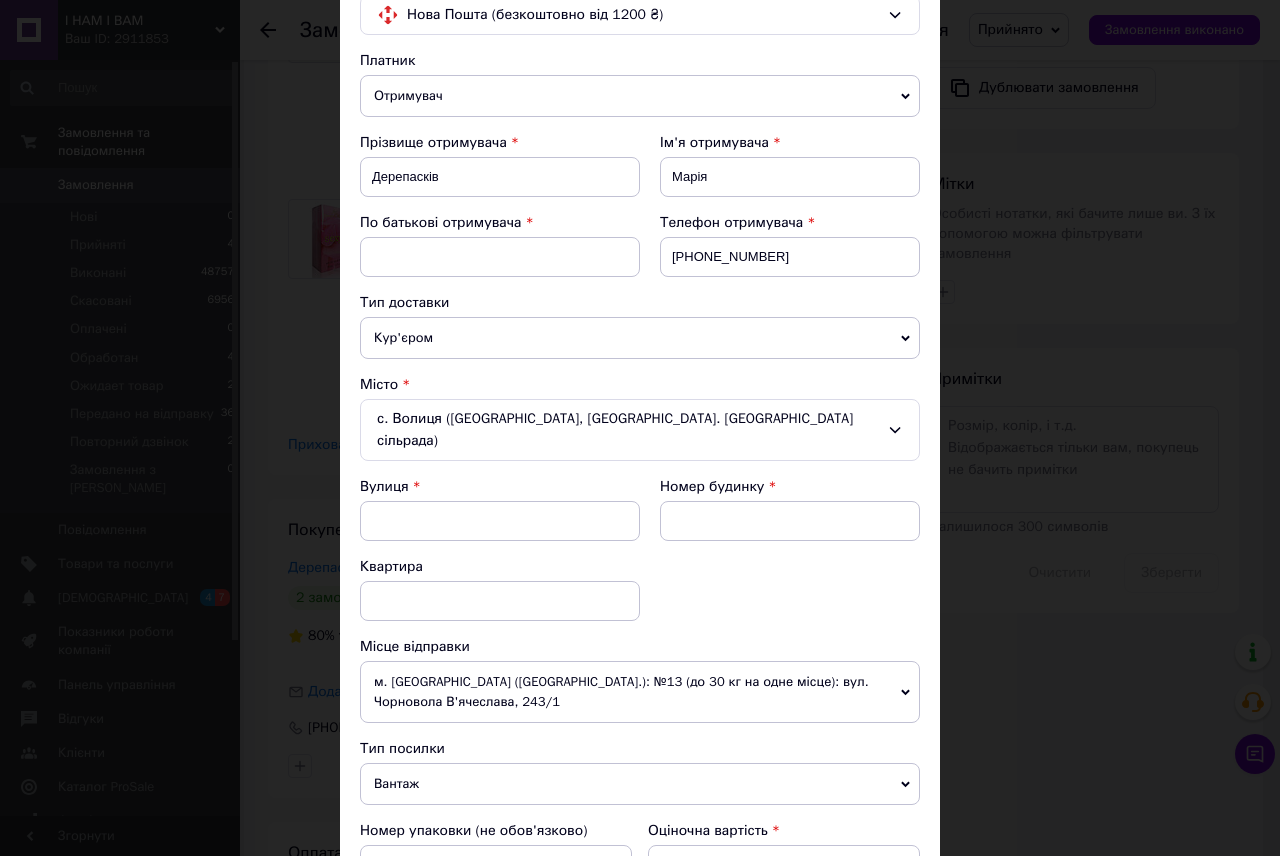 scroll, scrollTop: 200, scrollLeft: 0, axis: vertical 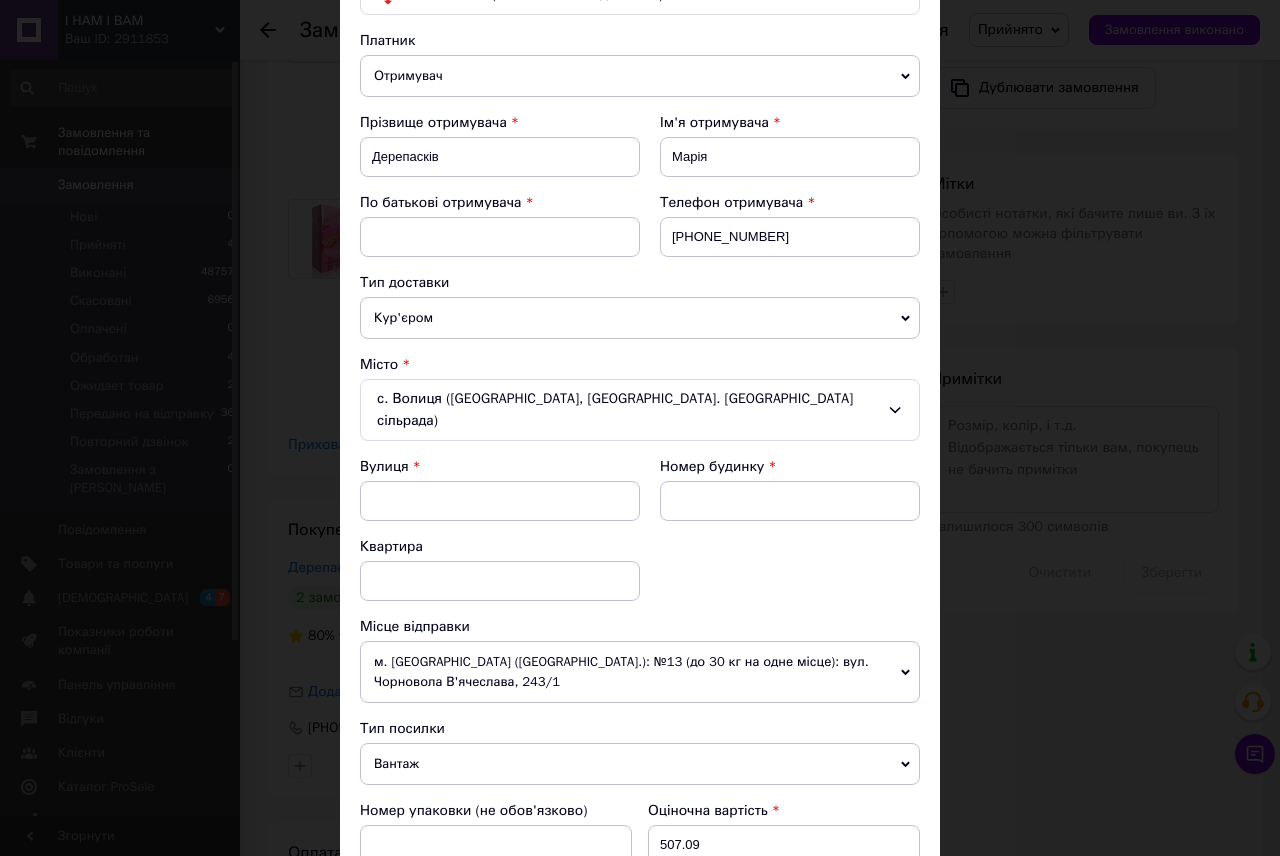 click on "с. Волиця ([GEOGRAPHIC_DATA], [GEOGRAPHIC_DATA]. [GEOGRAPHIC_DATA] сільрада)" at bounding box center [640, 410] 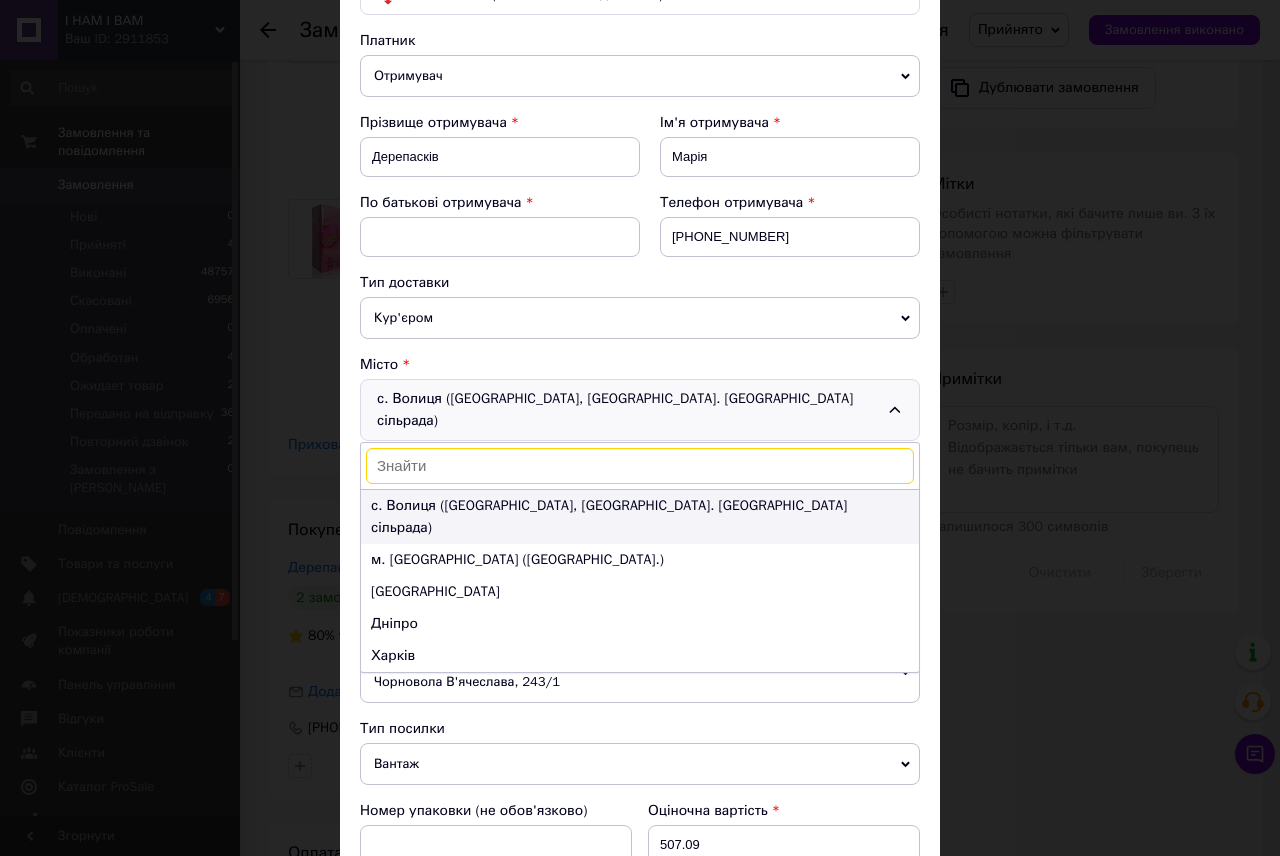 click on "с. Волиця ([GEOGRAPHIC_DATA], [GEOGRAPHIC_DATA]. [GEOGRAPHIC_DATA] сільрада)" at bounding box center (609, 516) 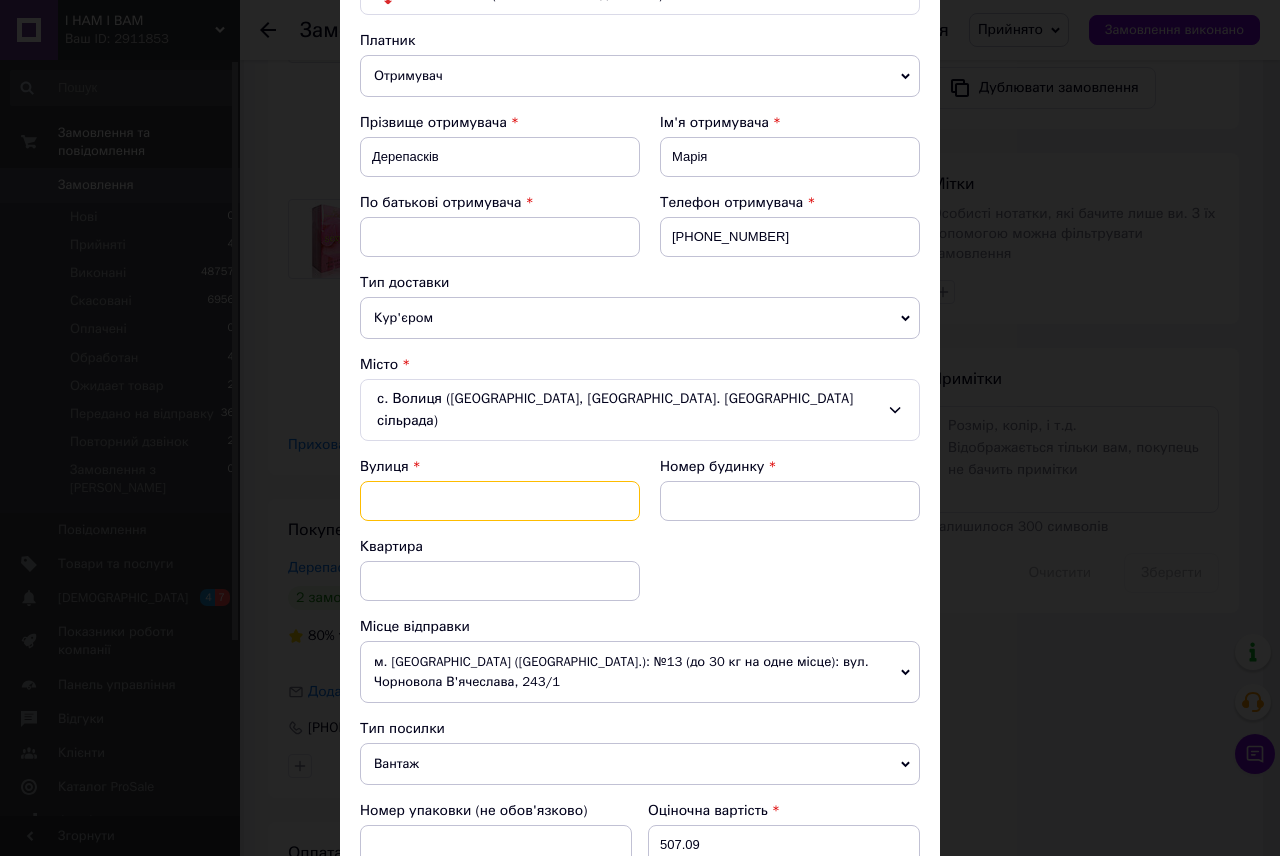 click at bounding box center [500, 501] 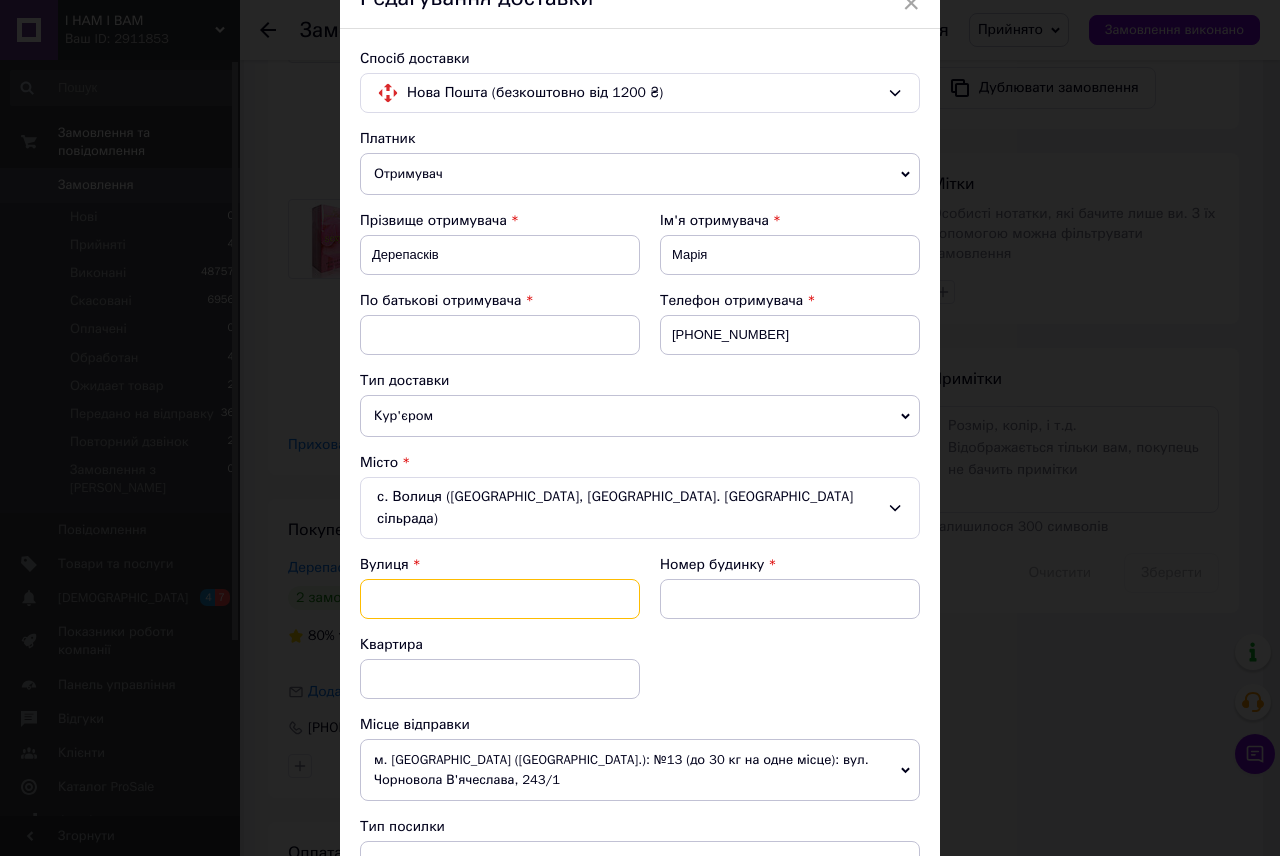 scroll, scrollTop: 100, scrollLeft: 0, axis: vertical 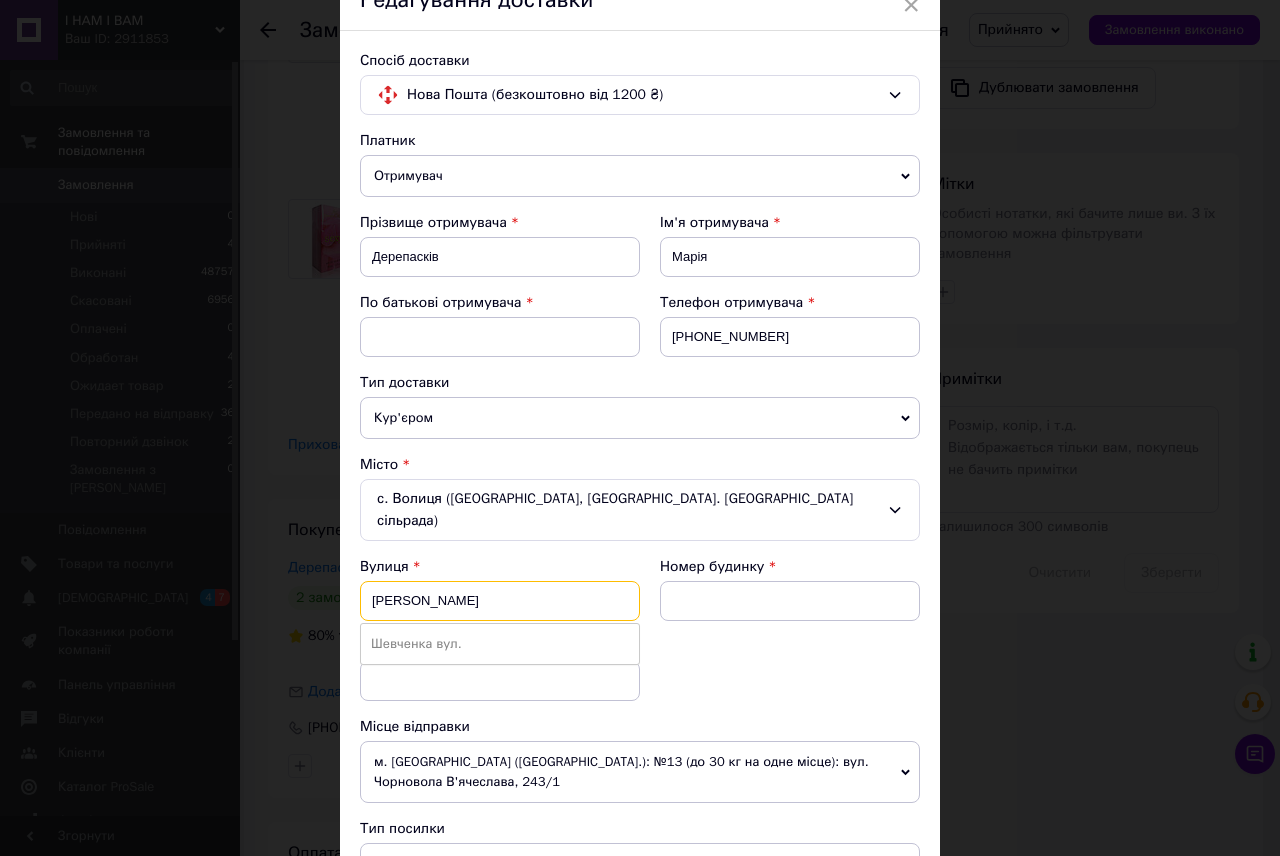 type on "[PERSON_NAME]" 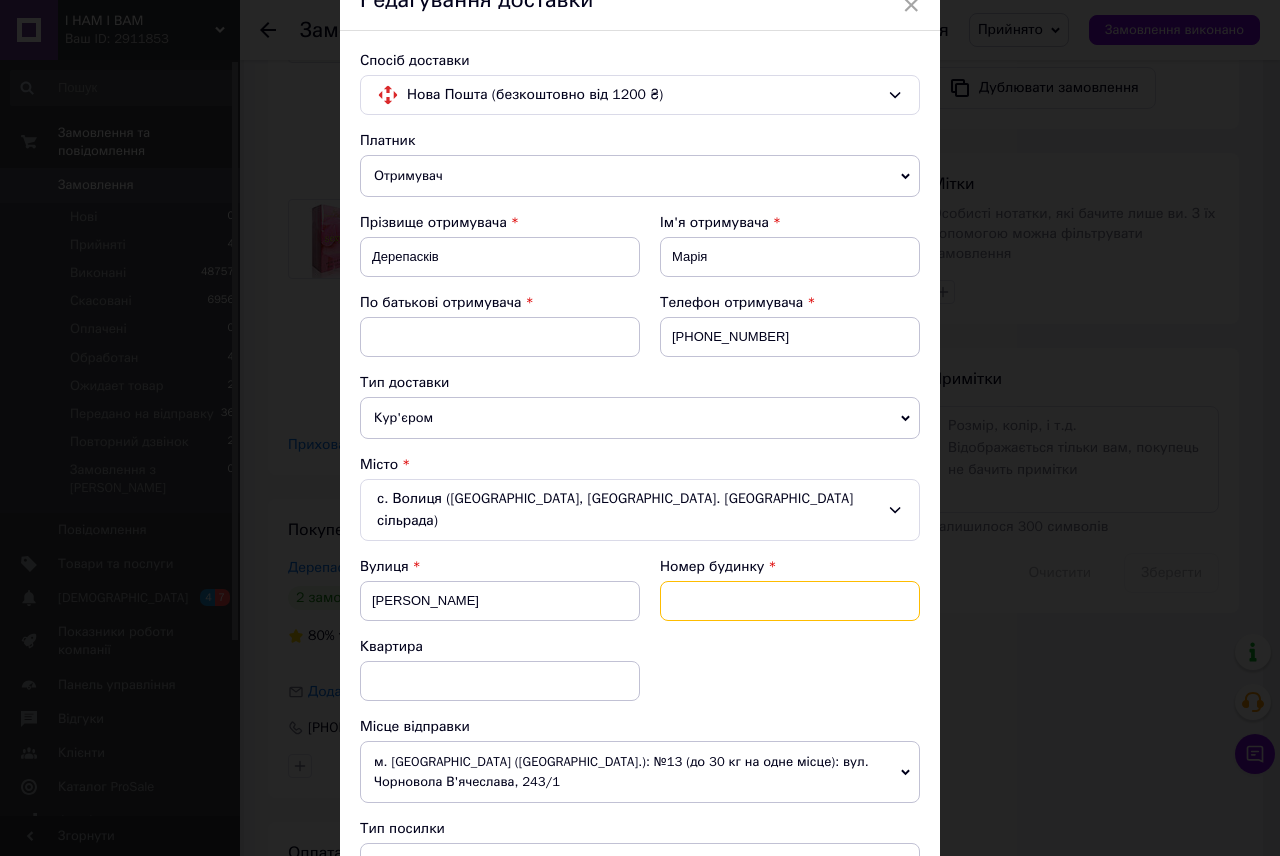 click at bounding box center (790, 601) 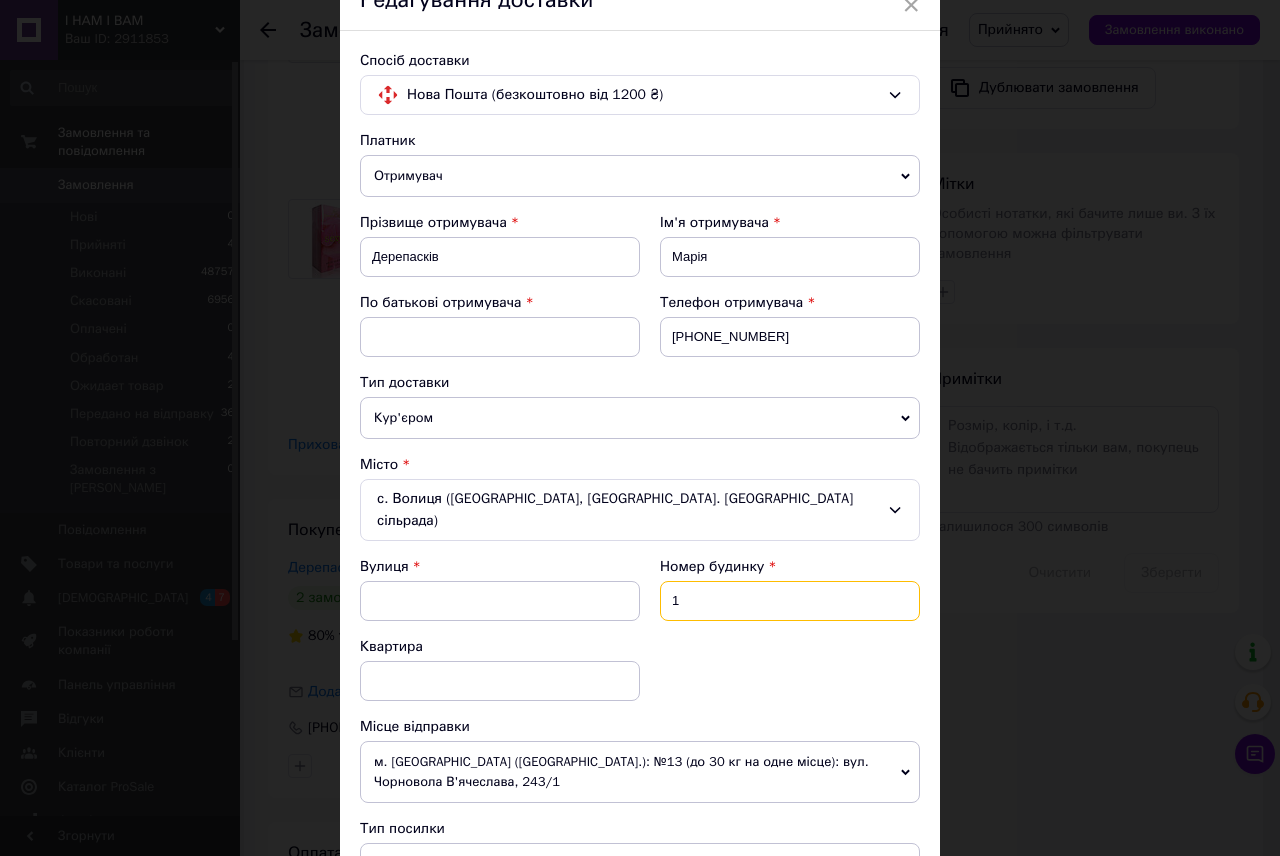 type on "1" 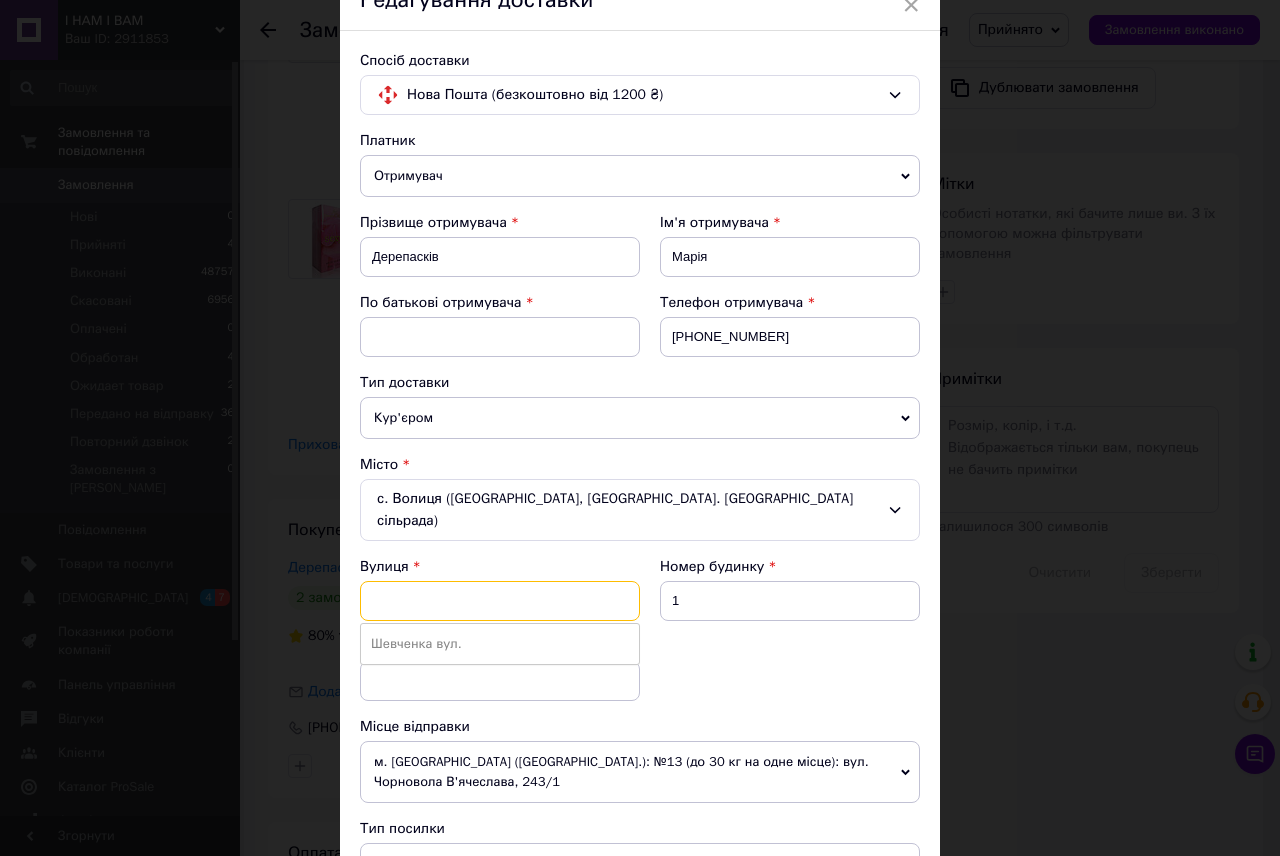 click at bounding box center (500, 601) 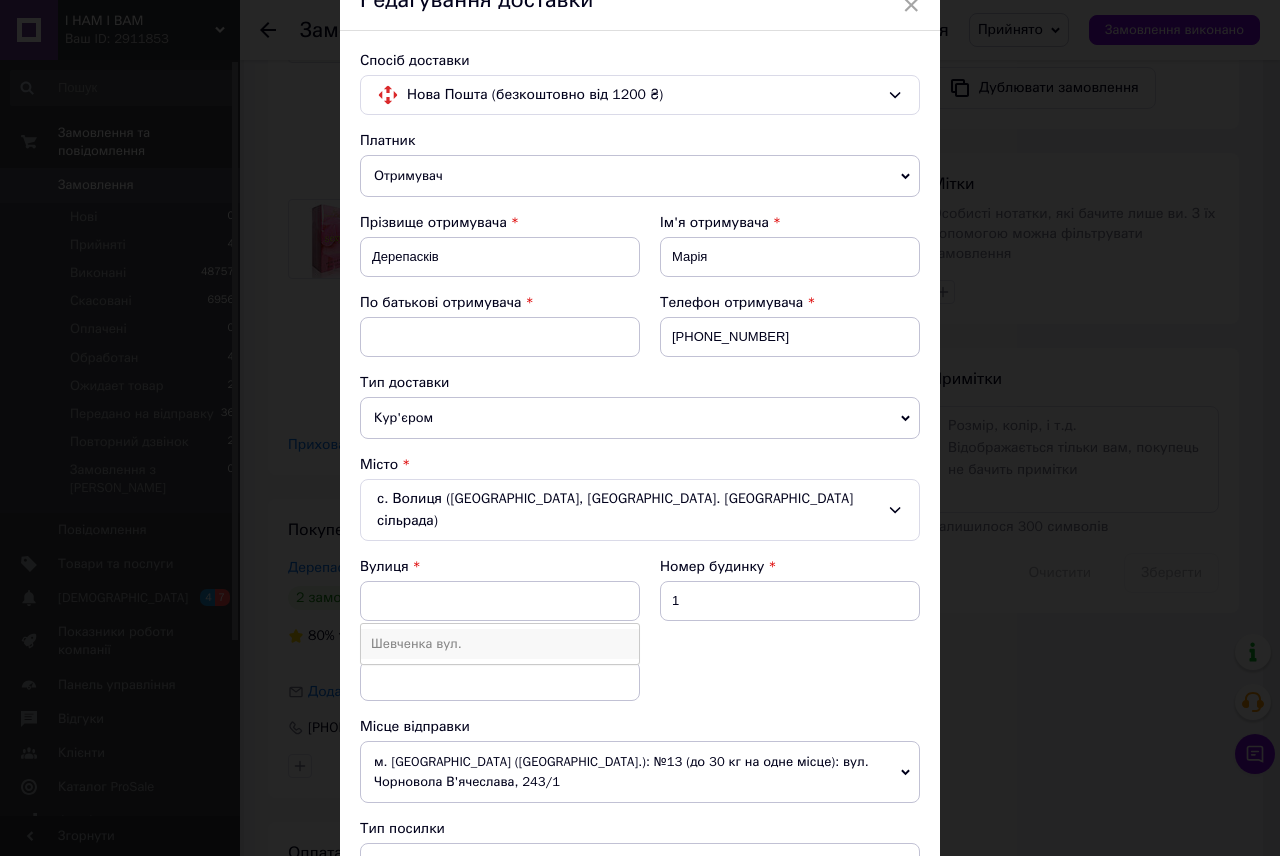 click on "Шевченка вул." at bounding box center (500, 644) 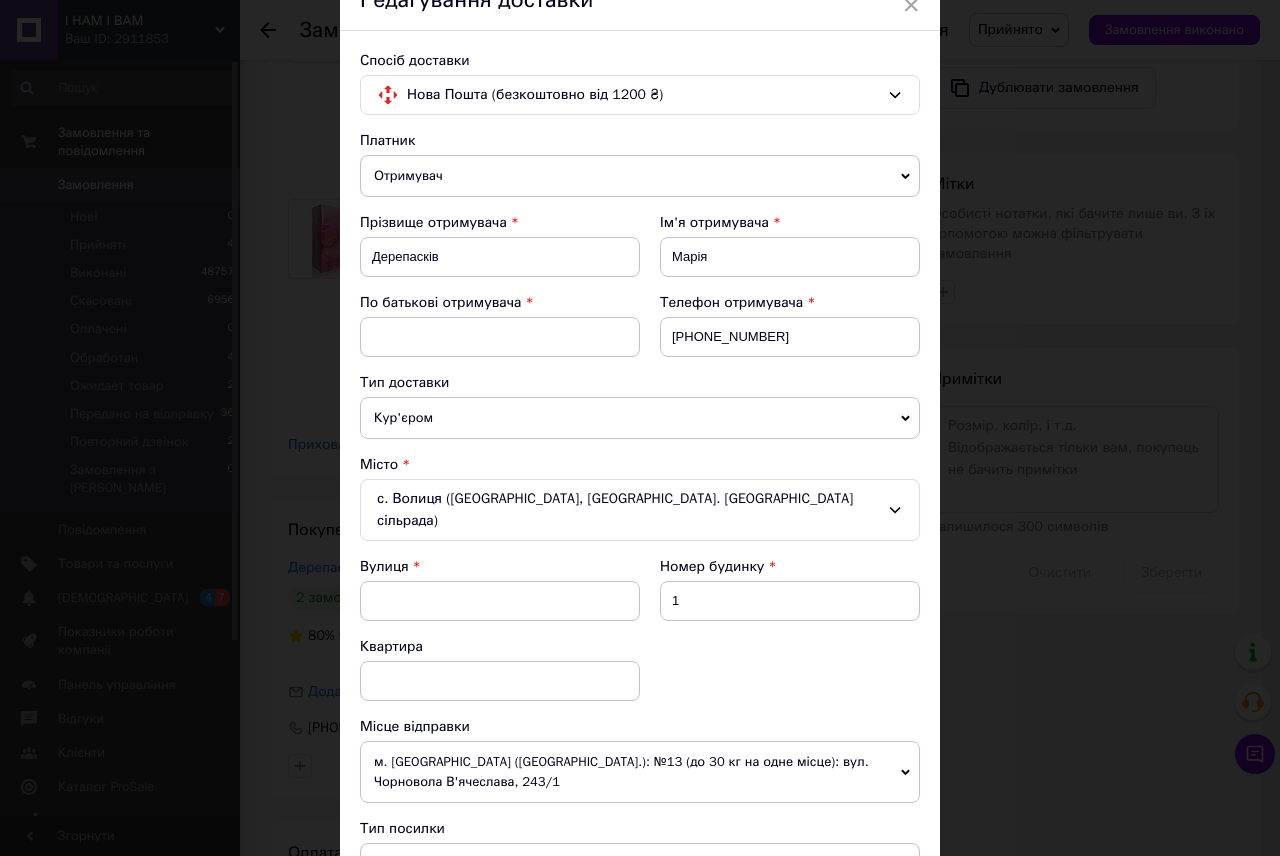 type on "Шевченка вул." 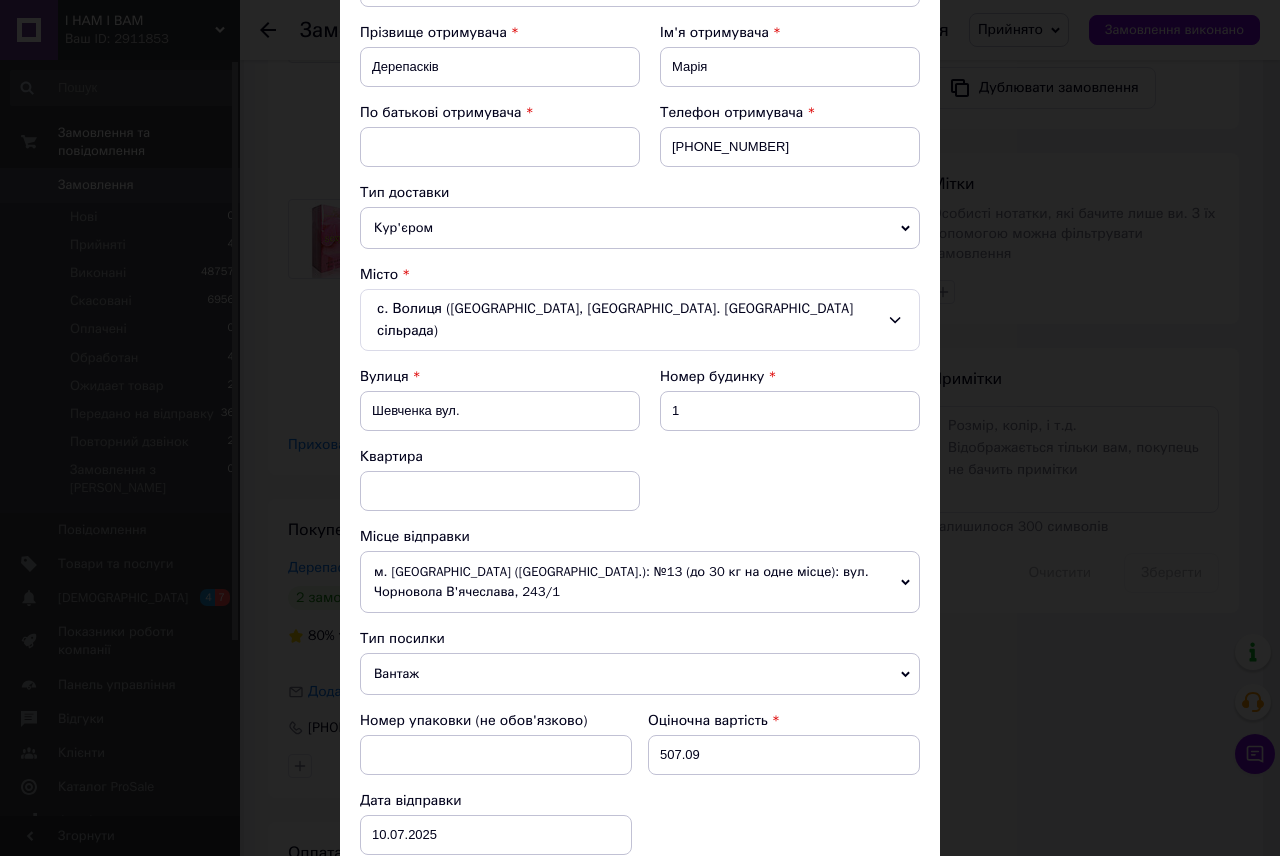 scroll, scrollTop: 400, scrollLeft: 0, axis: vertical 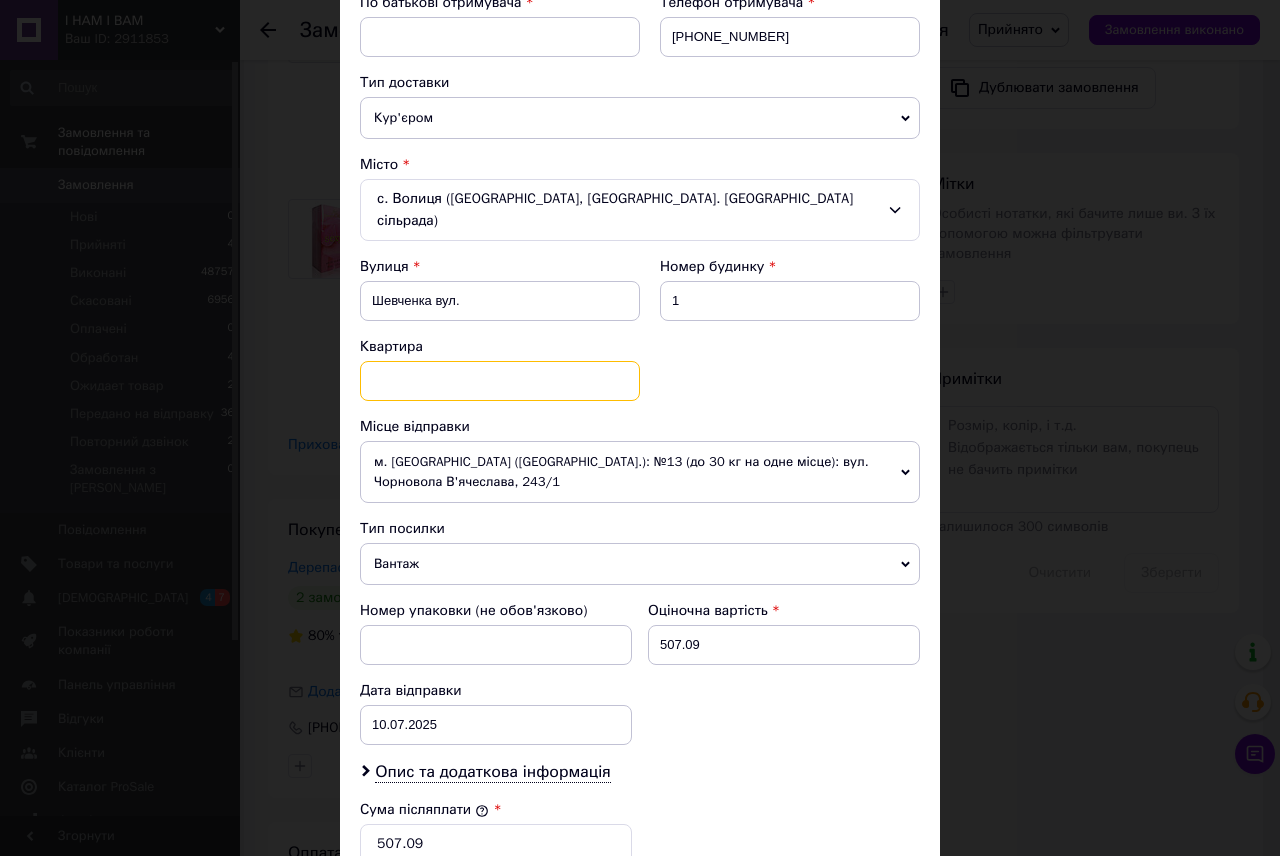 click at bounding box center (500, 381) 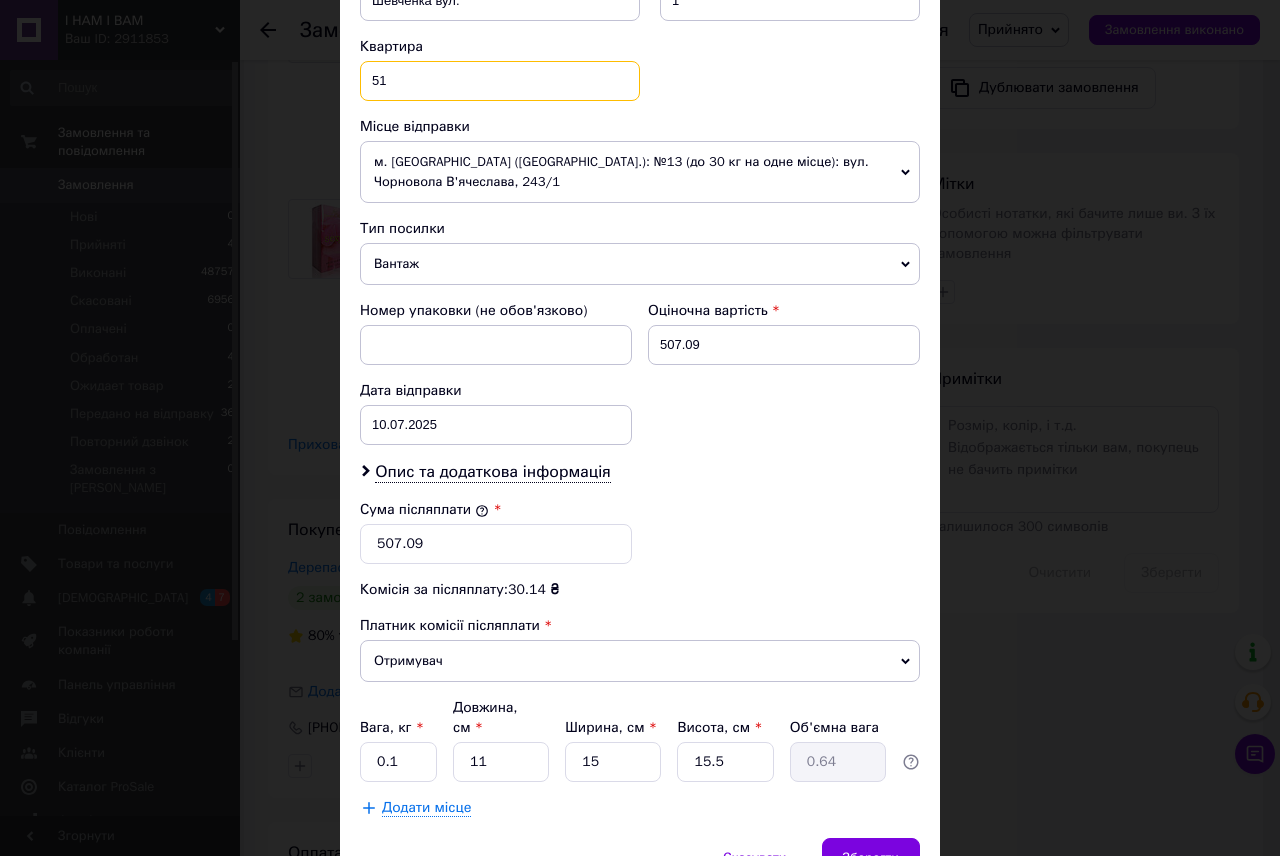 scroll, scrollTop: 770, scrollLeft: 0, axis: vertical 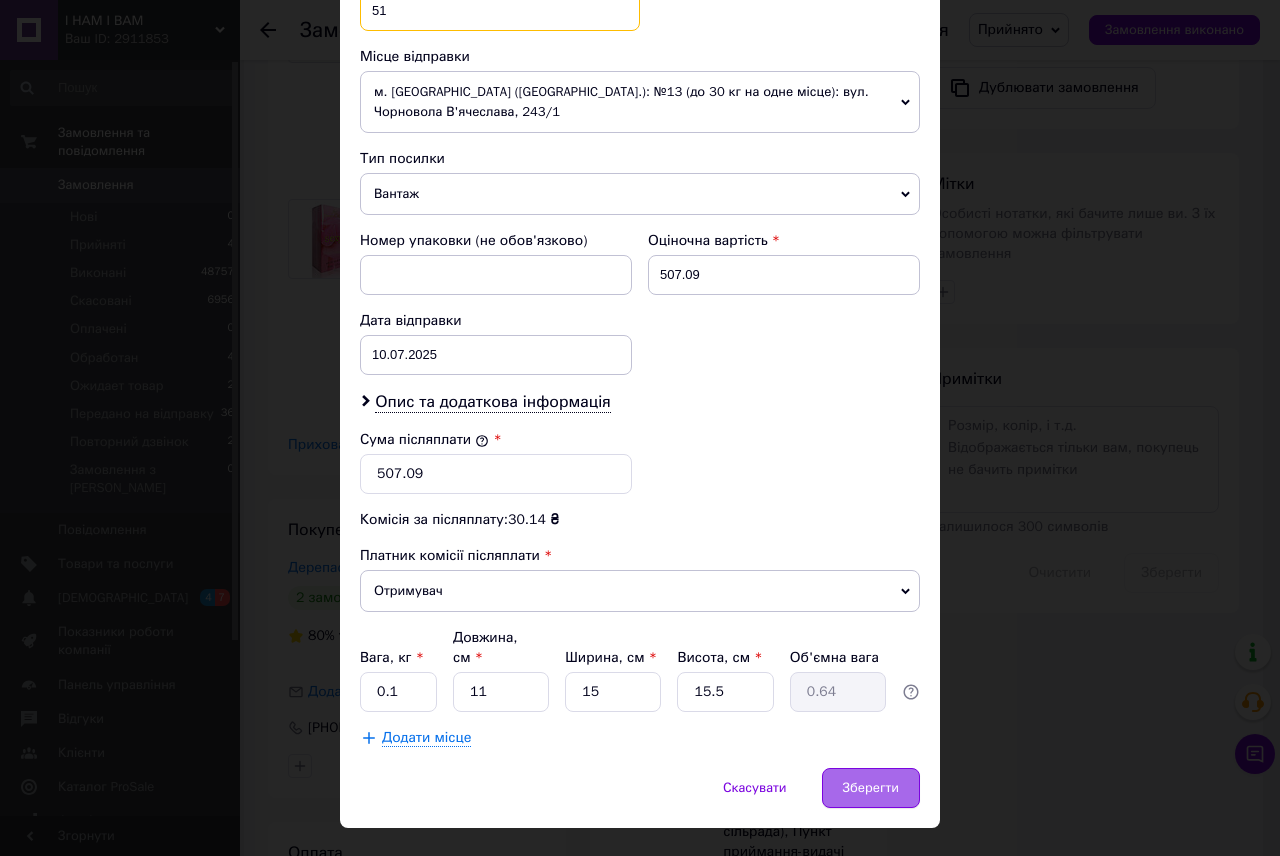 type on "51" 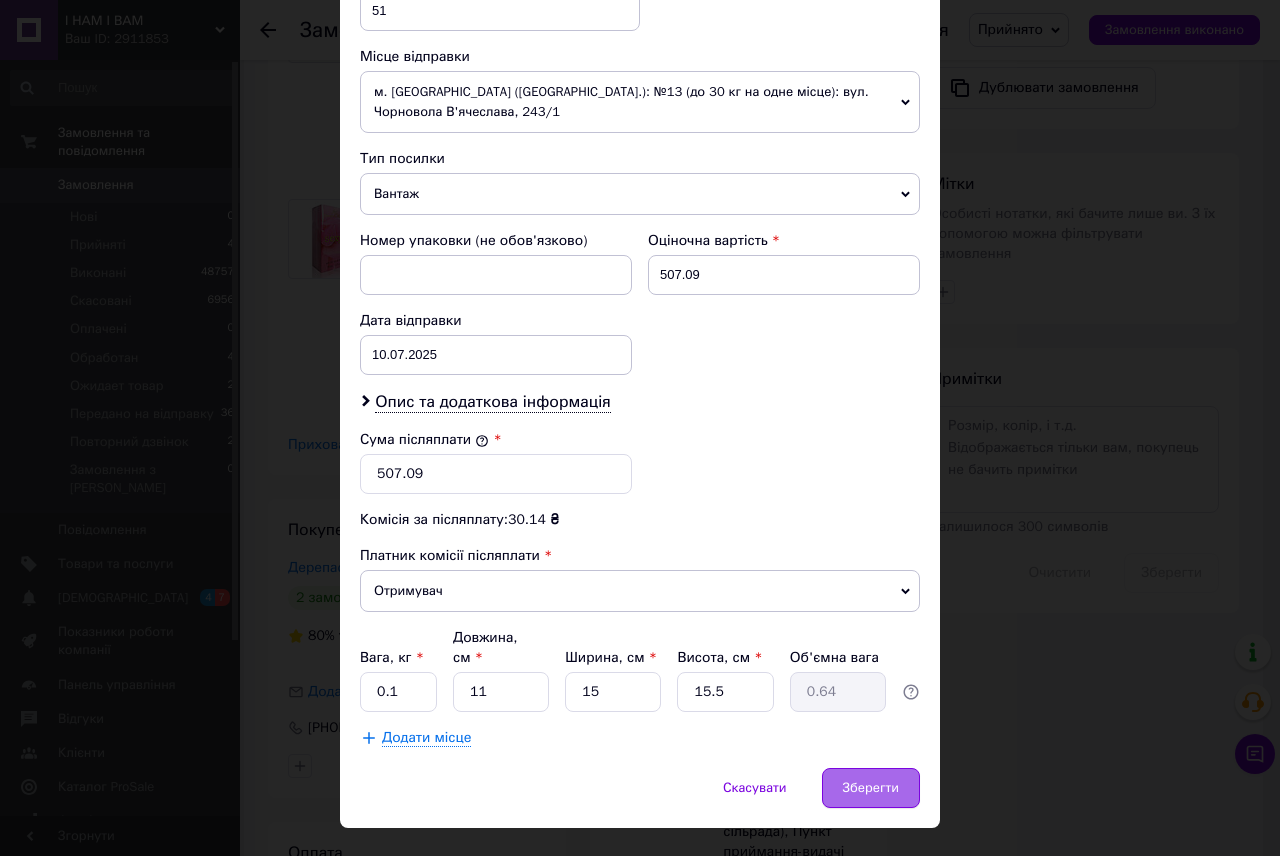 click on "Зберегти" at bounding box center (871, 788) 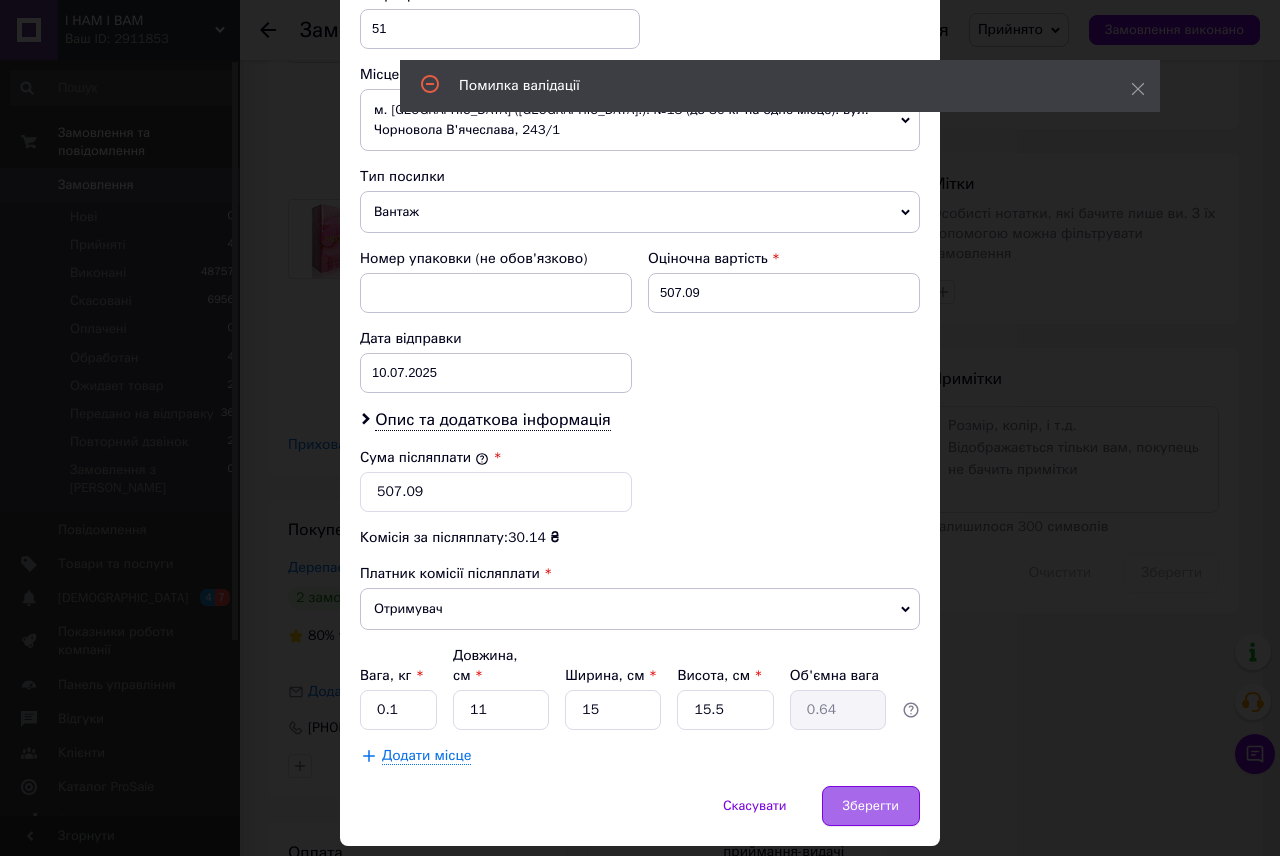 scroll, scrollTop: 9, scrollLeft: 0, axis: vertical 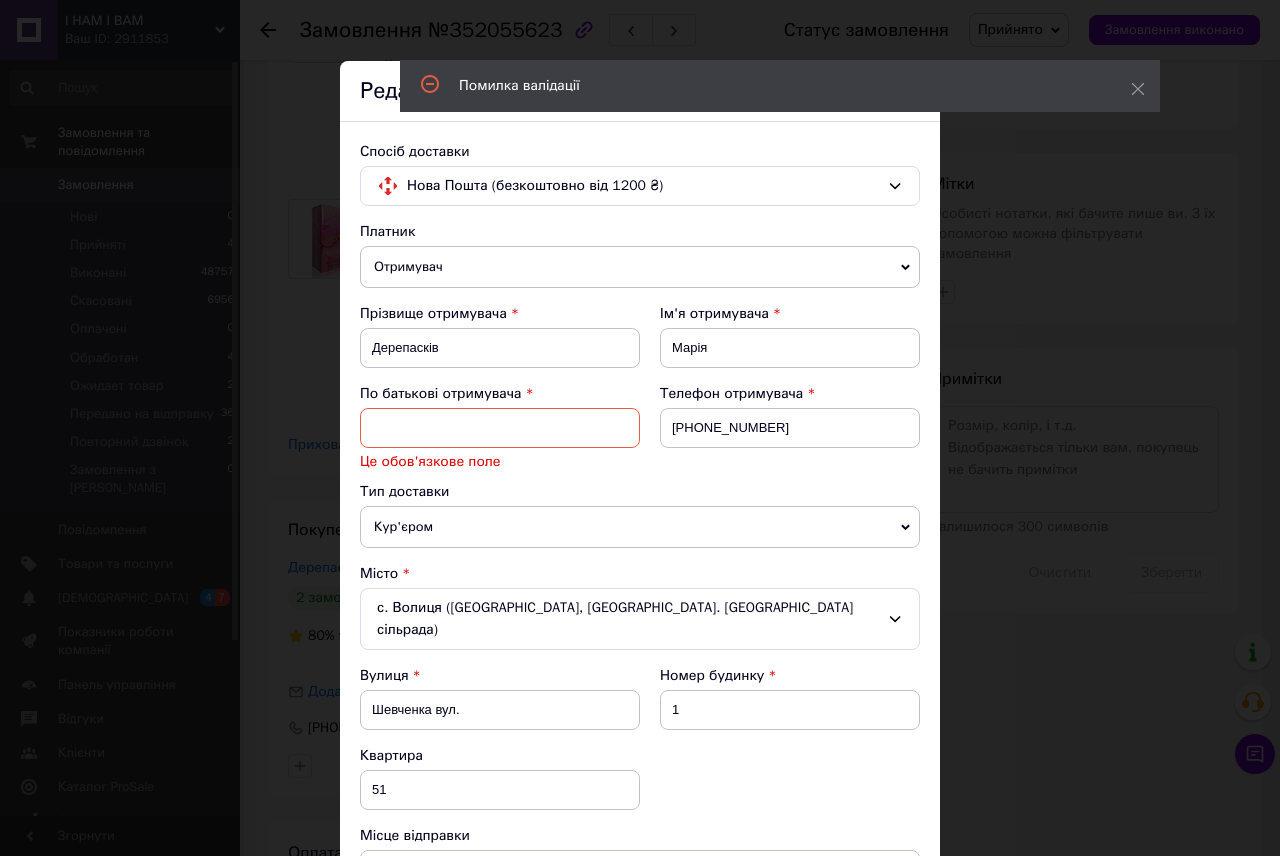 click at bounding box center [500, 428] 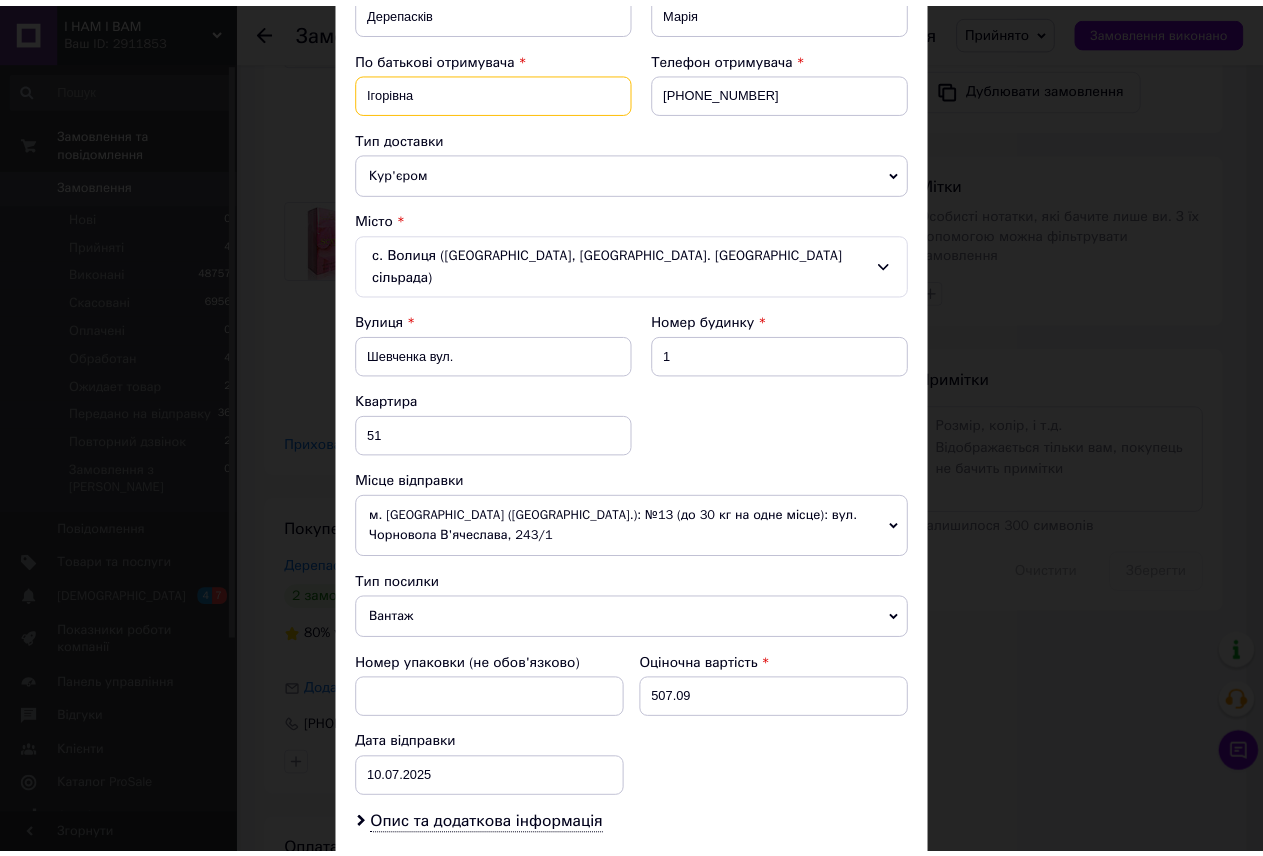 scroll, scrollTop: 709, scrollLeft: 0, axis: vertical 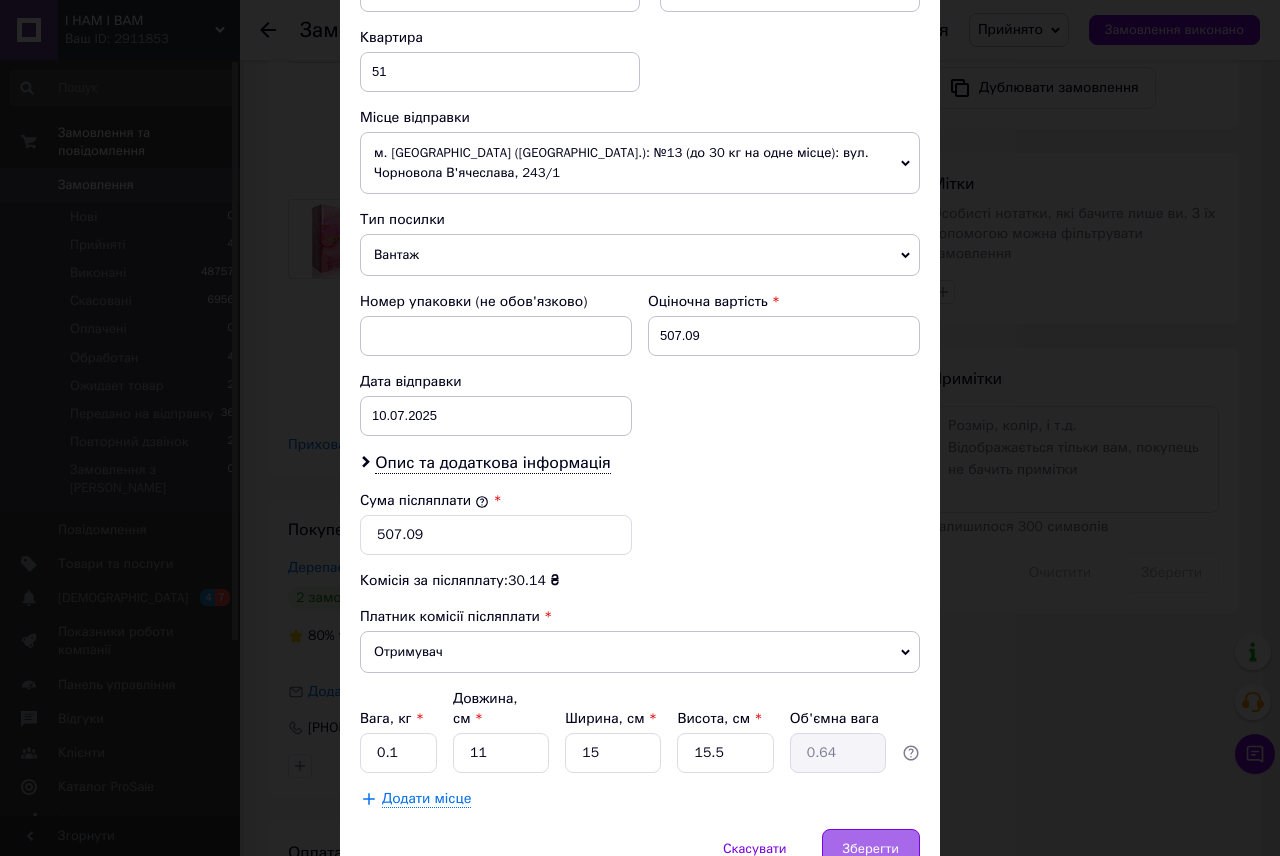 type on "Ігорівна" 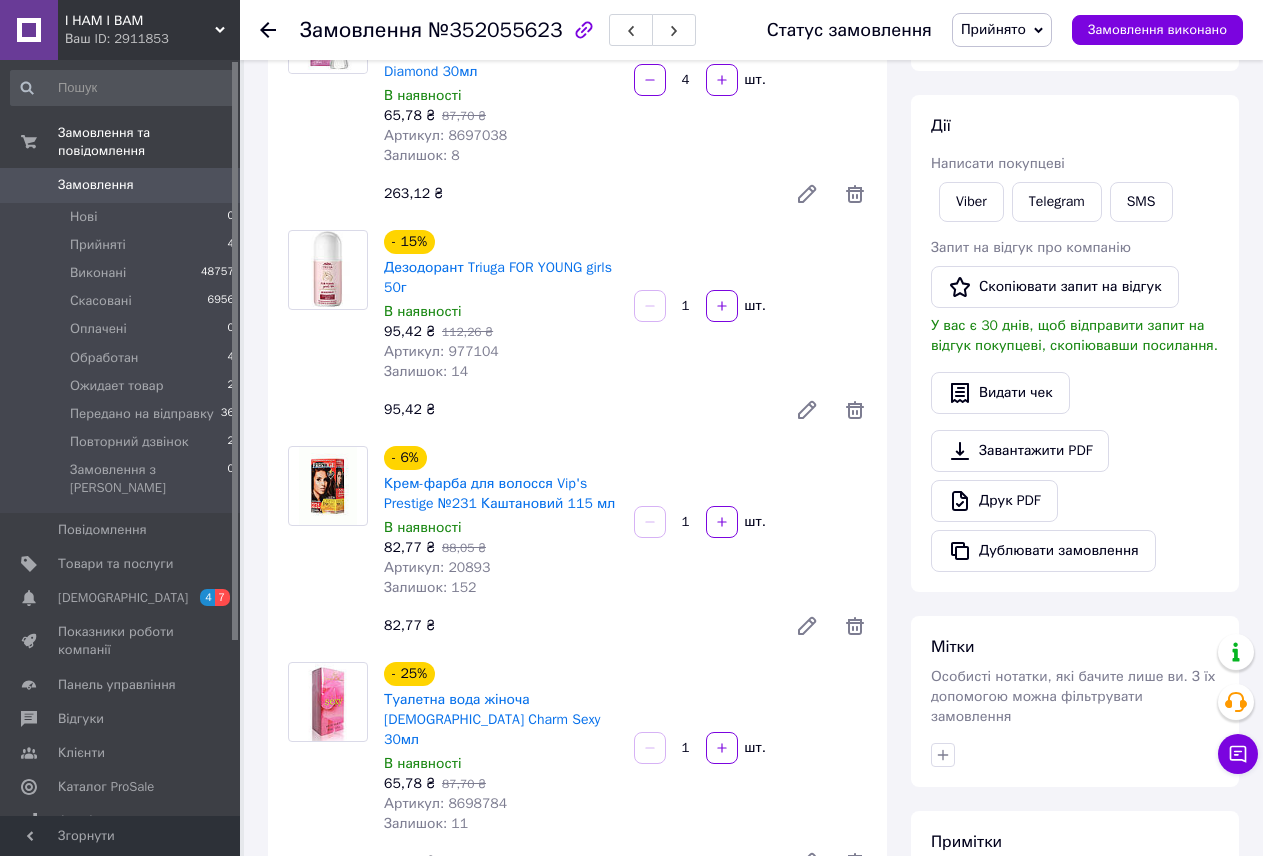 scroll, scrollTop: 0, scrollLeft: 0, axis: both 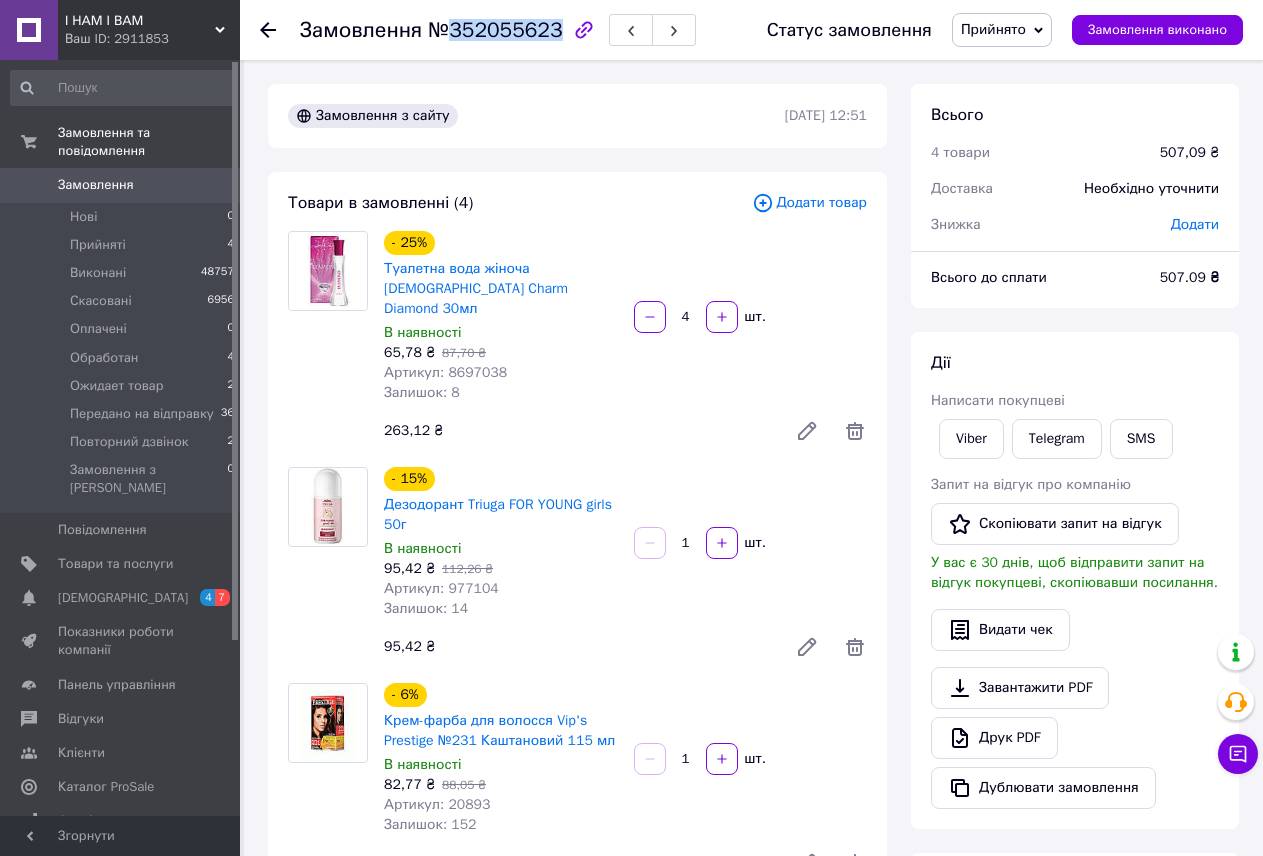 drag, startPoint x: 448, startPoint y: 36, endPoint x: 546, endPoint y: 32, distance: 98.0816 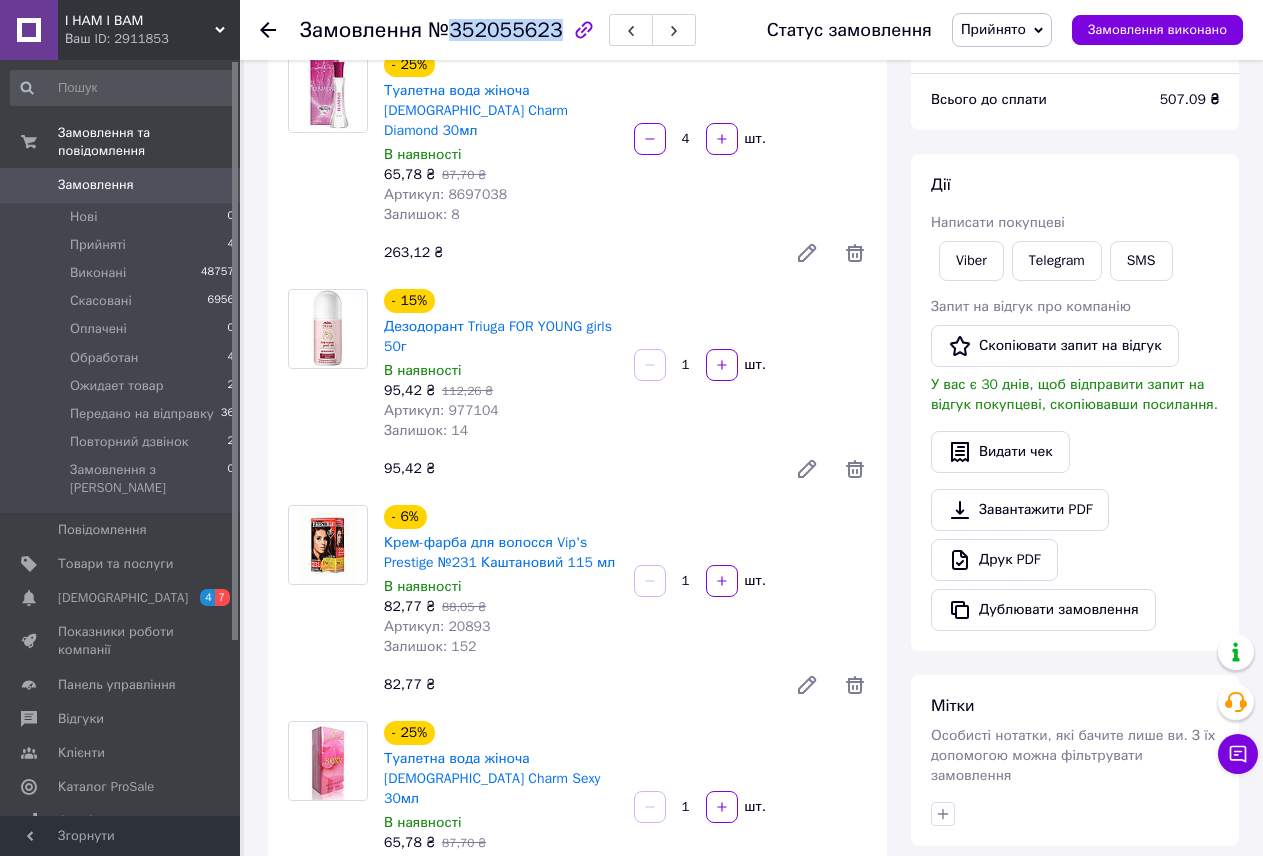 scroll, scrollTop: 0, scrollLeft: 0, axis: both 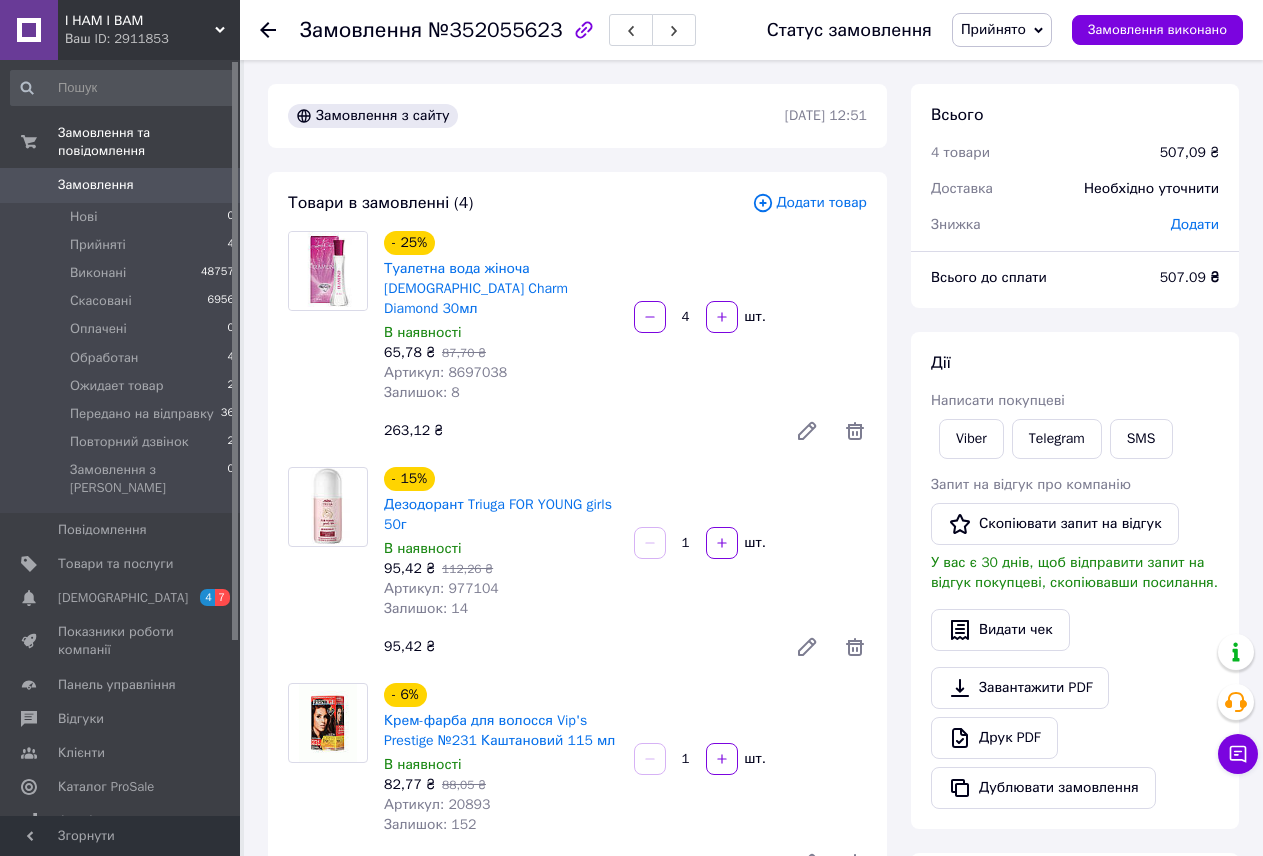 click on "Додати товар" at bounding box center [809, 203] 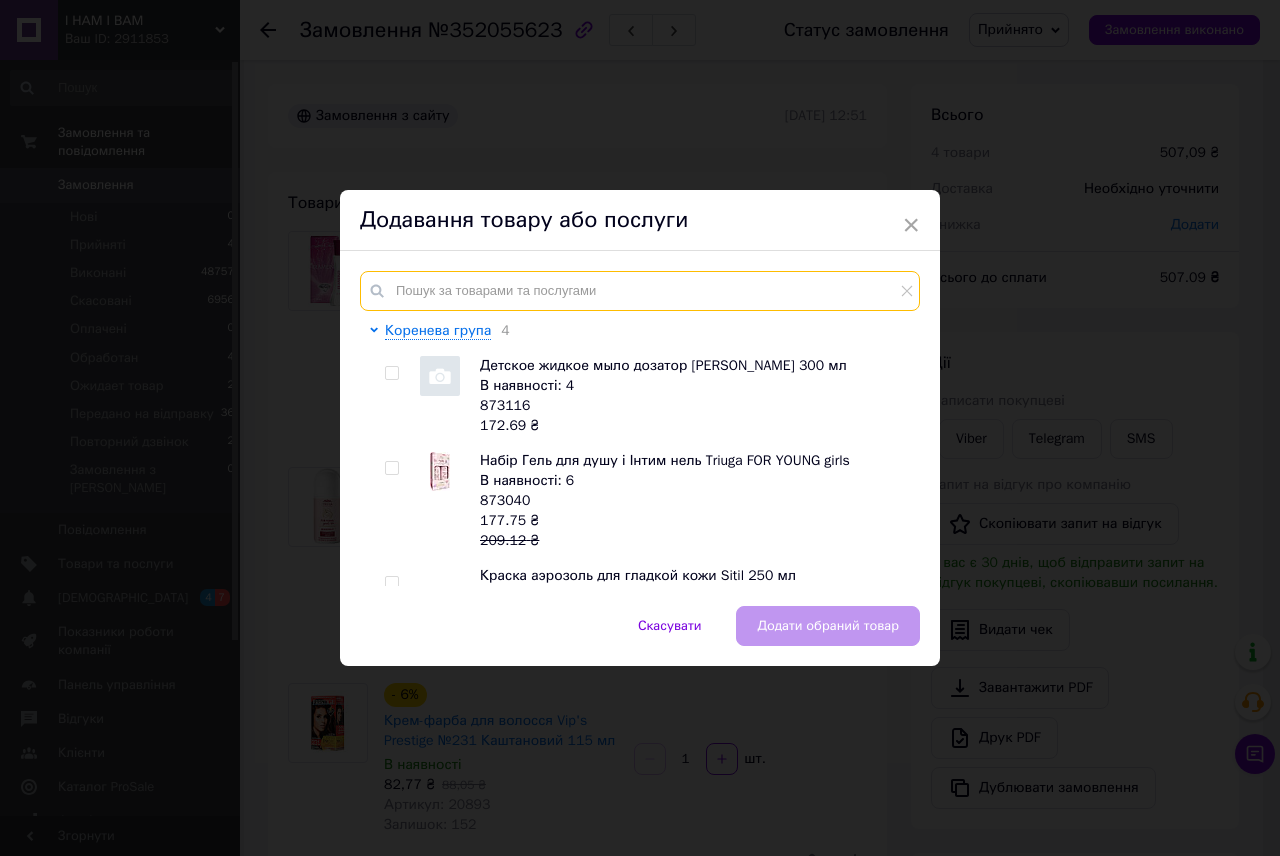 click at bounding box center [640, 291] 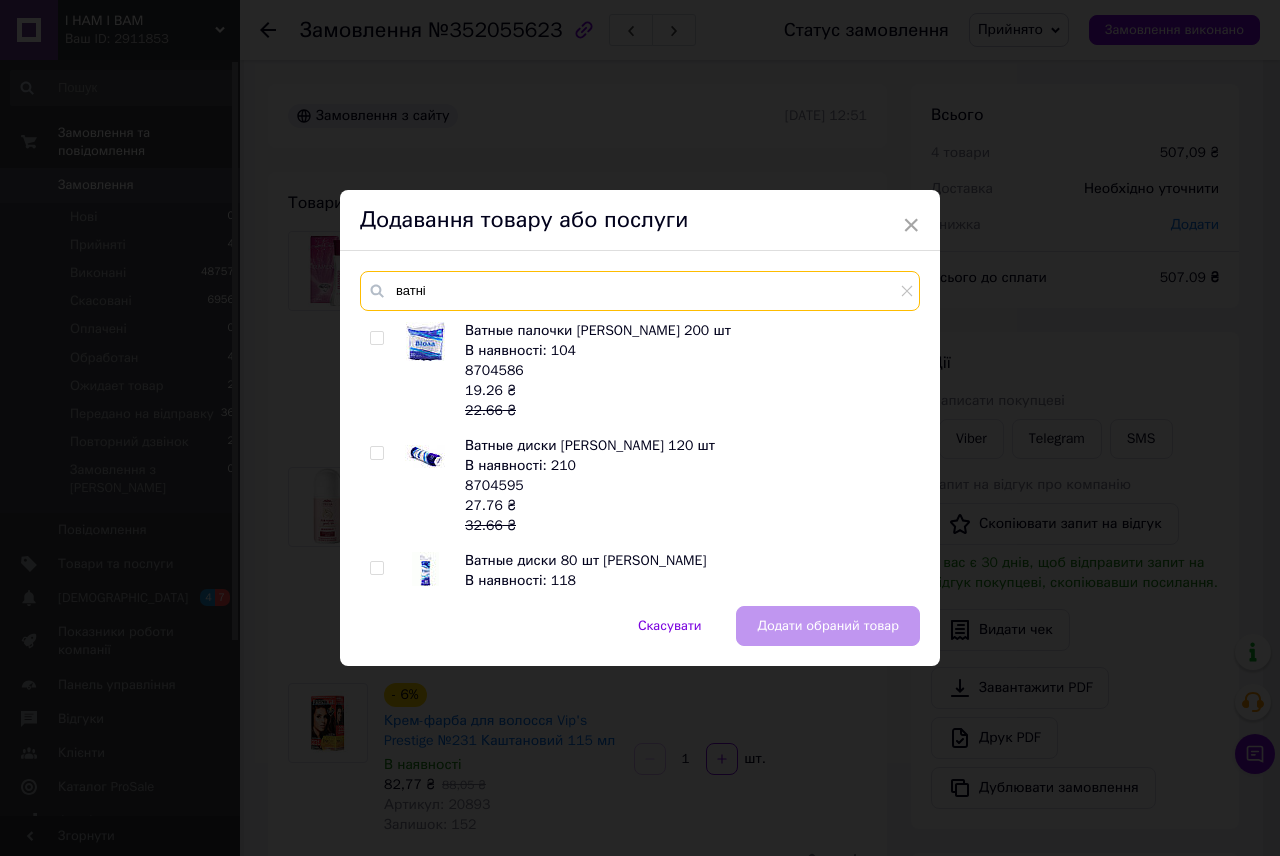 type on "ватні" 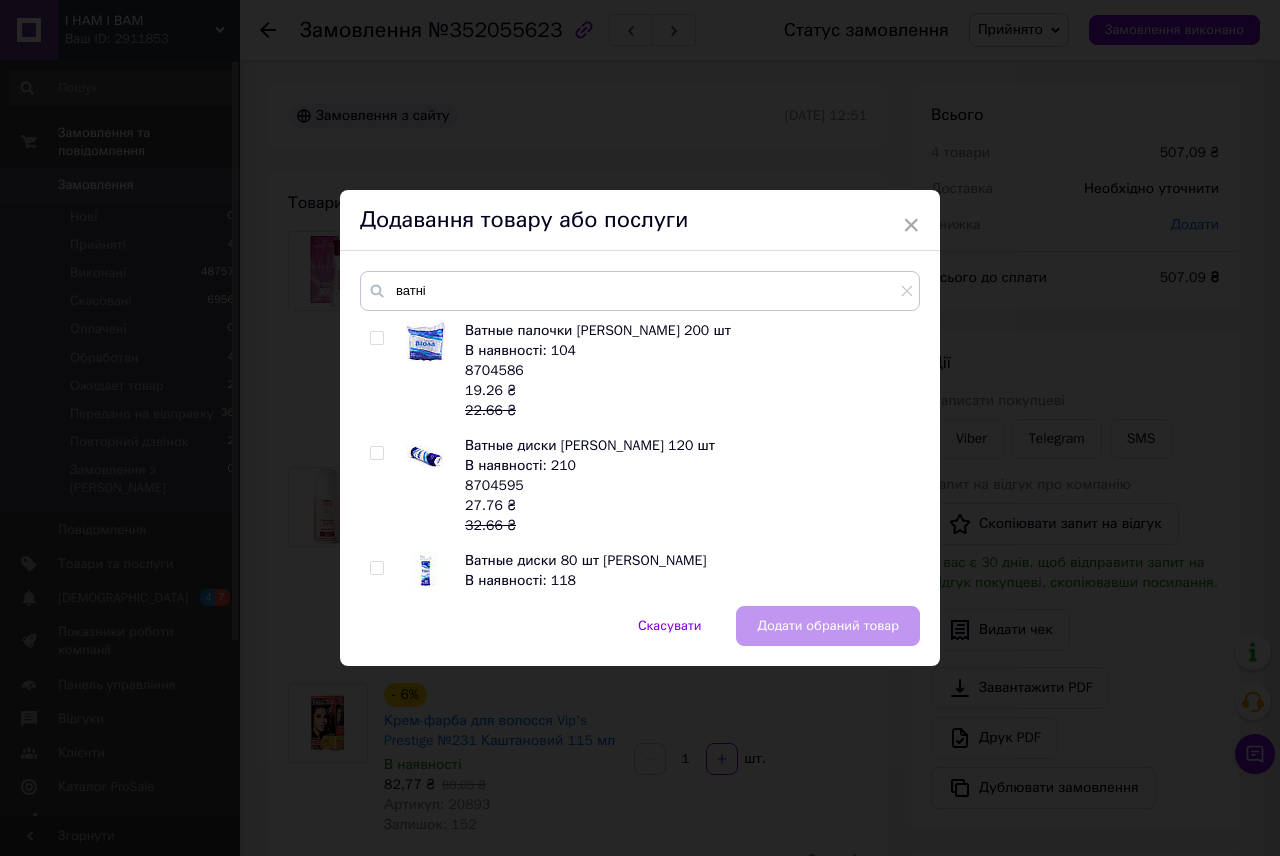 click at bounding box center (376, 338) 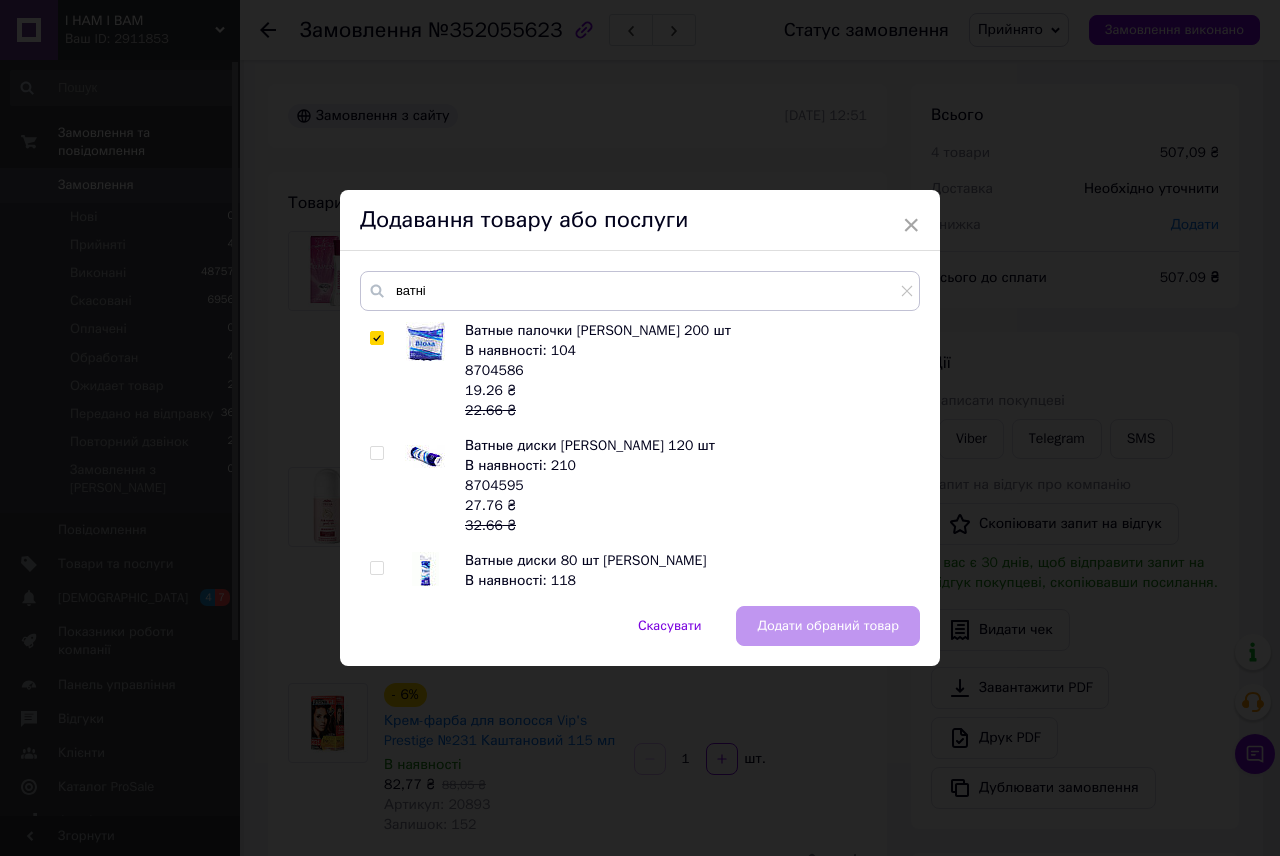 checkbox on "true" 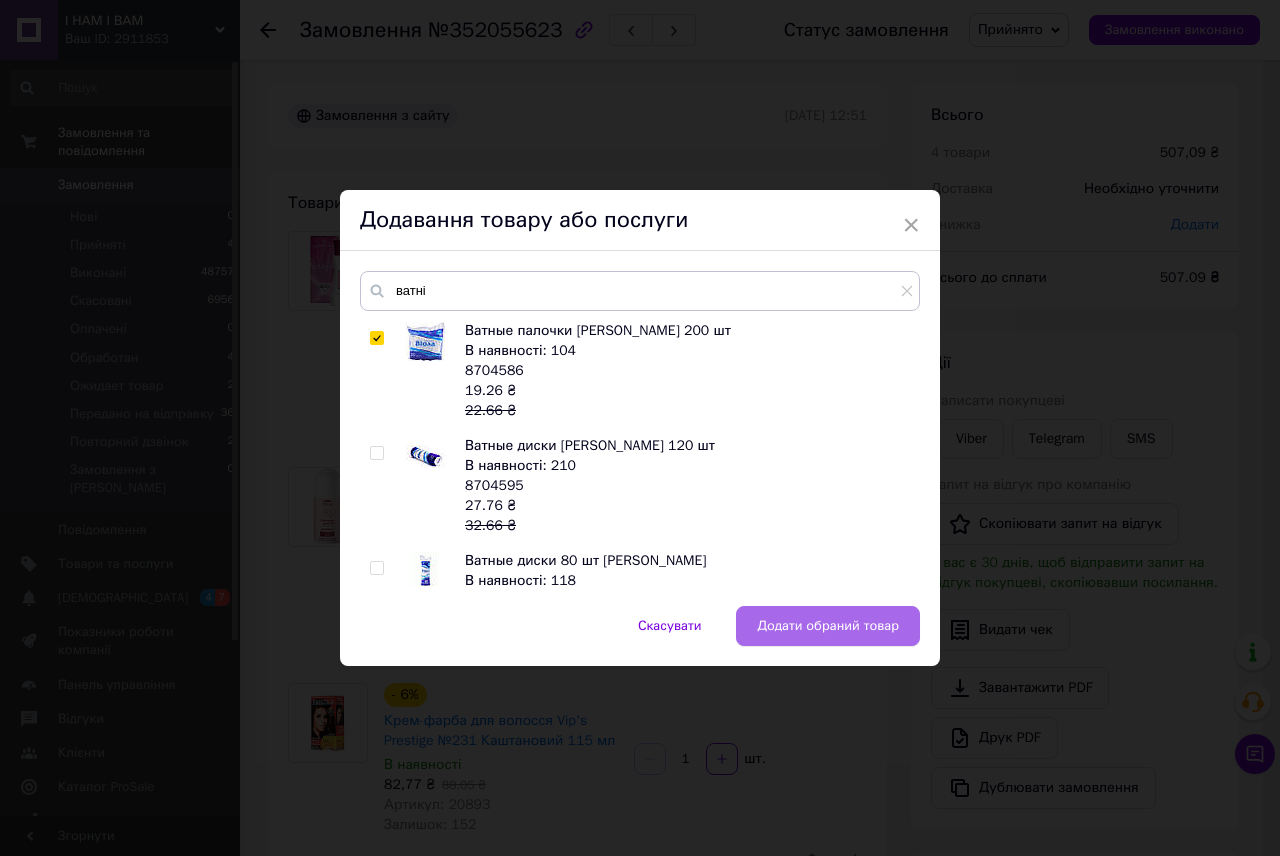 click on "Додати обраний товар" at bounding box center [828, 626] 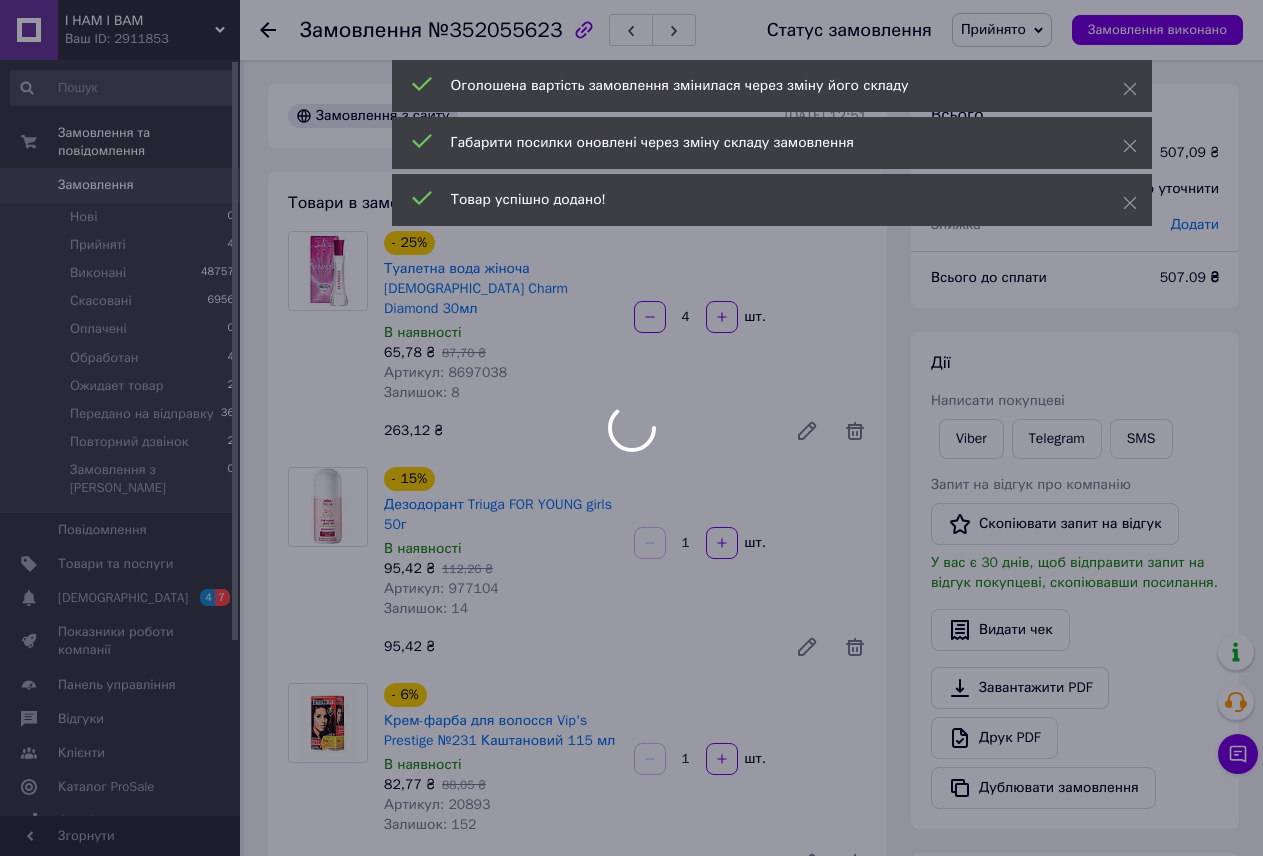scroll, scrollTop: 64, scrollLeft: 0, axis: vertical 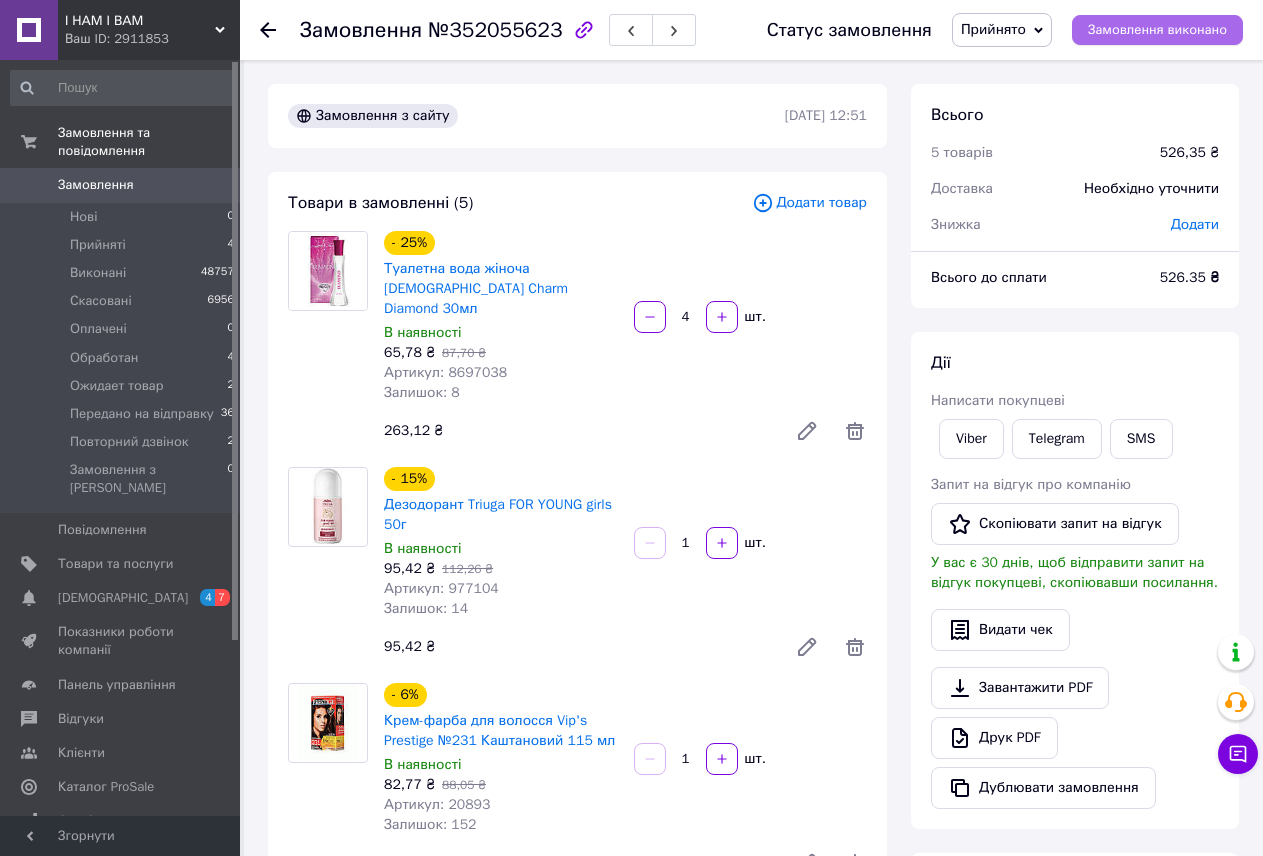 click on "Замовлення виконано" at bounding box center (1157, 30) 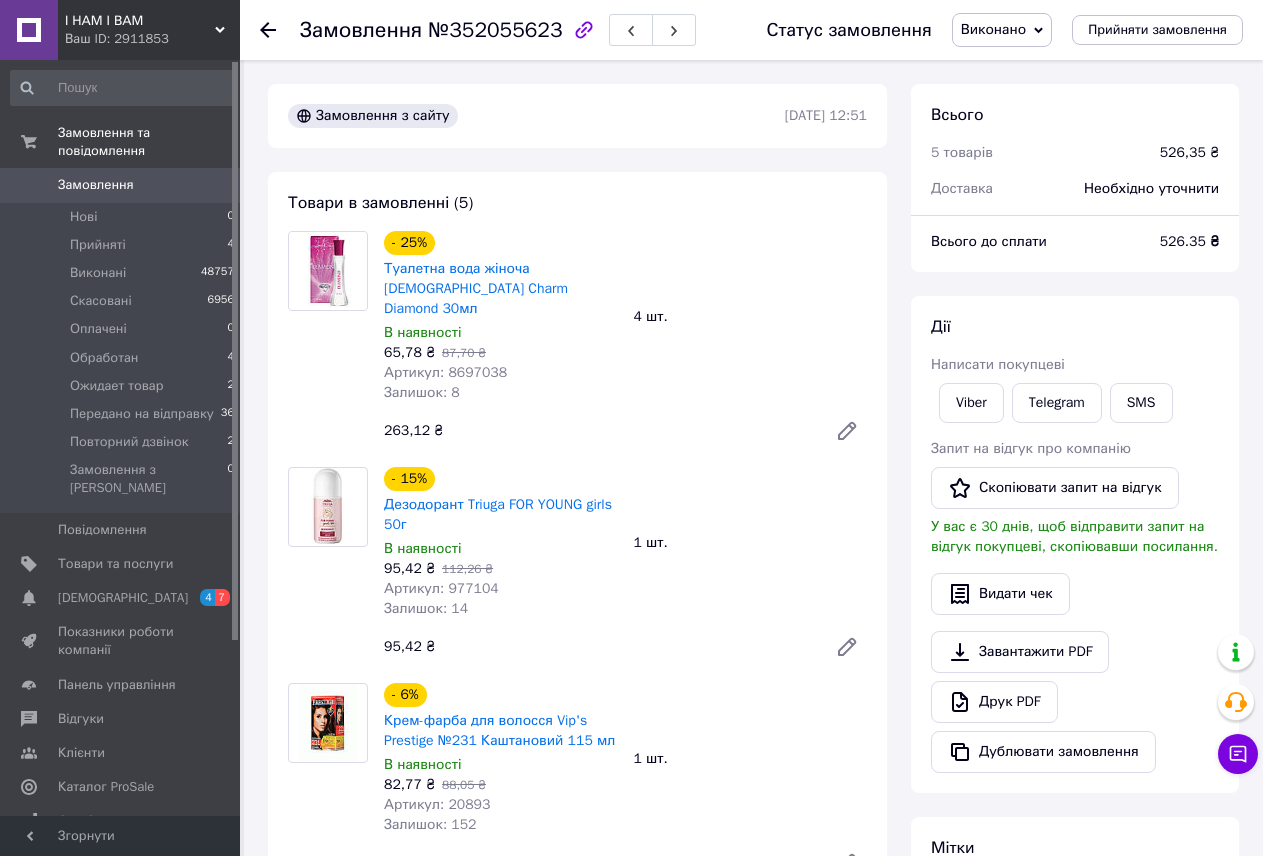 drag, startPoint x: 1138, startPoint y: 26, endPoint x: 799, endPoint y: 138, distance: 357.0224 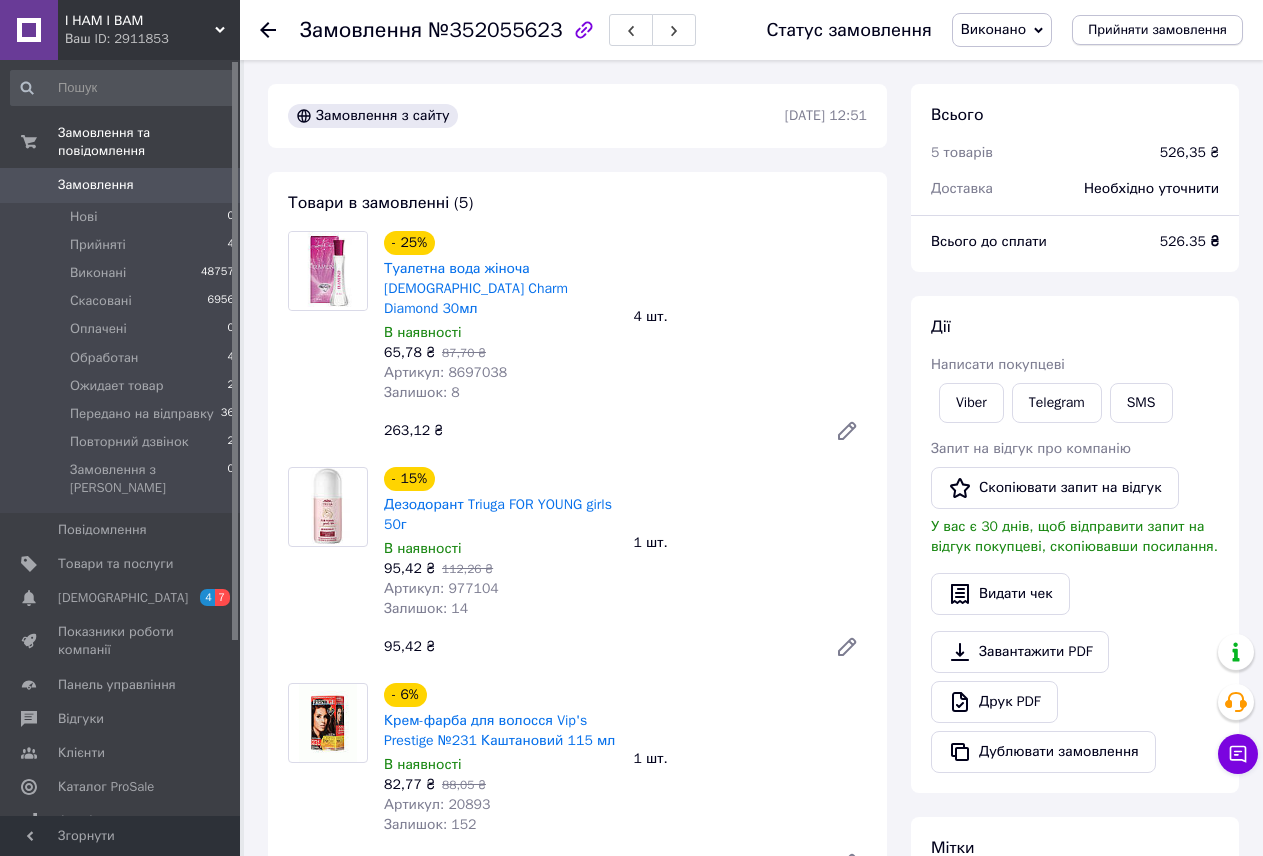 click on "Прийняти замовлення" at bounding box center [1157, 30] 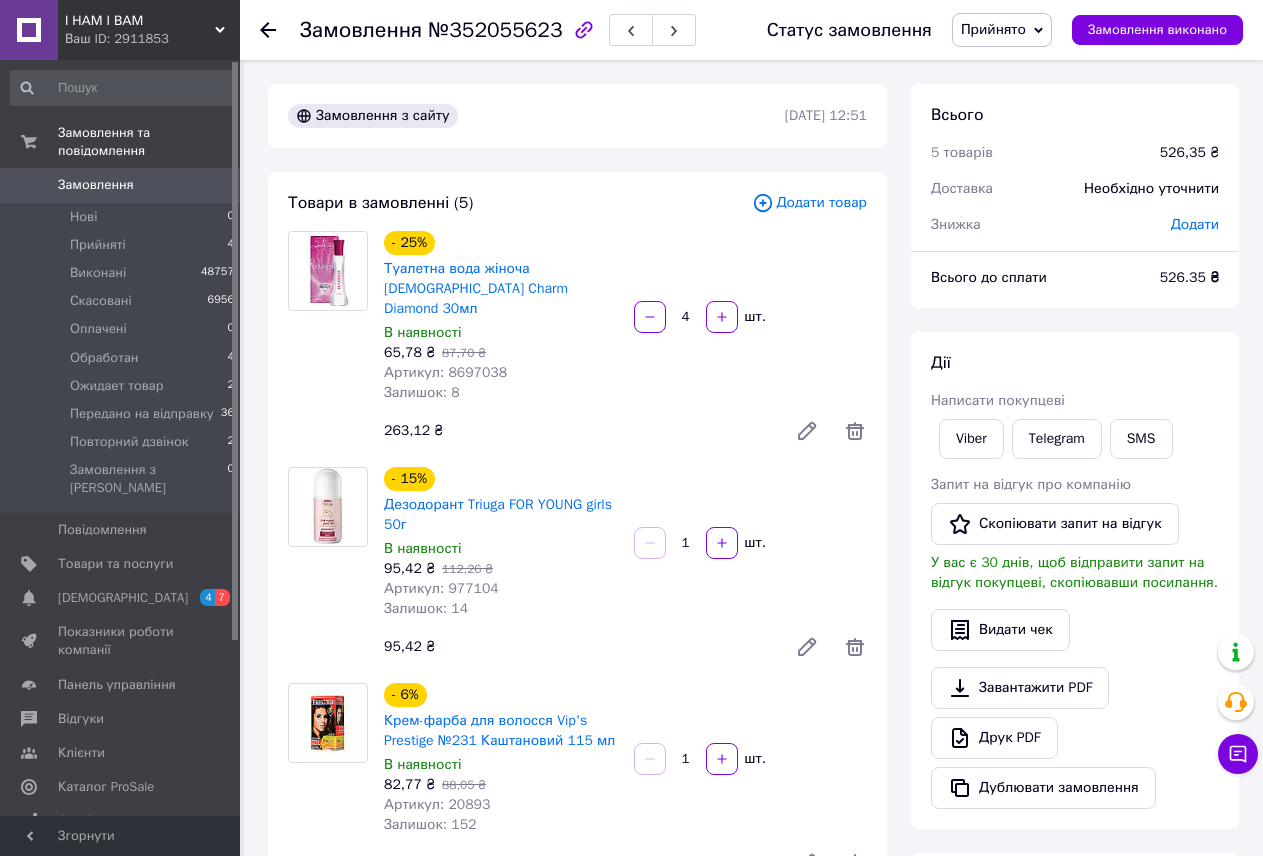 click 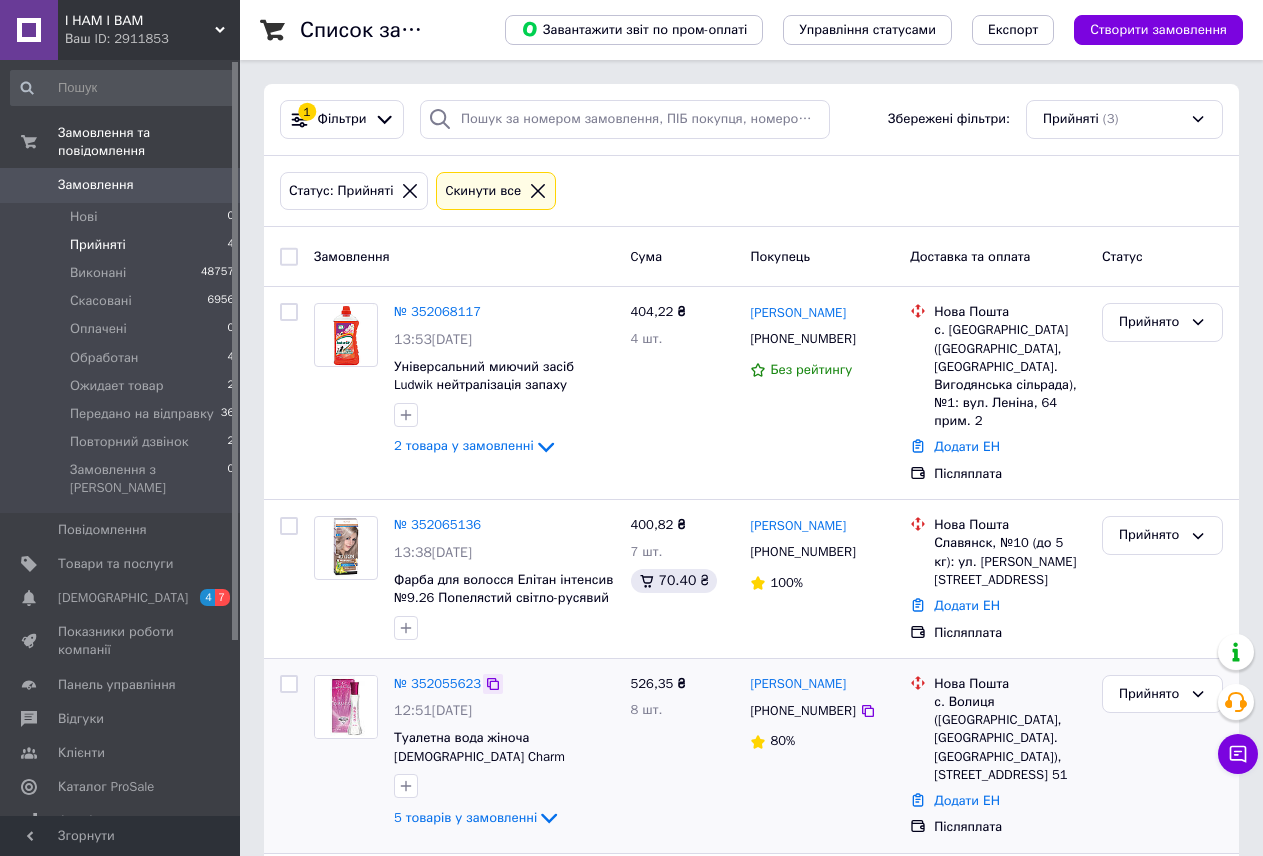 click 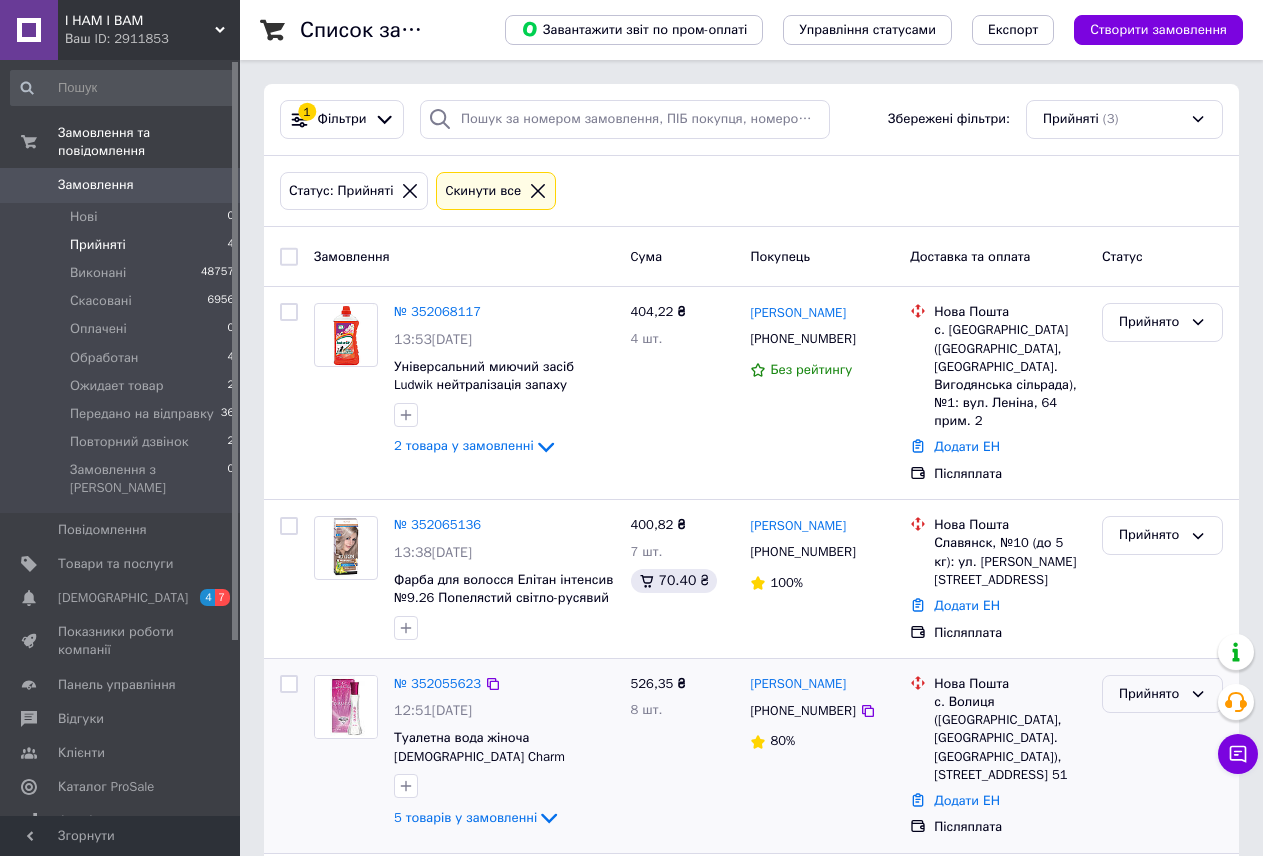 click on "Прийнято" at bounding box center [1150, 694] 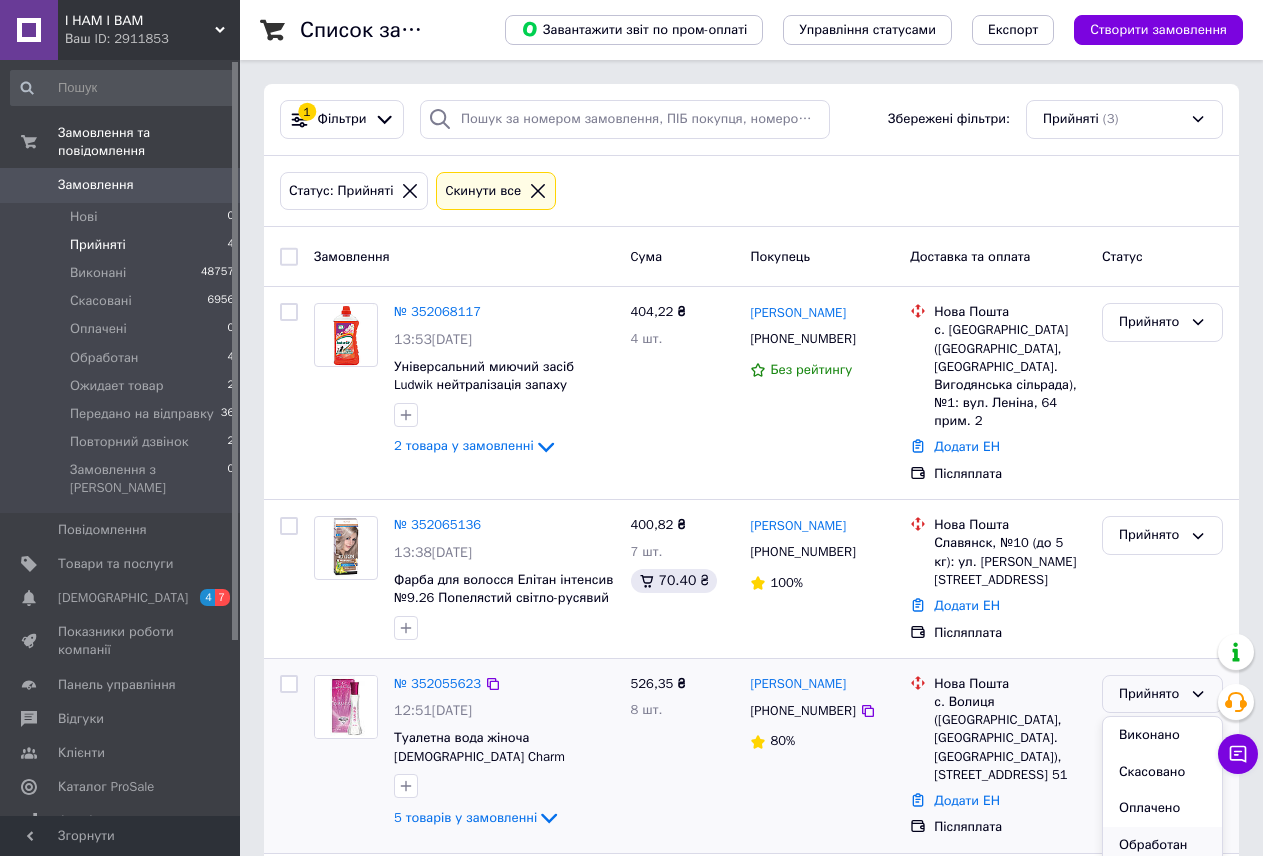 click on "Обработан" at bounding box center [1162, 845] 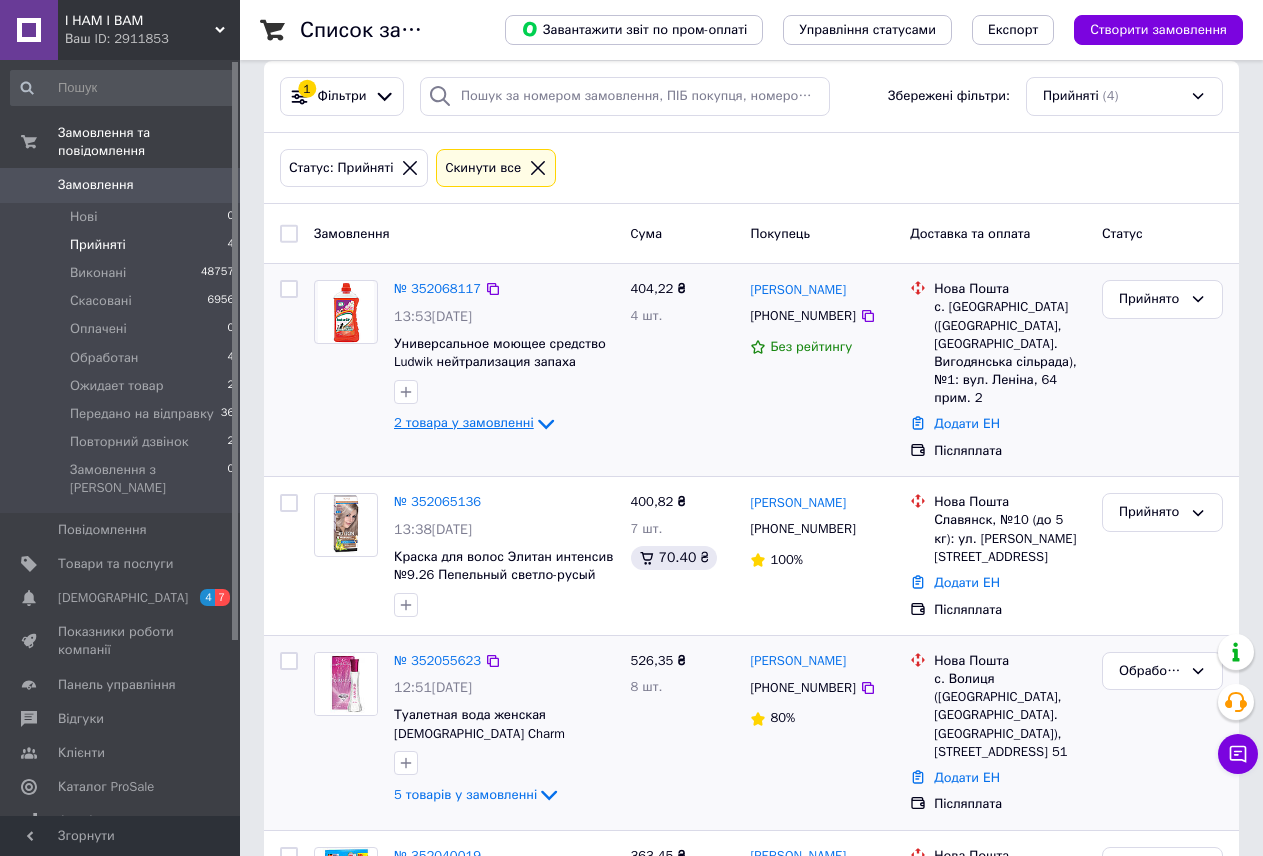 scroll, scrollTop: 0, scrollLeft: 0, axis: both 